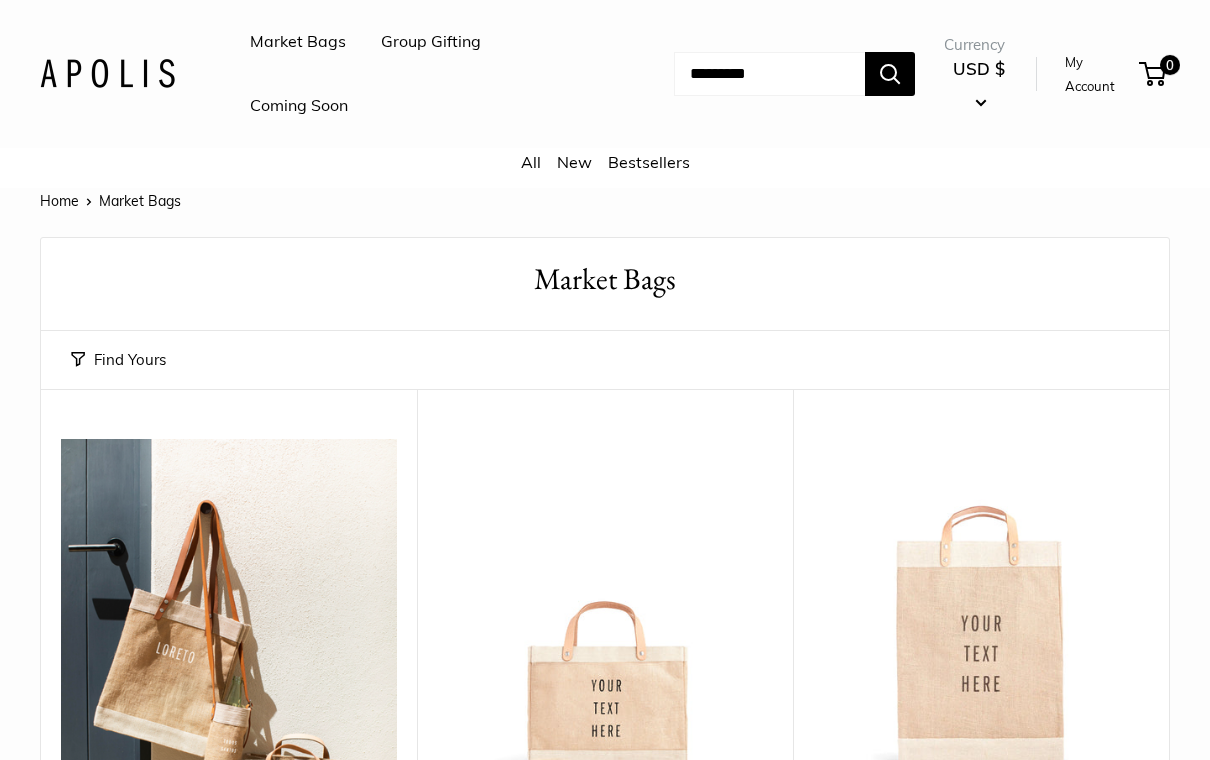 scroll, scrollTop: 0, scrollLeft: 0, axis: both 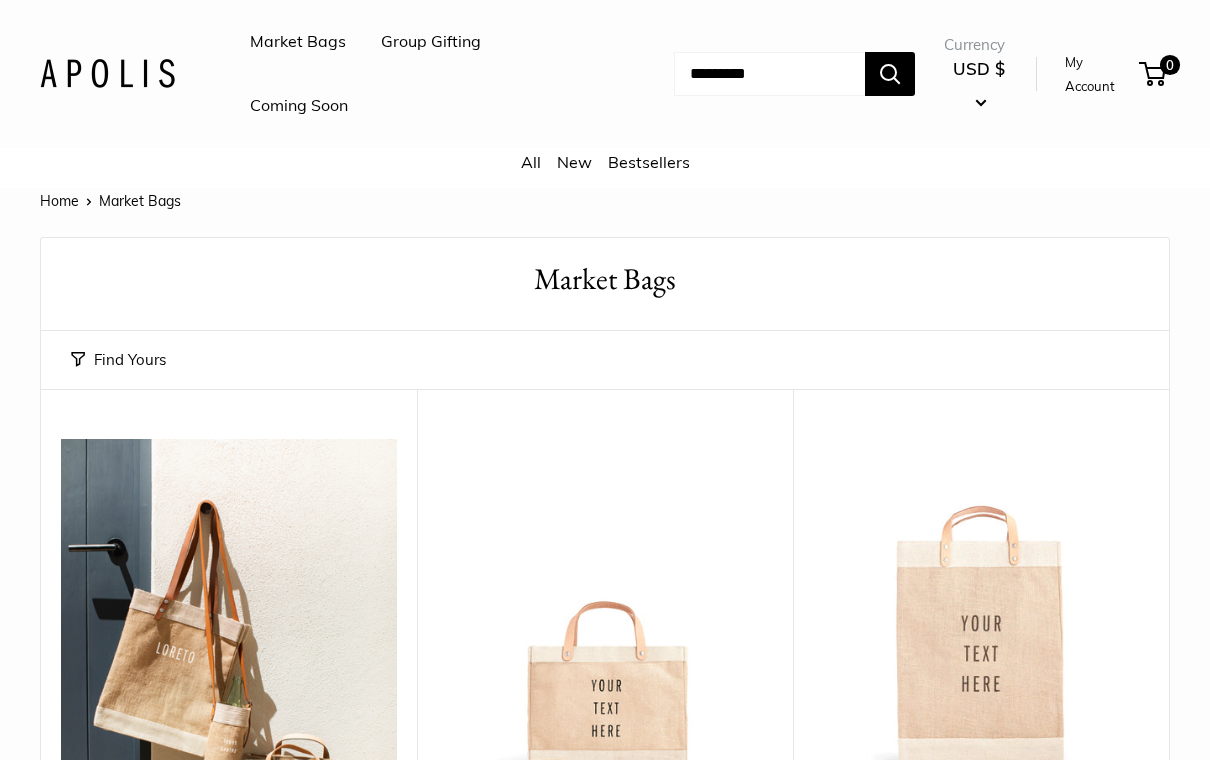 click on "My Account" at bounding box center (1098, 74) 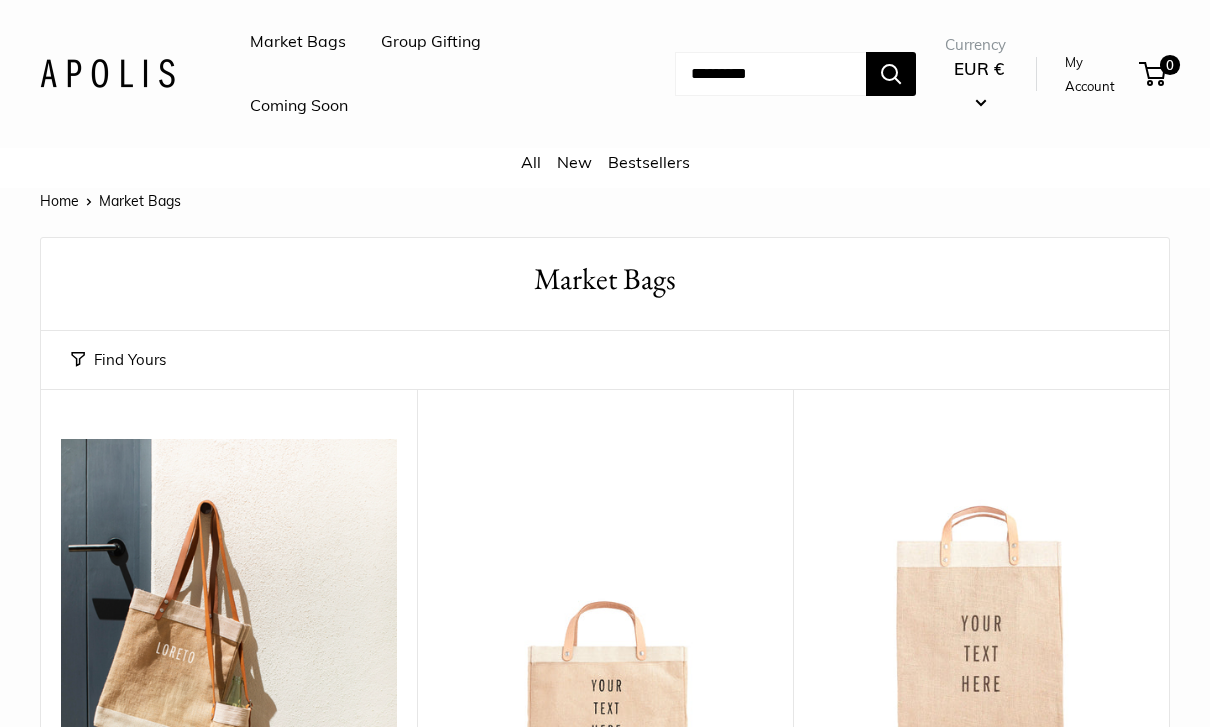 scroll, scrollTop: 0, scrollLeft: 0, axis: both 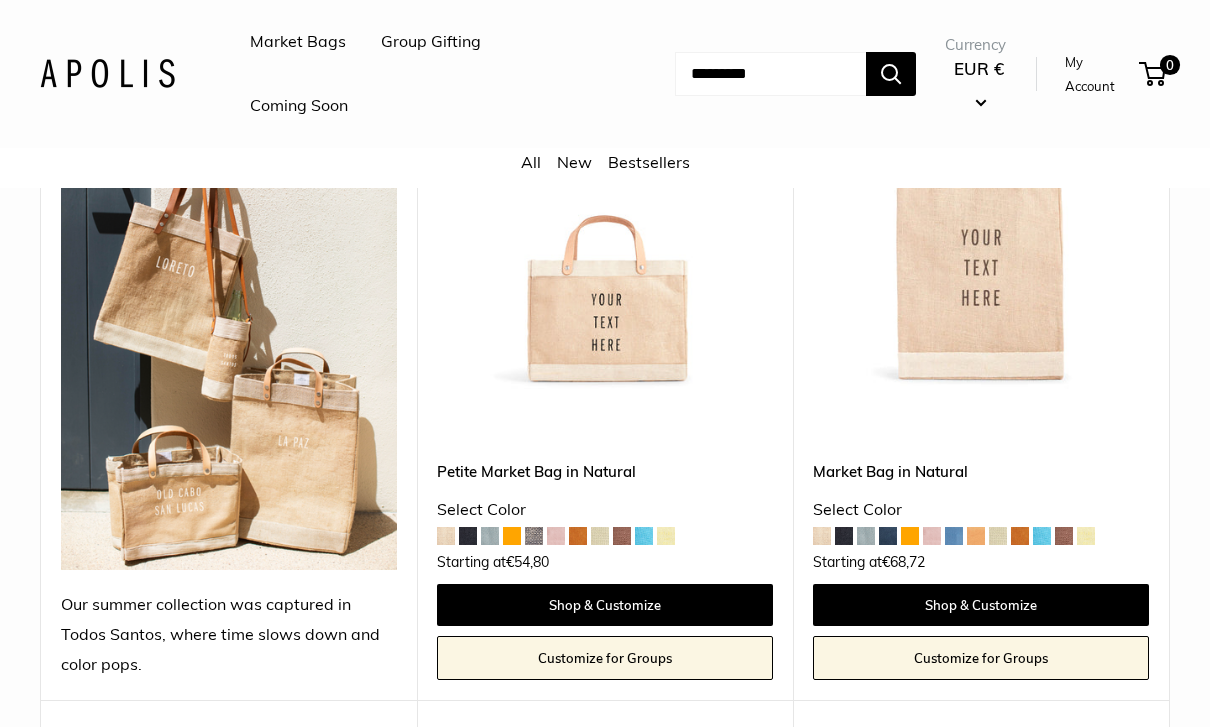 click on "My Account" at bounding box center (1098, 74) 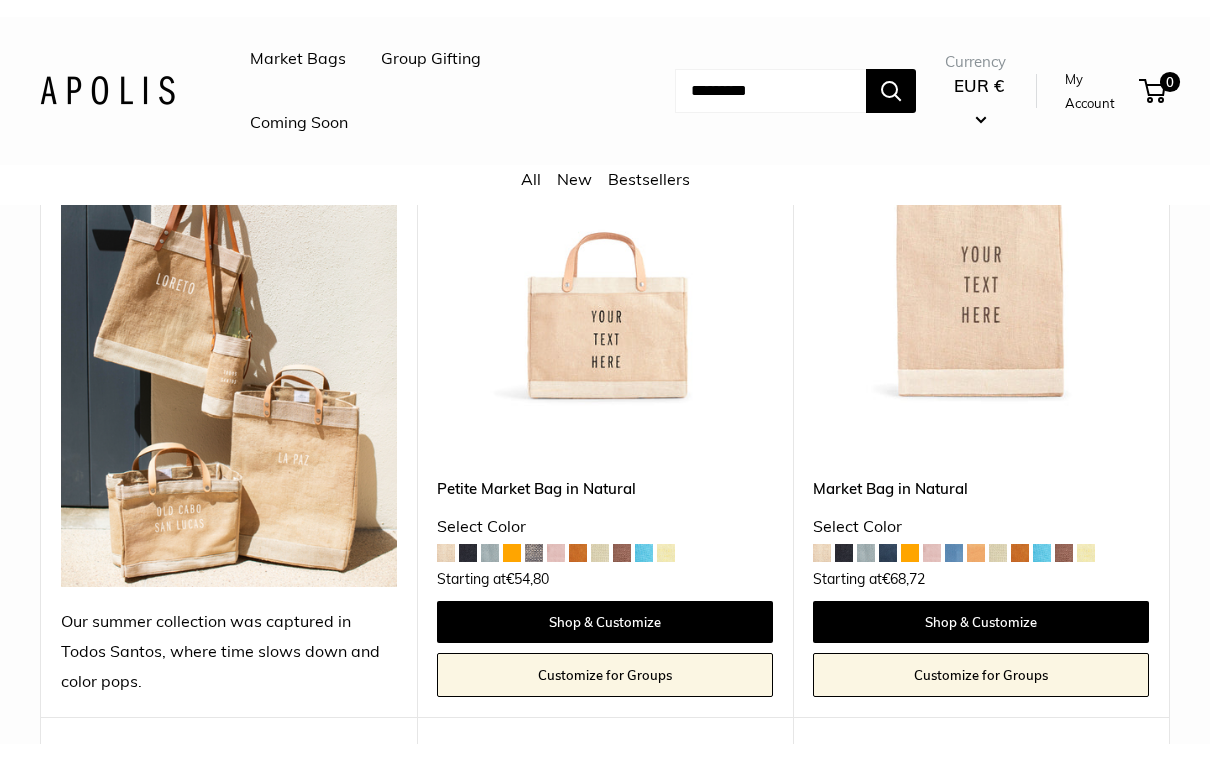 scroll, scrollTop: 418, scrollLeft: 0, axis: vertical 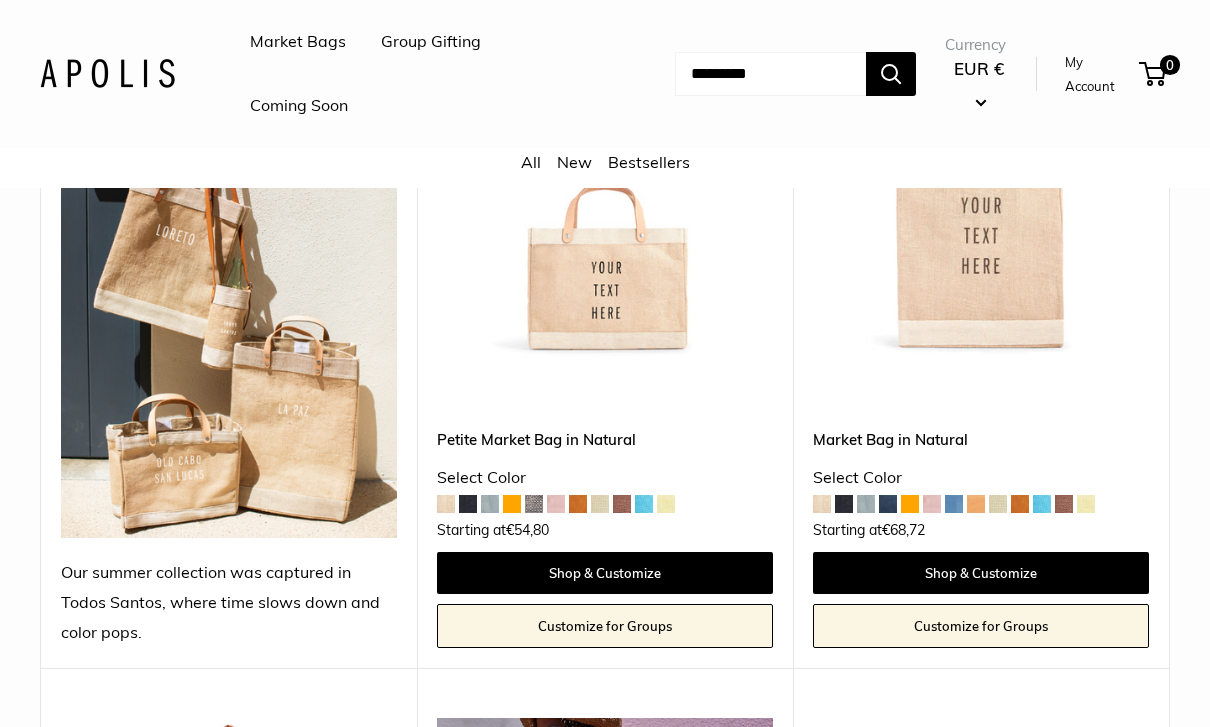 click on "Market Bags Group Gifting Coming Soon
Need help?
Text Us:  20919
hello@apolisglobal.com
Follow Us
Facebook
Twitter
Instagram
Pinterest
YouTube
Vimeo
Tumblr
Market Bags Group Gifting Coming Soon" at bounding box center (605, 74) 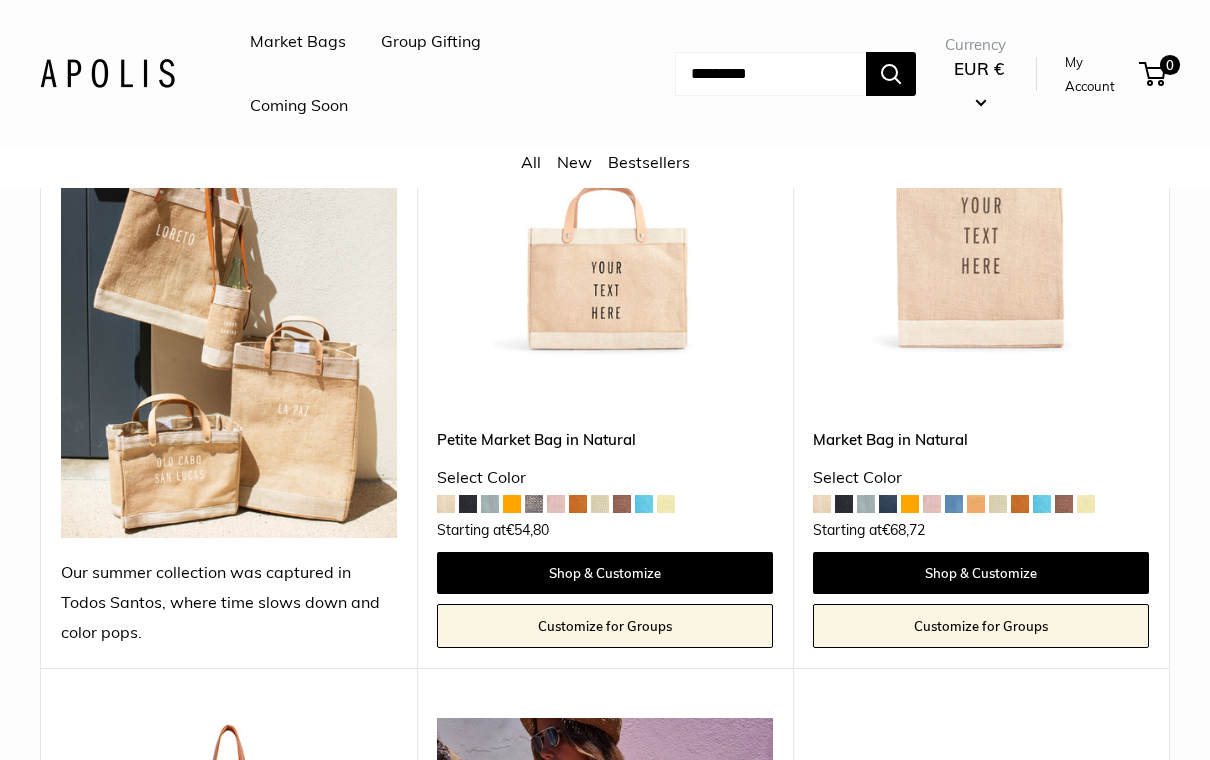 click on "Customize for Groups" at bounding box center [605, 626] 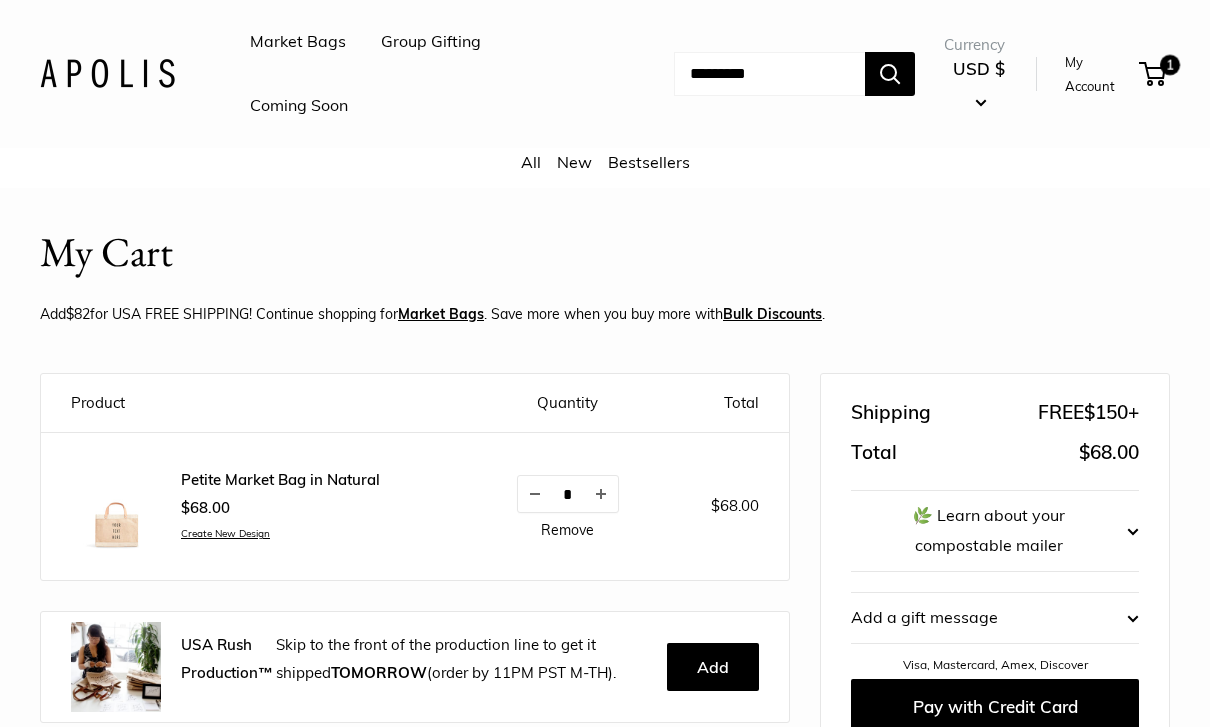 scroll, scrollTop: 0, scrollLeft: 0, axis: both 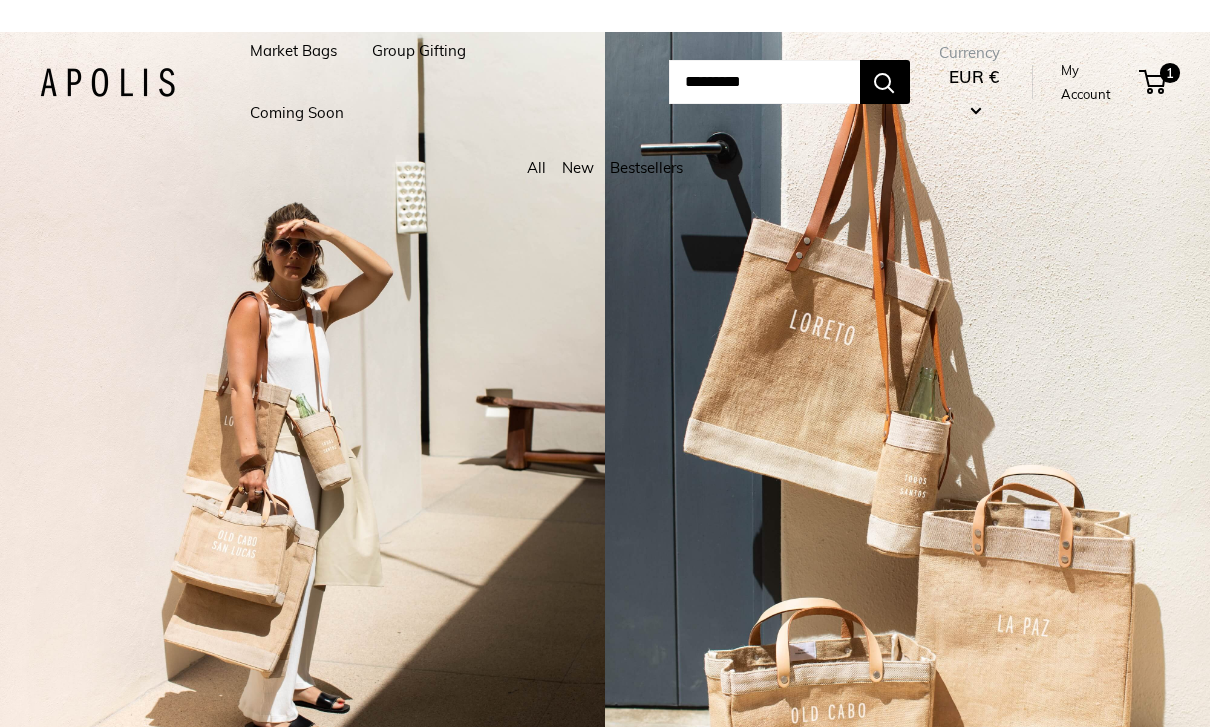 click on "Market Bags" at bounding box center [293, 51] 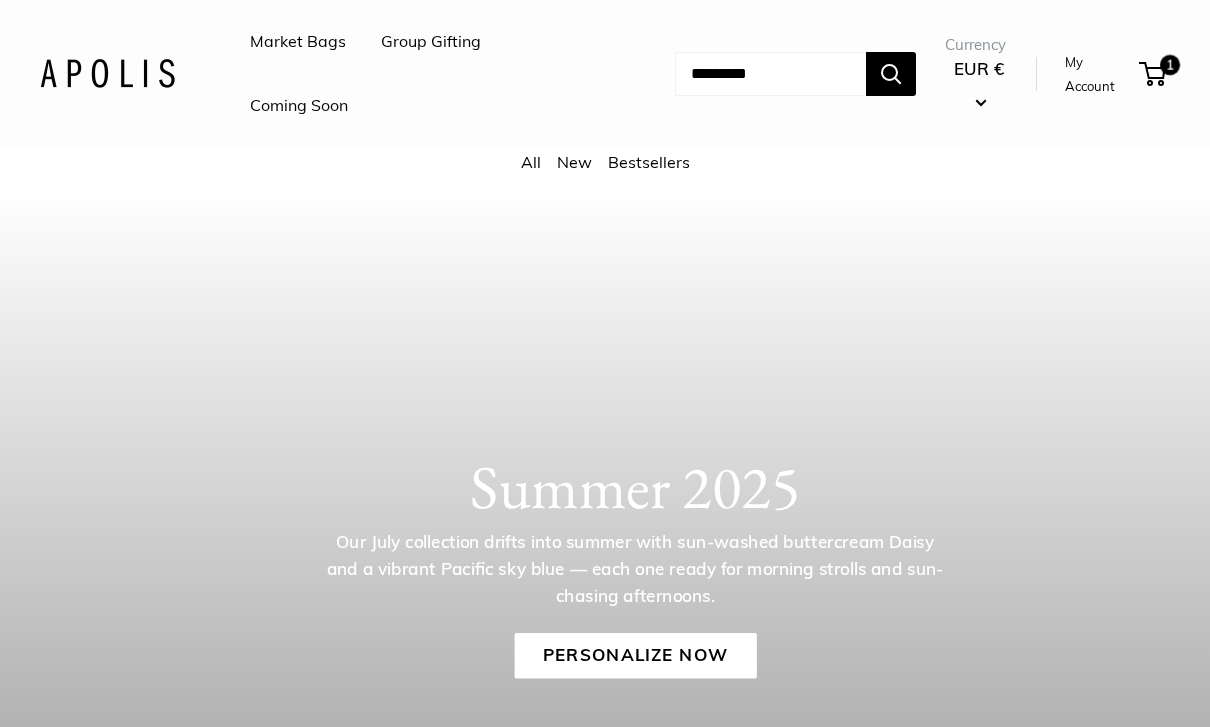 scroll, scrollTop: 0, scrollLeft: 0, axis: both 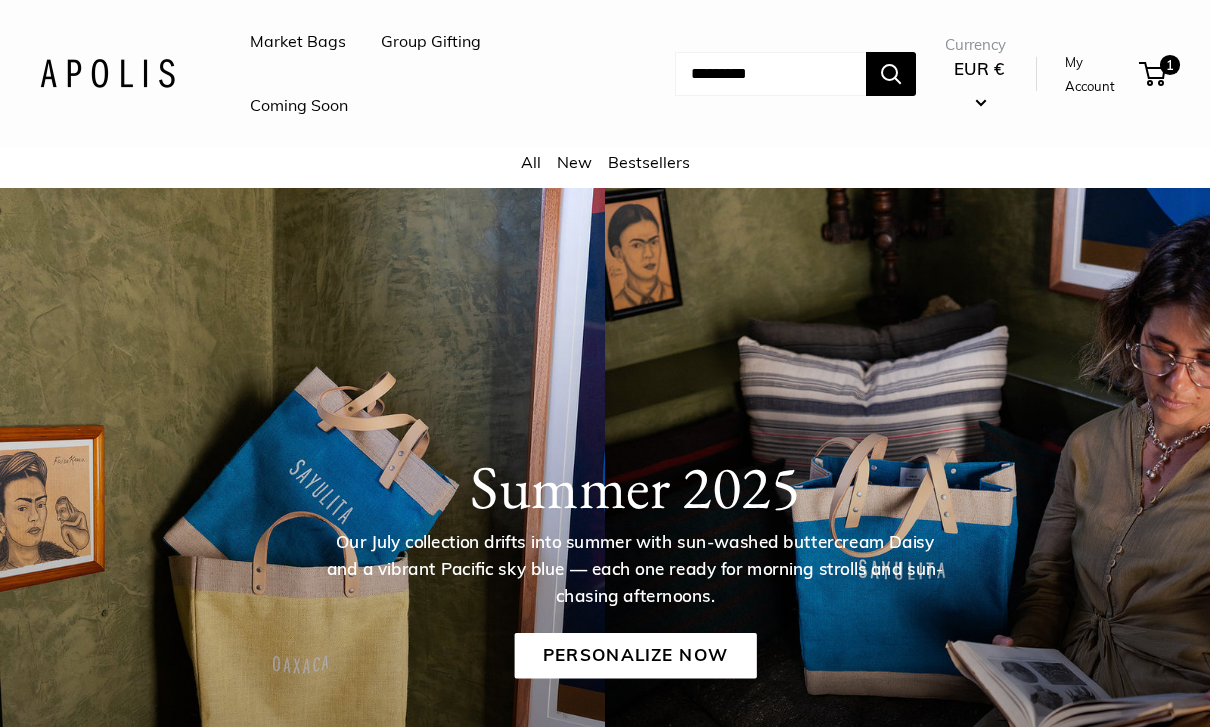 click on "Bestsellers" at bounding box center (649, 162) 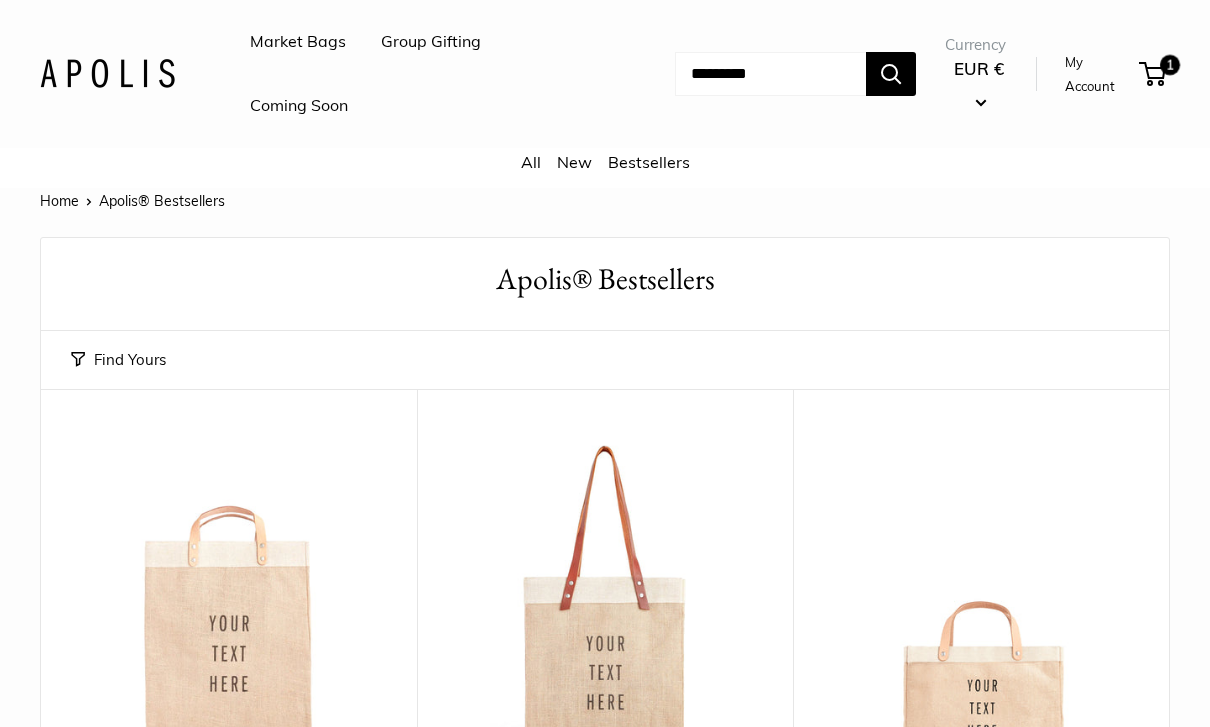 scroll, scrollTop: 0, scrollLeft: 0, axis: both 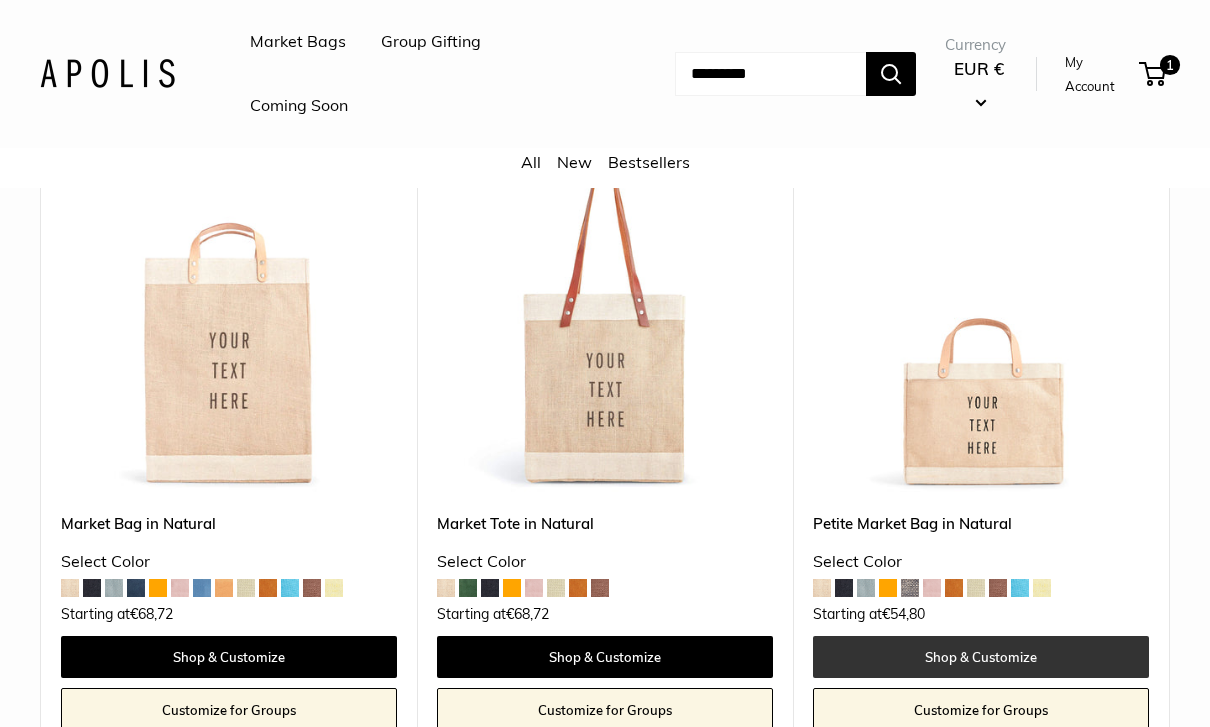 click on "Shop & Customize" at bounding box center [981, 657] 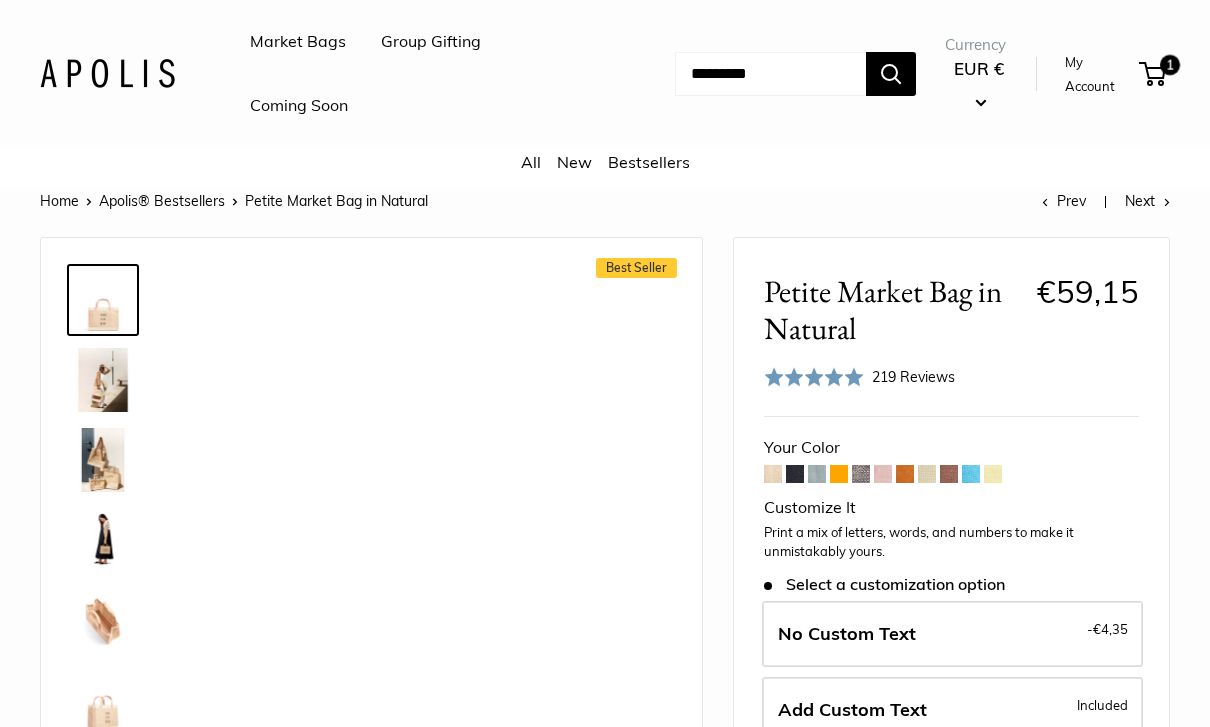 scroll, scrollTop: 0, scrollLeft: 0, axis: both 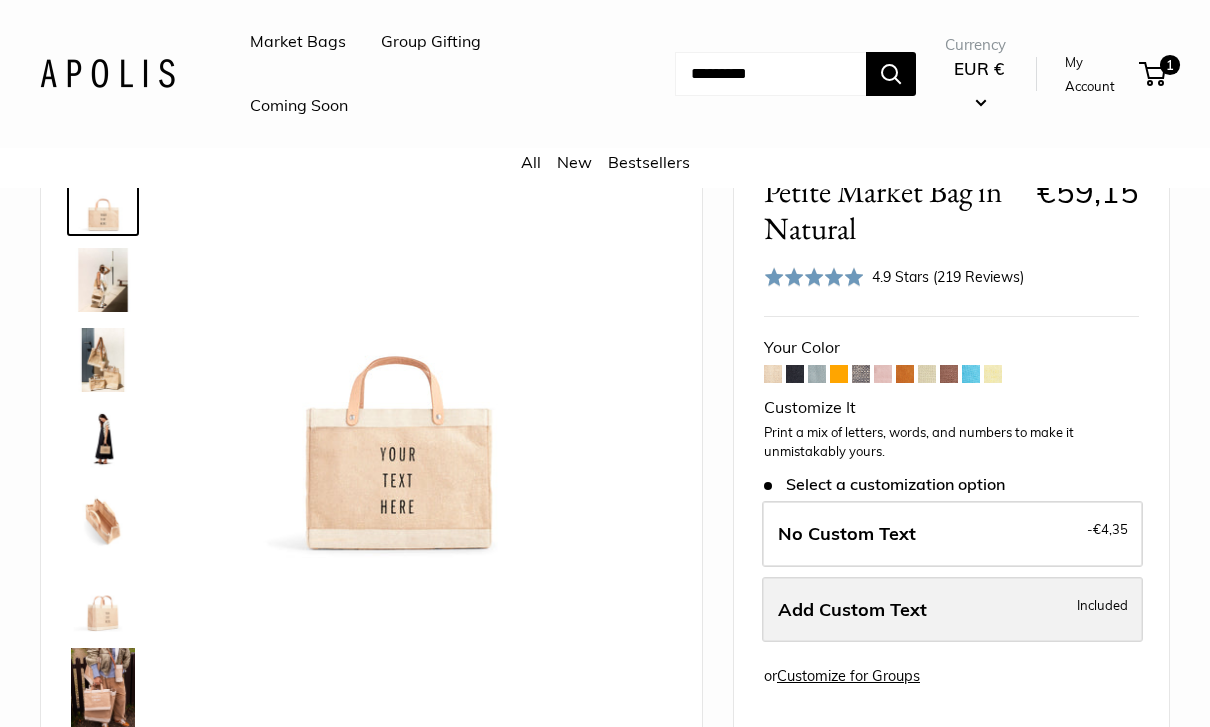 click on "Add Custom Text
Included" at bounding box center [952, 610] 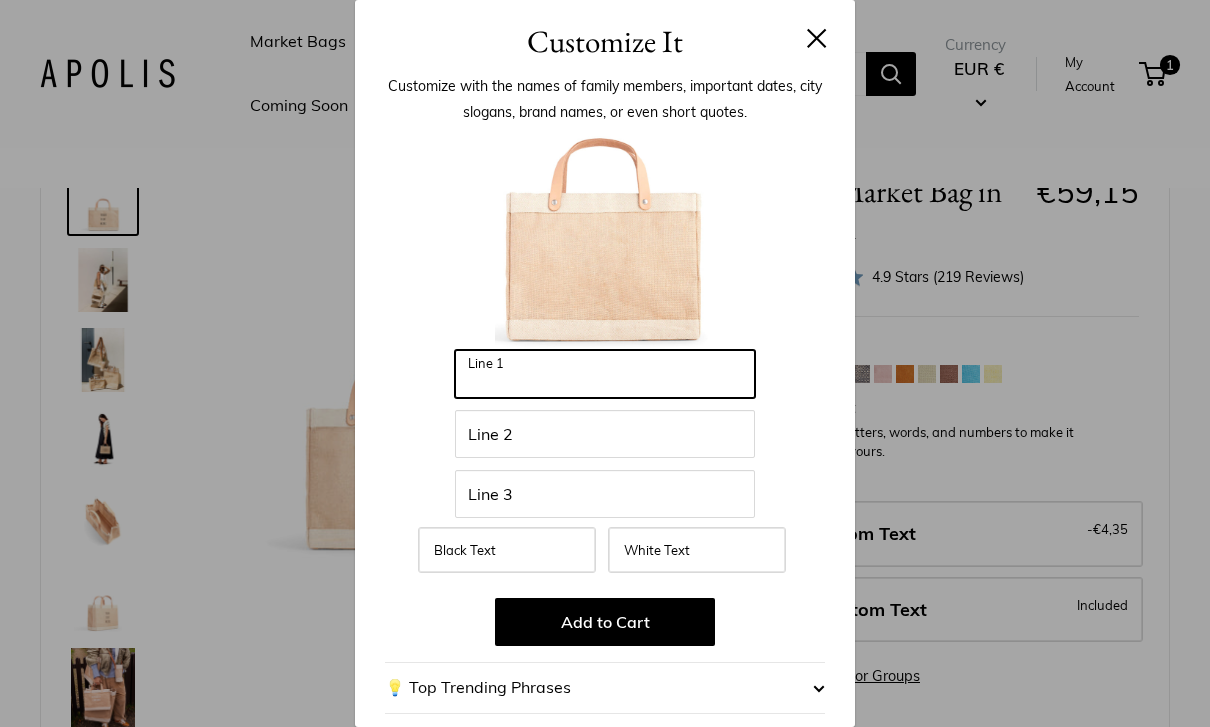 click on "Line 1" at bounding box center (605, 374) 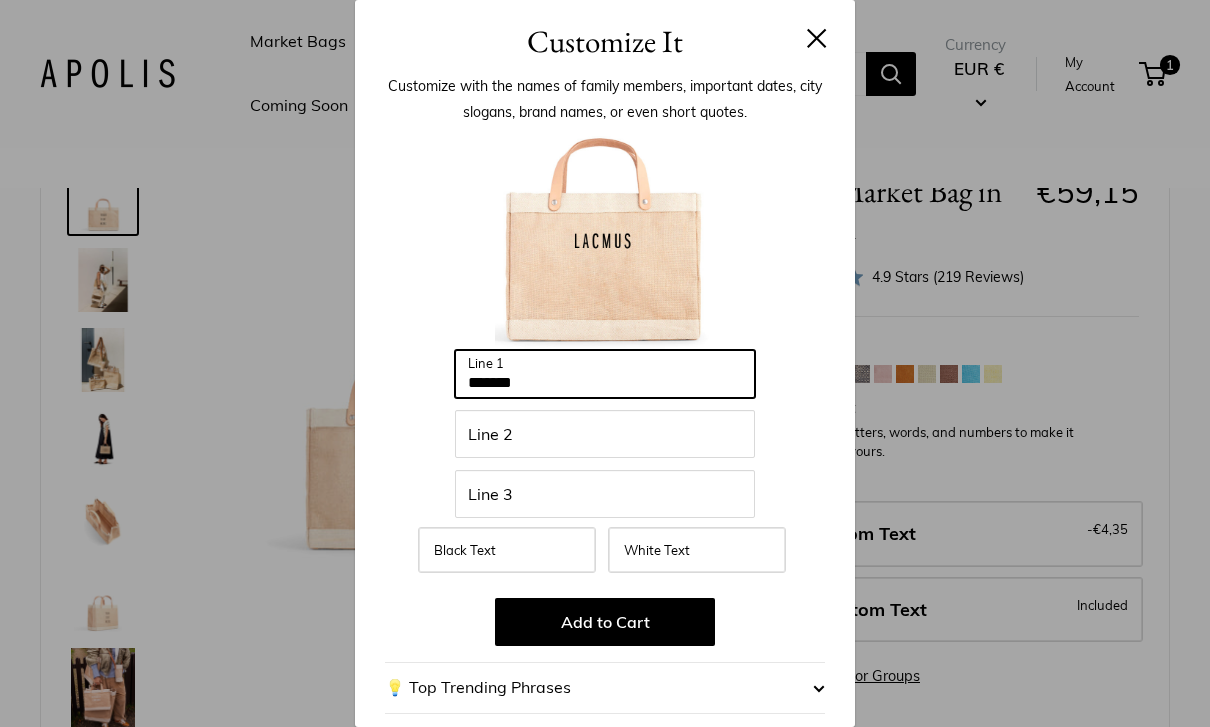 type on "******" 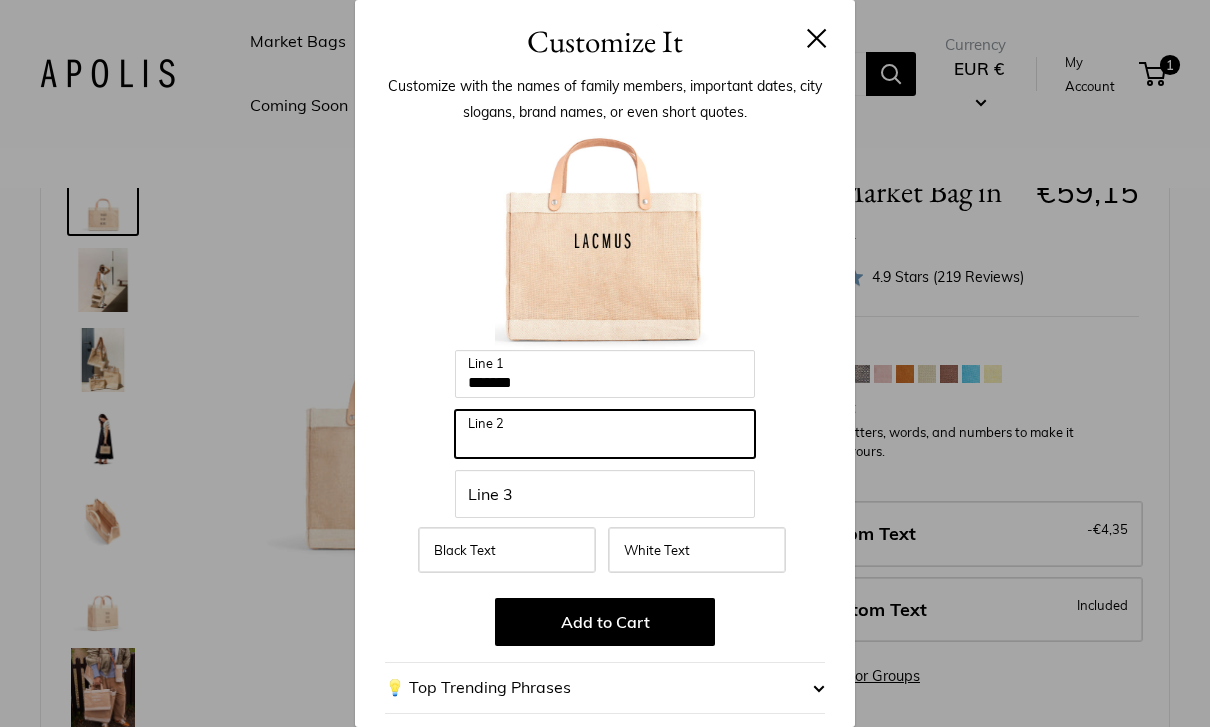 click on "Line 2" at bounding box center (605, 434) 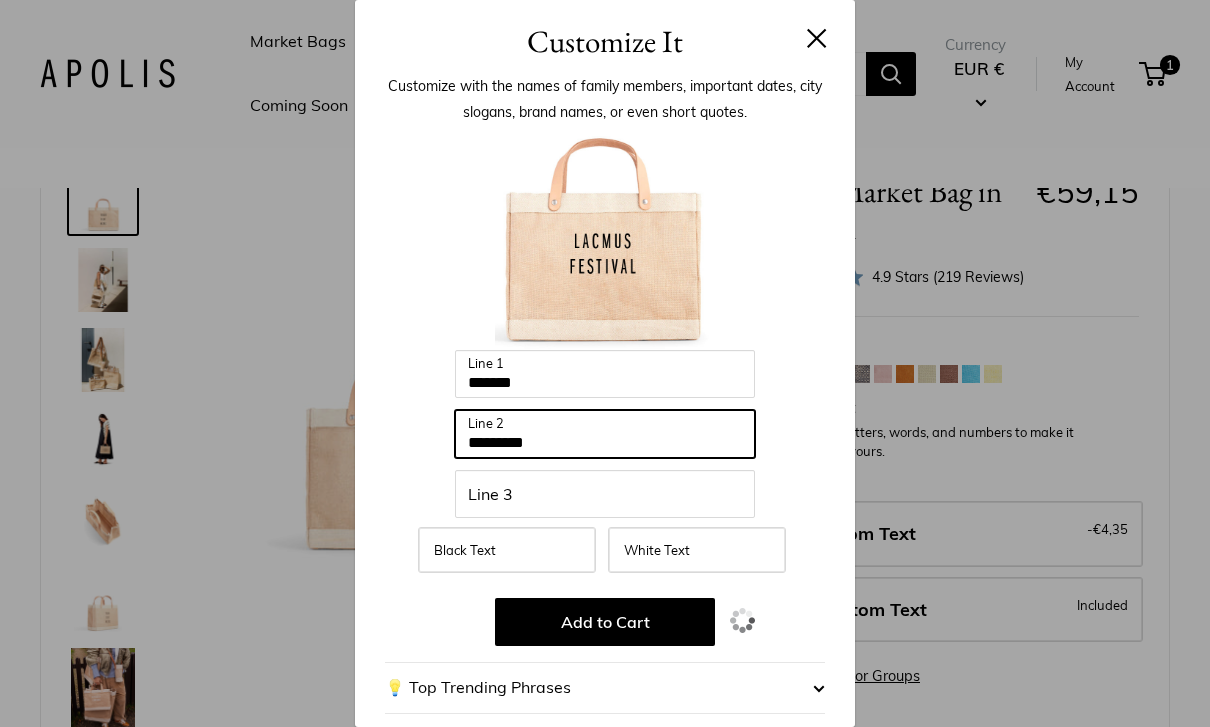 type on "********" 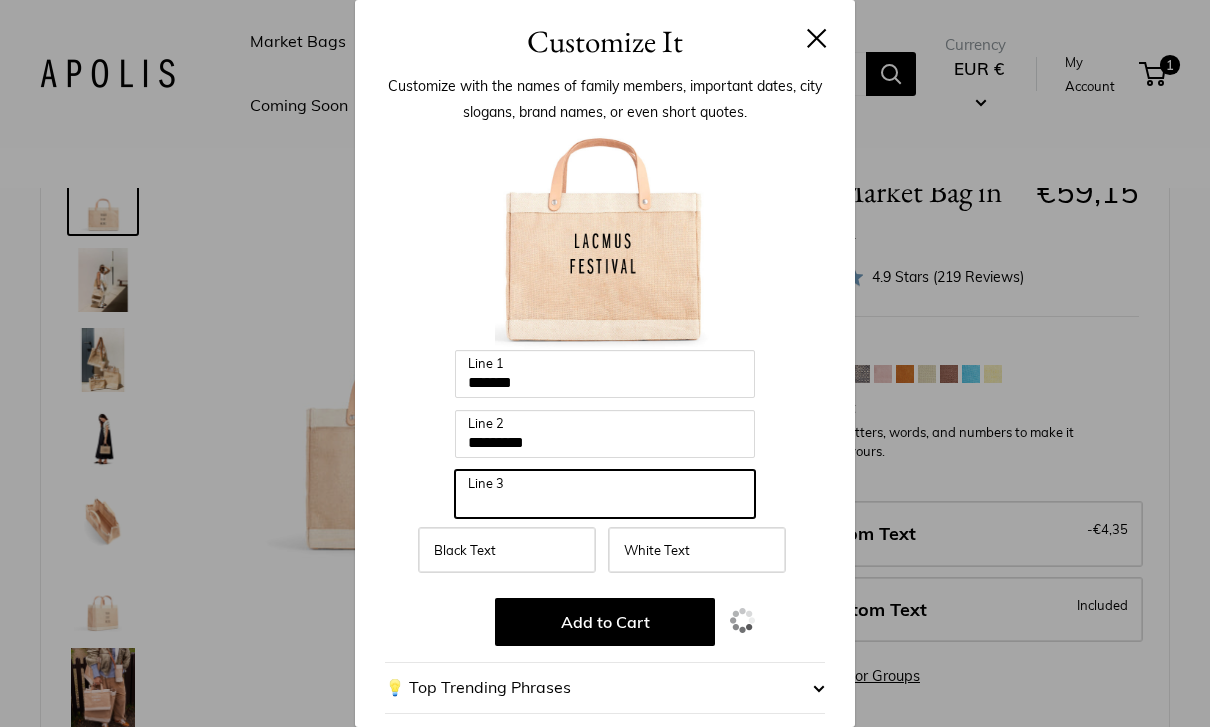 click on "Line 3" at bounding box center (605, 494) 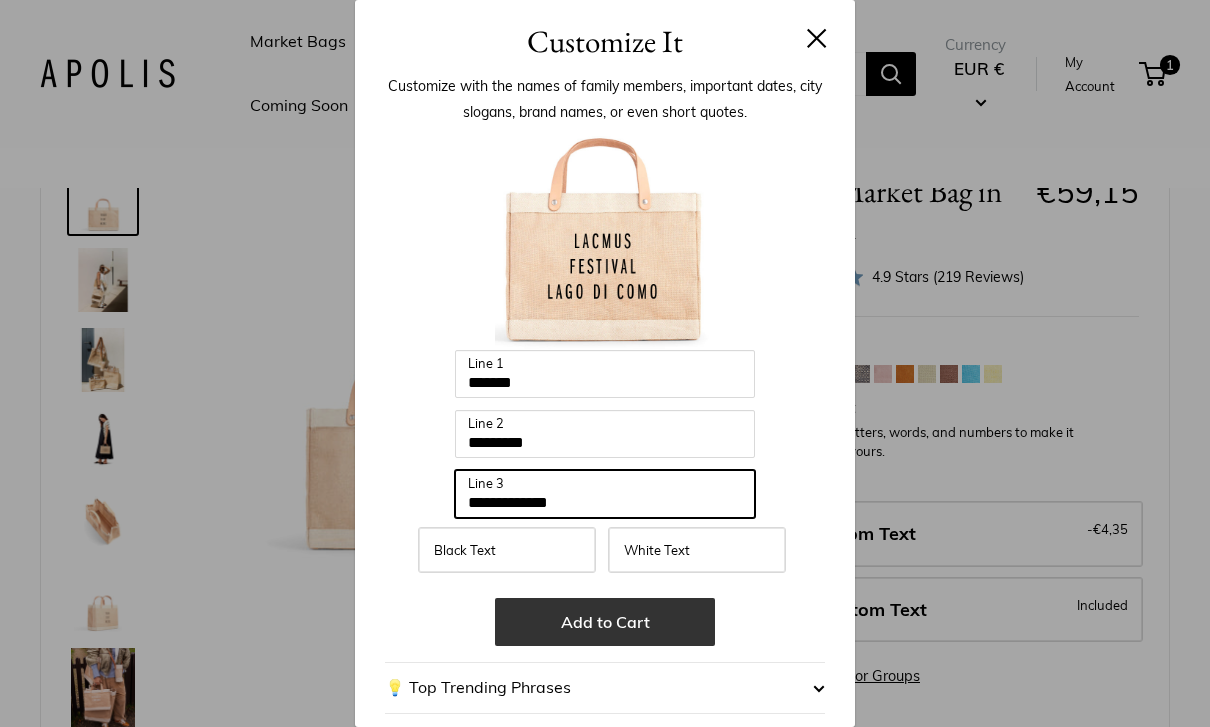 type on "**********" 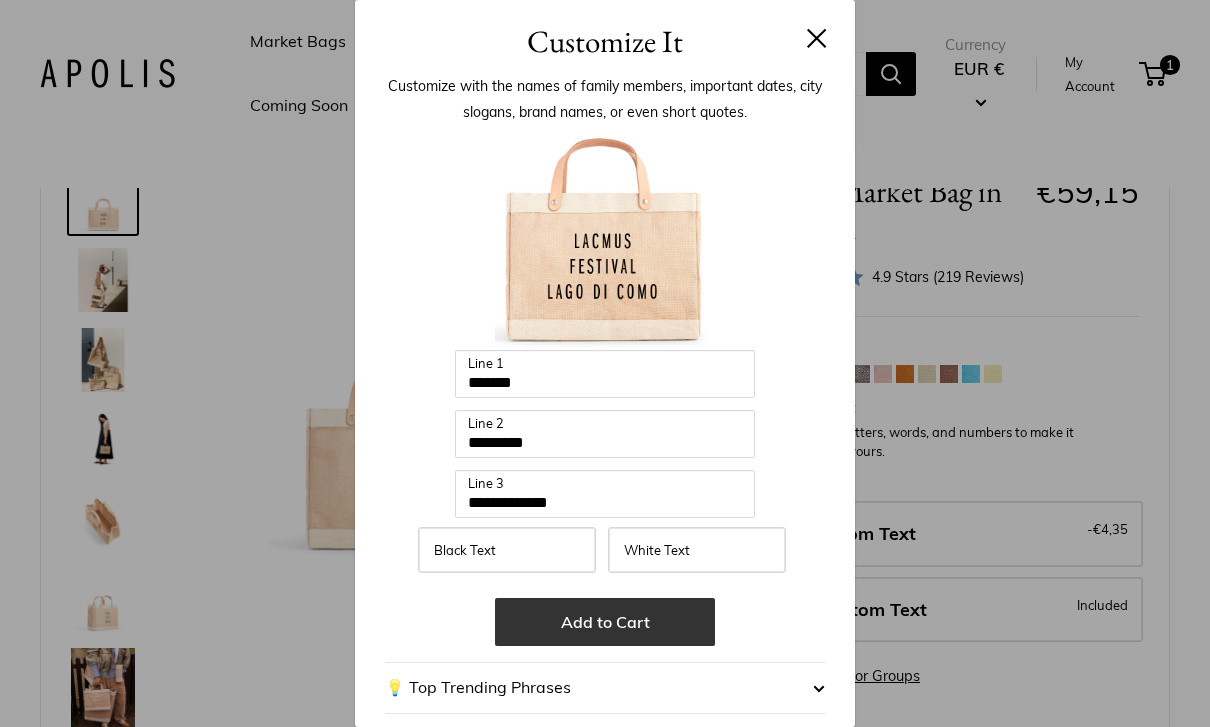 click on "Add to Cart" at bounding box center [605, 622] 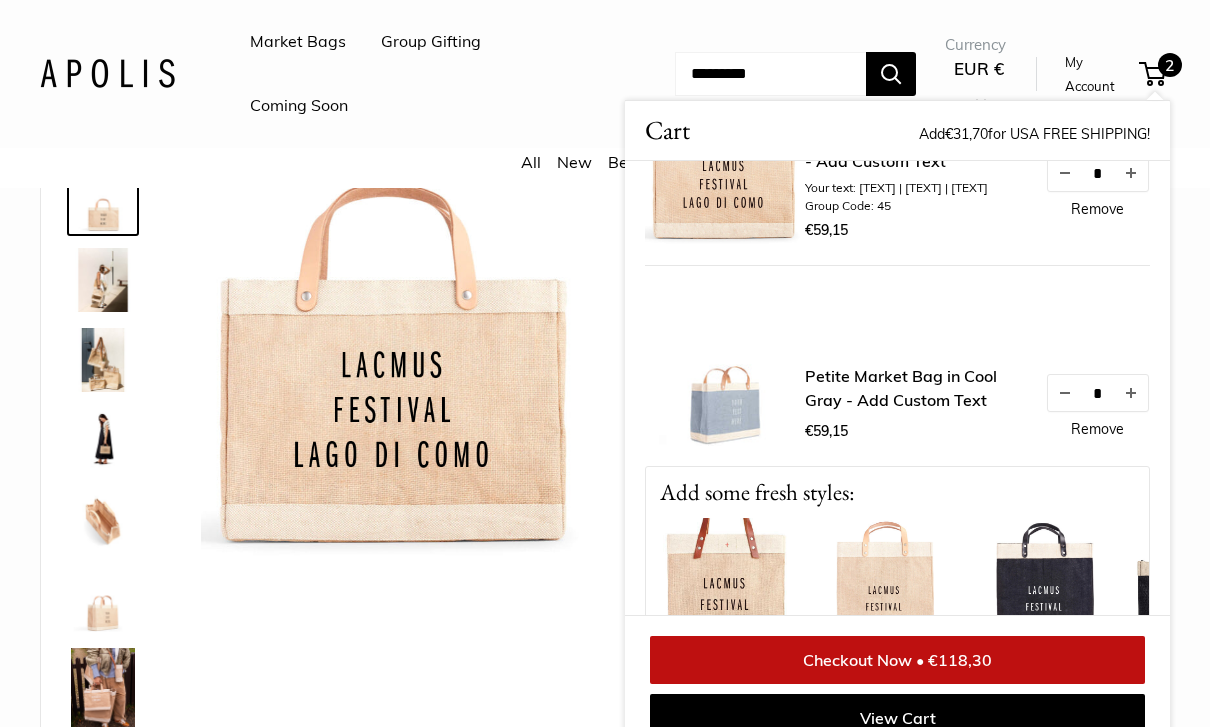 scroll, scrollTop: 108, scrollLeft: 0, axis: vertical 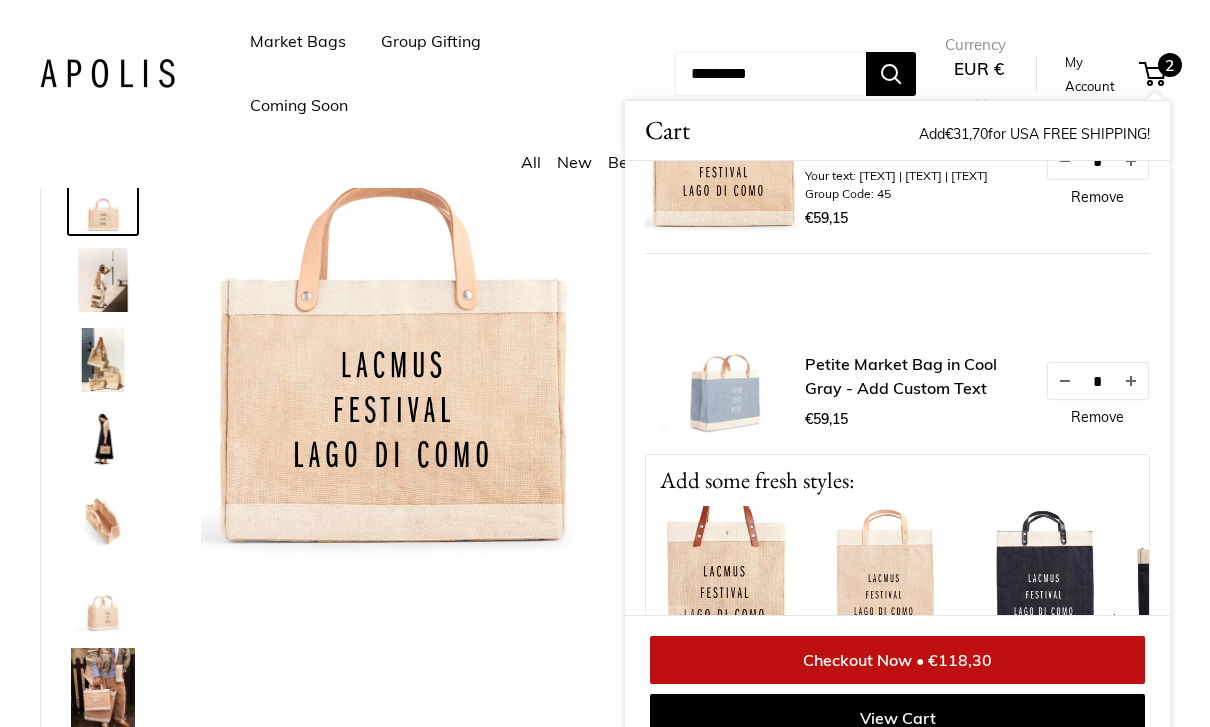 click on "Petite Market Bag in Cool Gray - Add Custom Text" at bounding box center [915, 376] 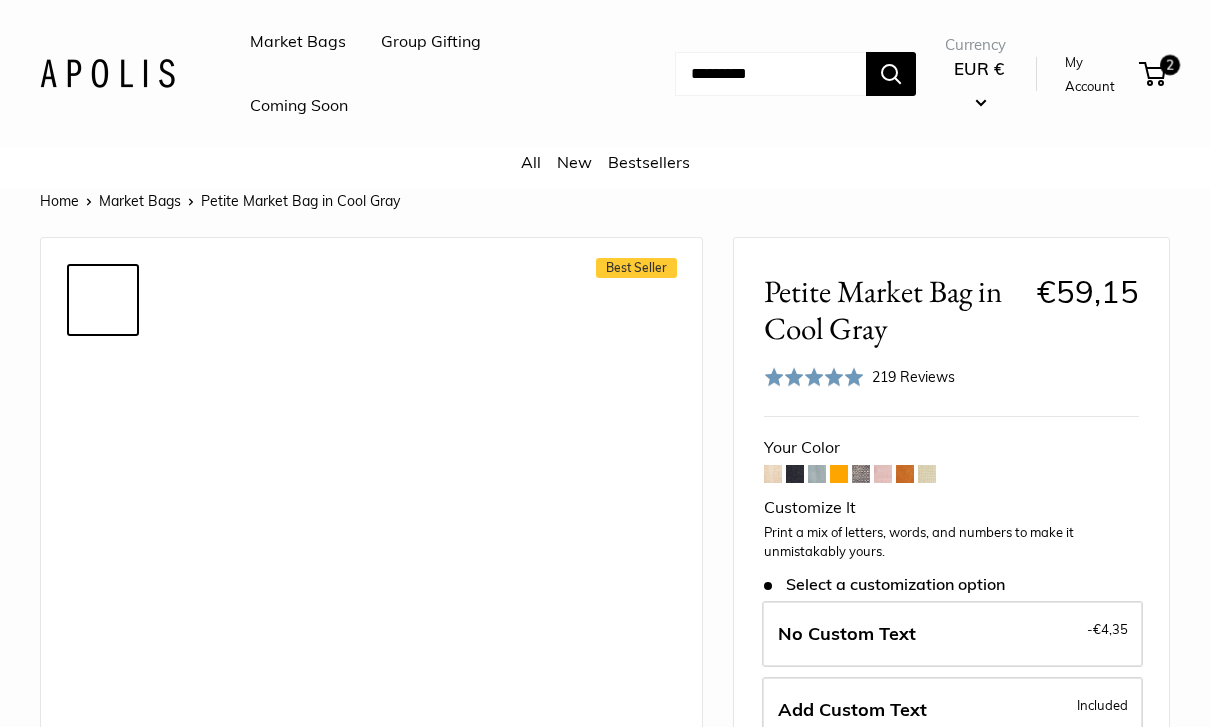 scroll, scrollTop: 0, scrollLeft: 0, axis: both 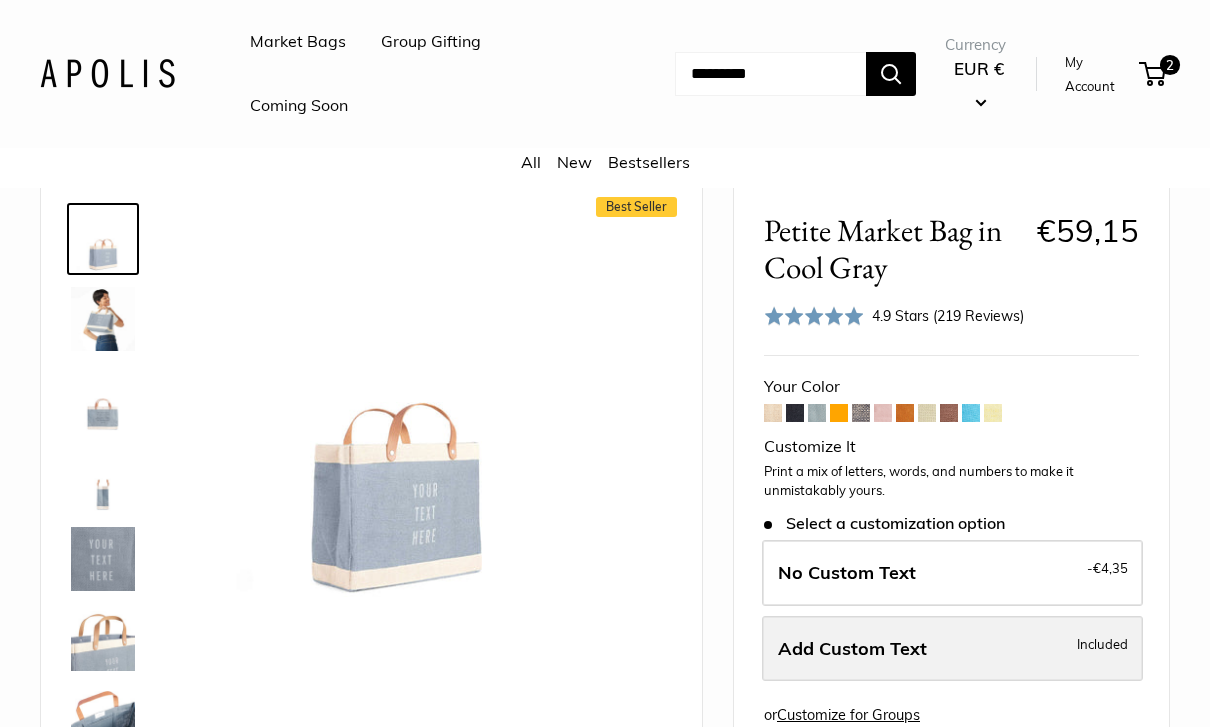 click on "Add Custom Text
Included" at bounding box center [952, 649] 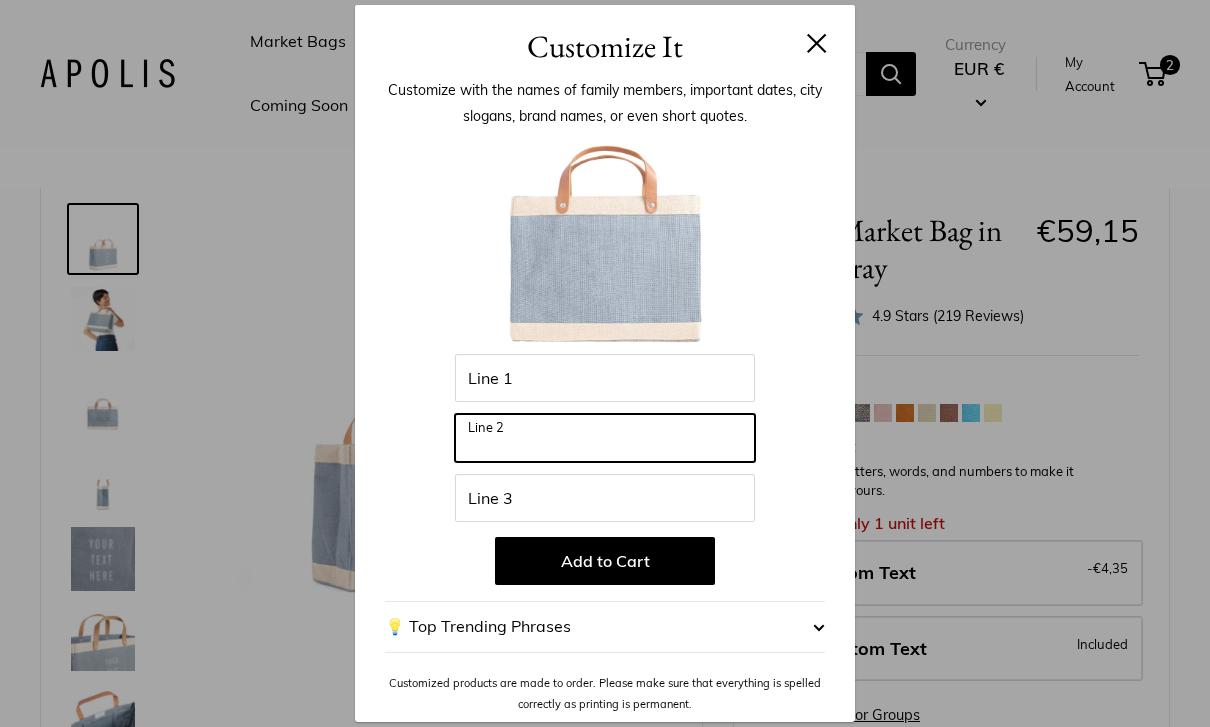 click on "Line 2" at bounding box center [605, 438] 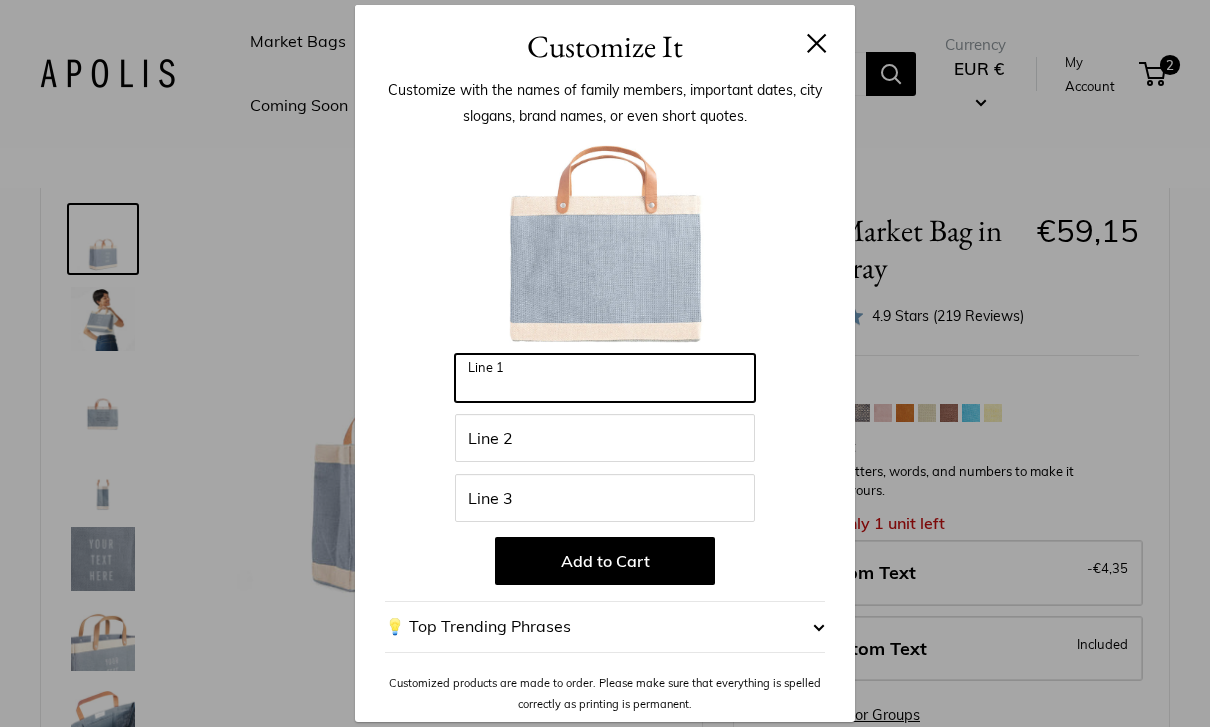 click on "Line 1" at bounding box center (605, 378) 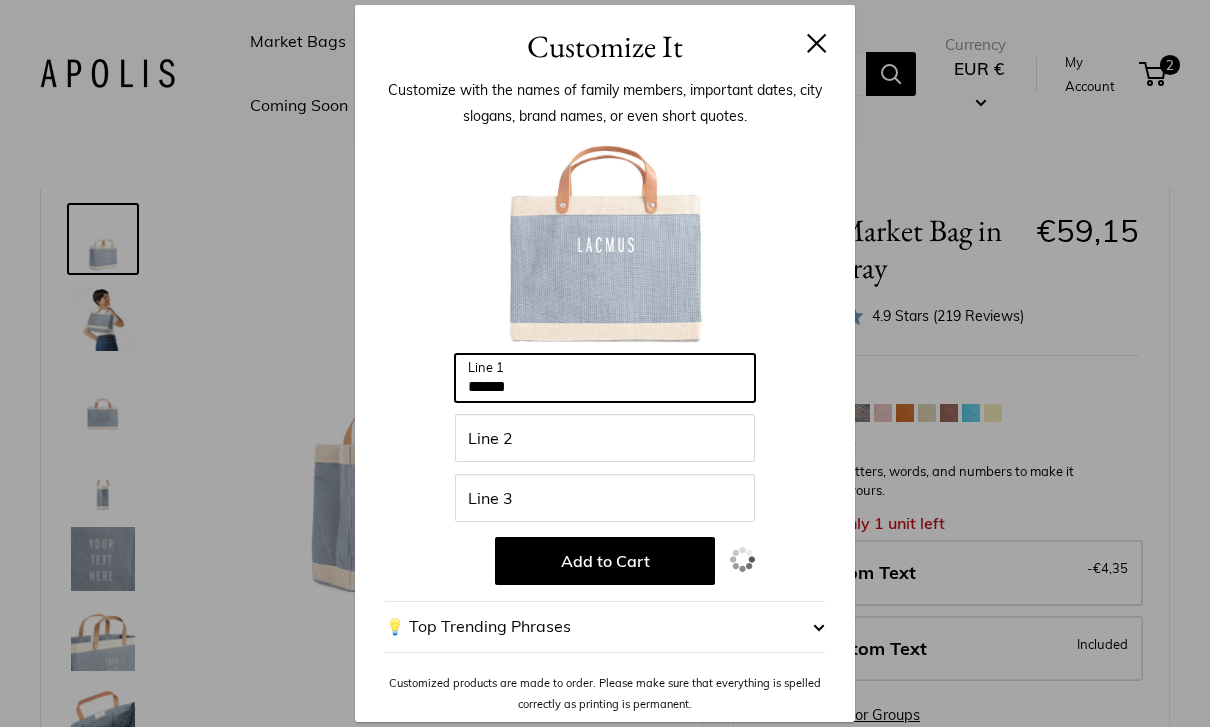 type on "******" 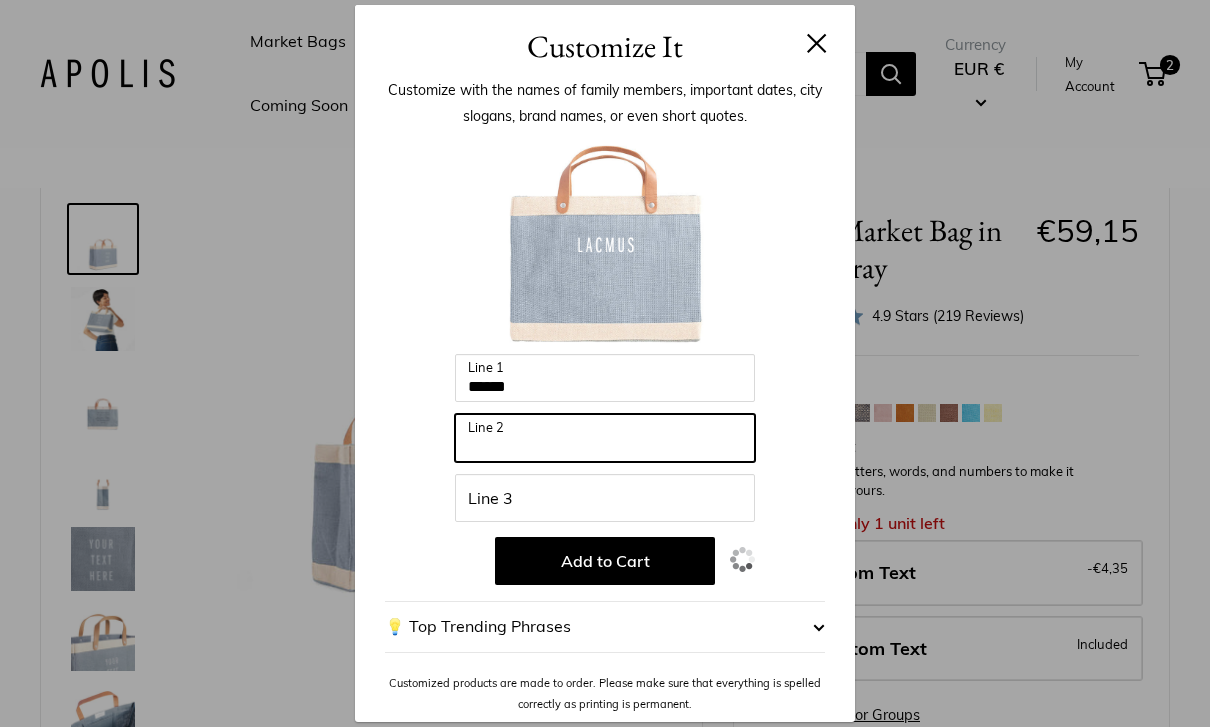 click on "Line 2" at bounding box center (605, 438) 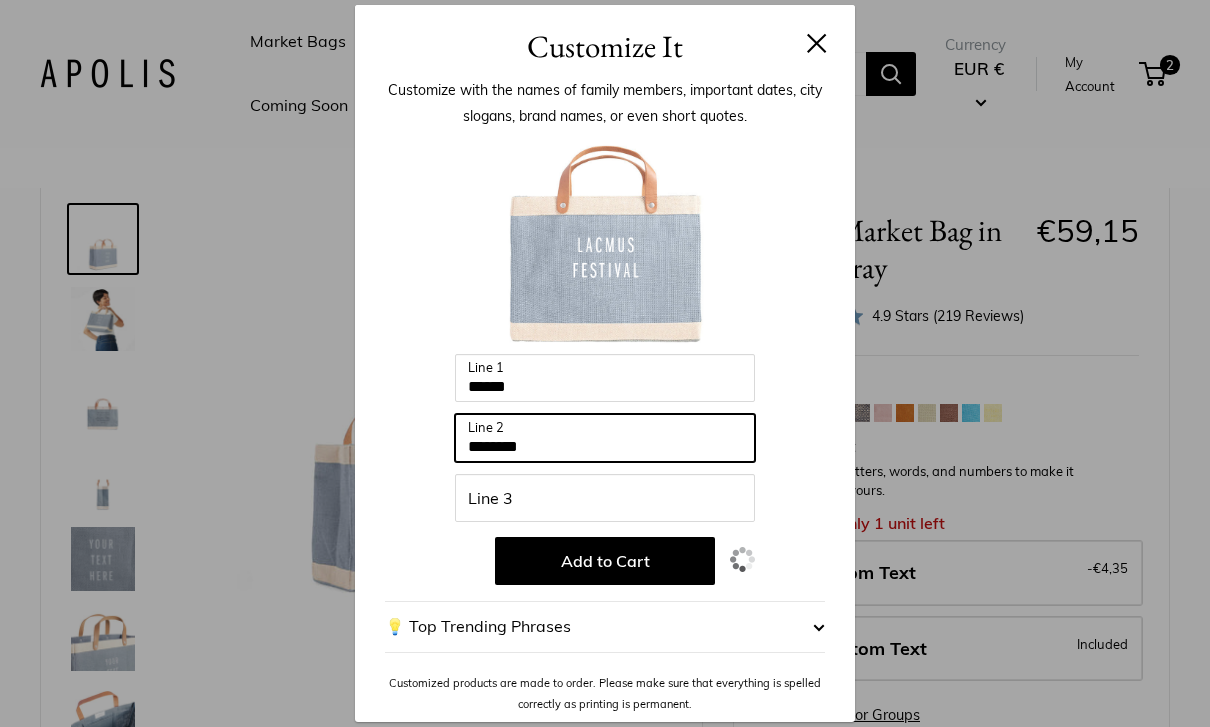 type on "********" 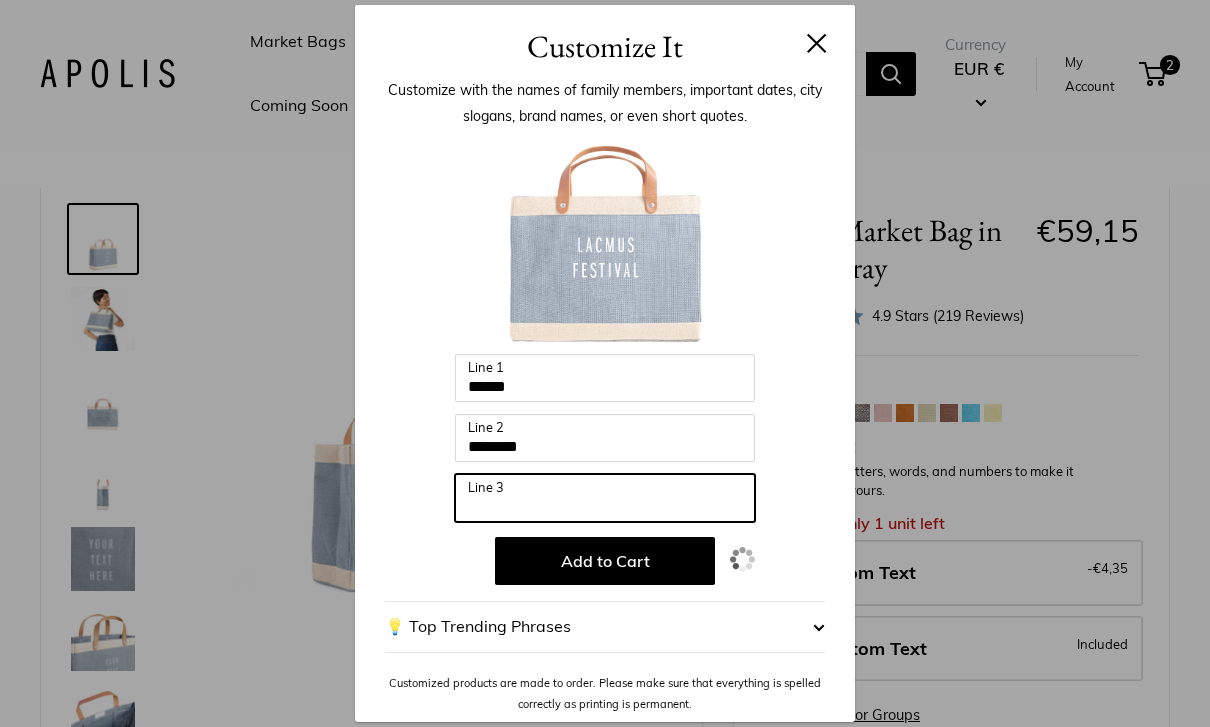 click on "Line 3" at bounding box center [605, 498] 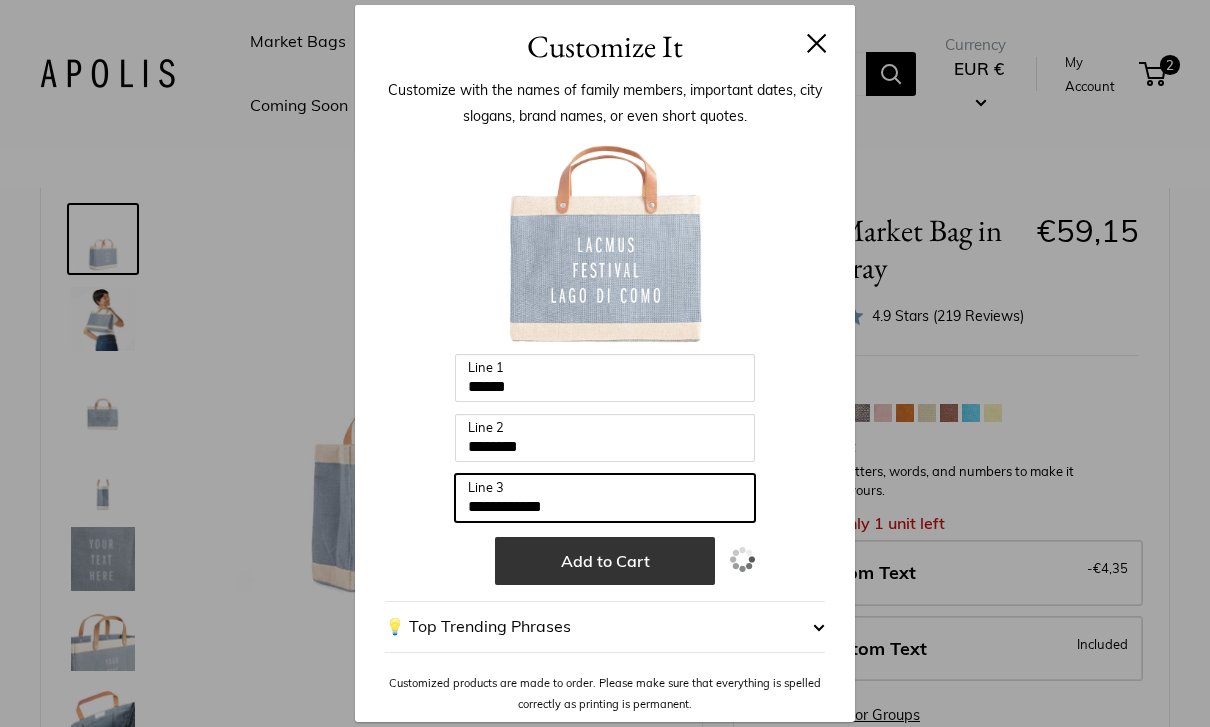 type on "**********" 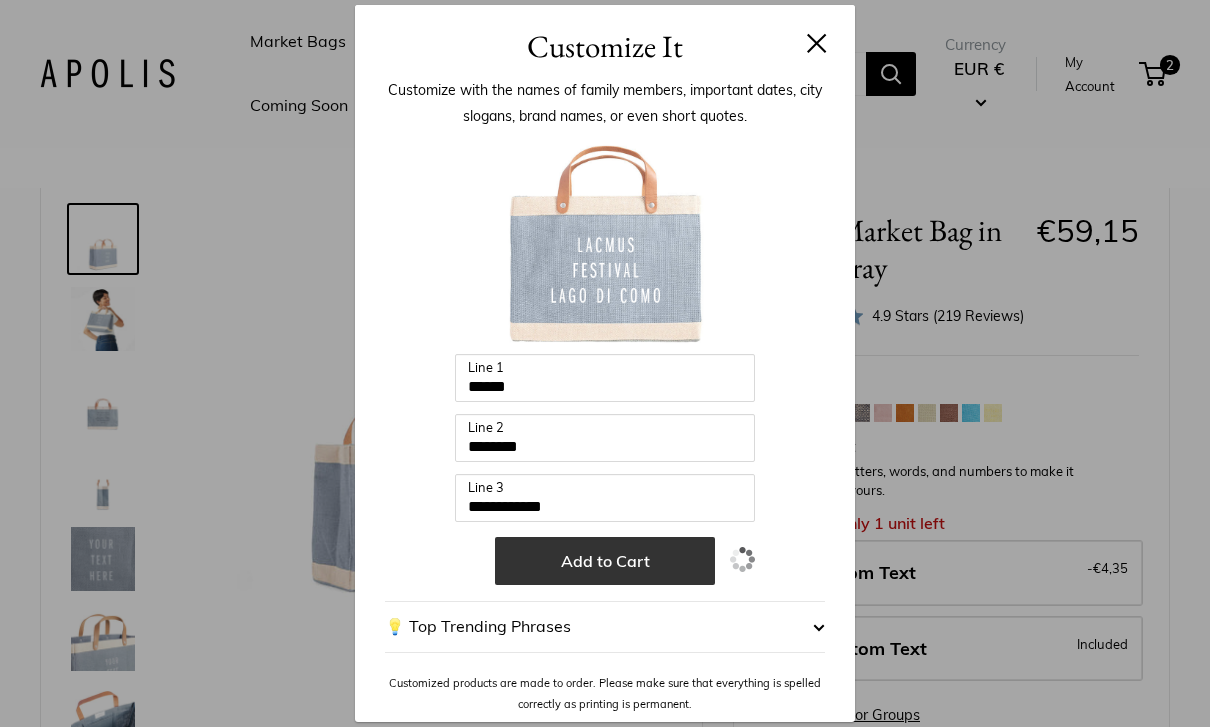click on "Add to Cart" at bounding box center [605, 561] 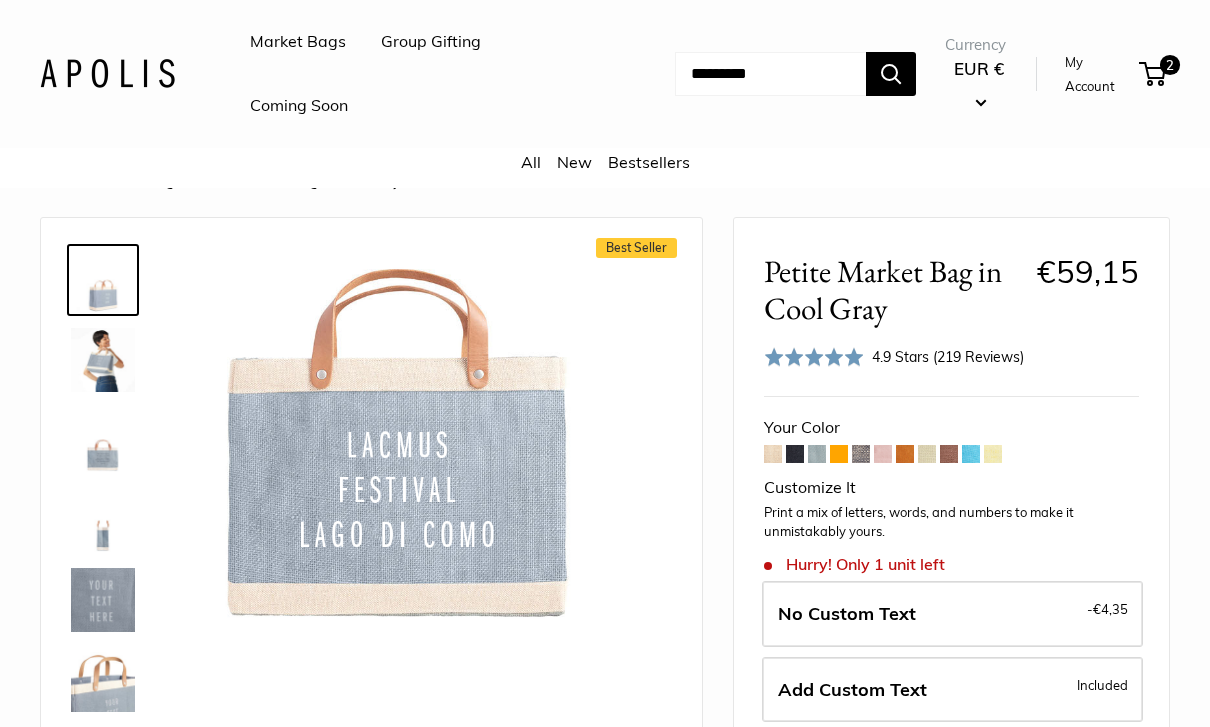 scroll, scrollTop: 0, scrollLeft: 0, axis: both 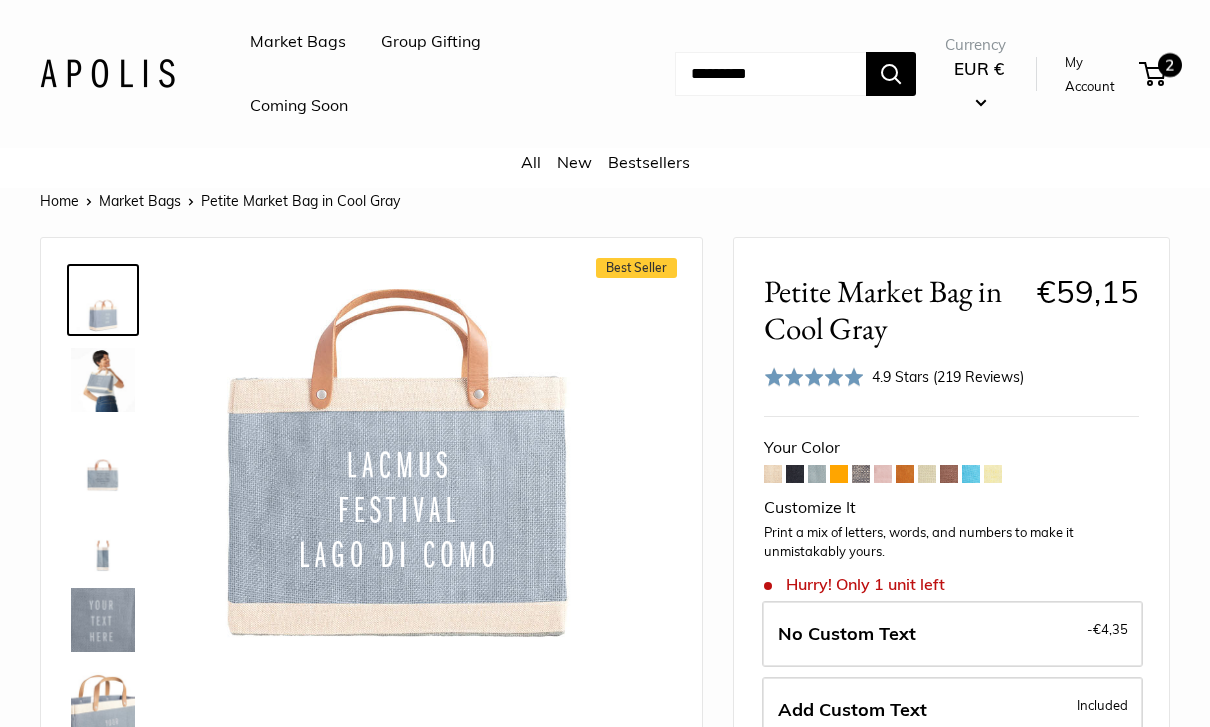 click on "2" at bounding box center [1152, 74] 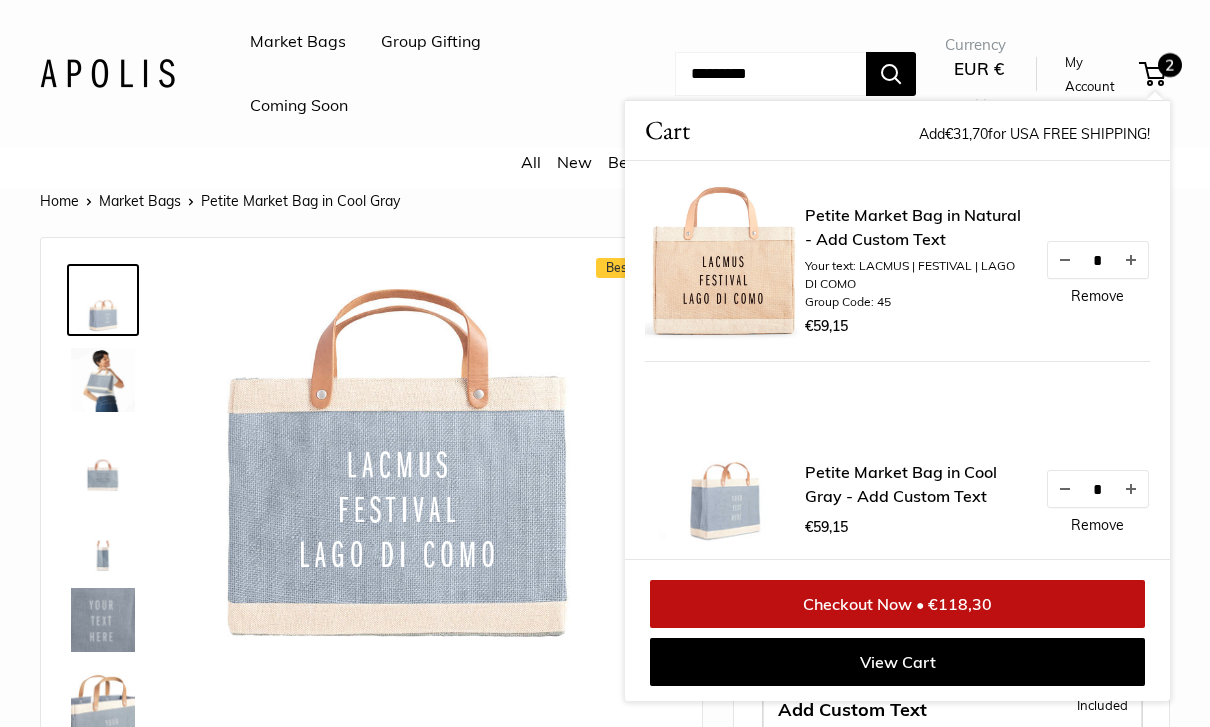 click at bounding box center (396, 463) 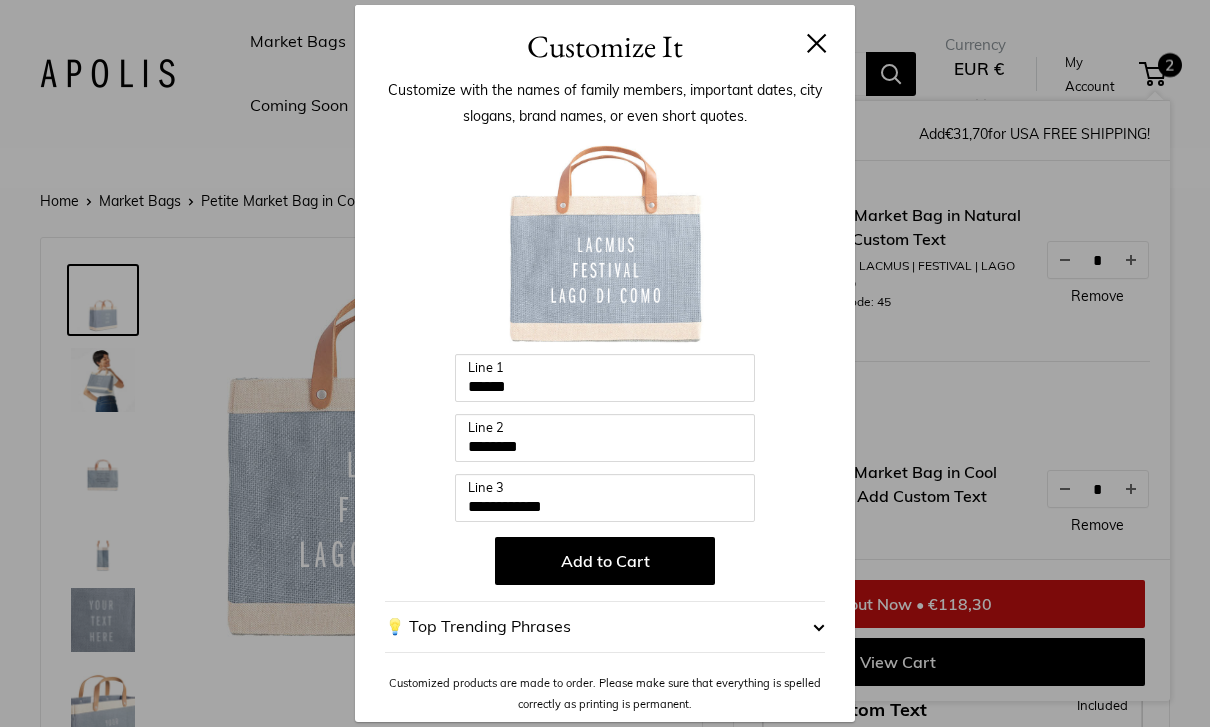 click at bounding box center [817, 43] 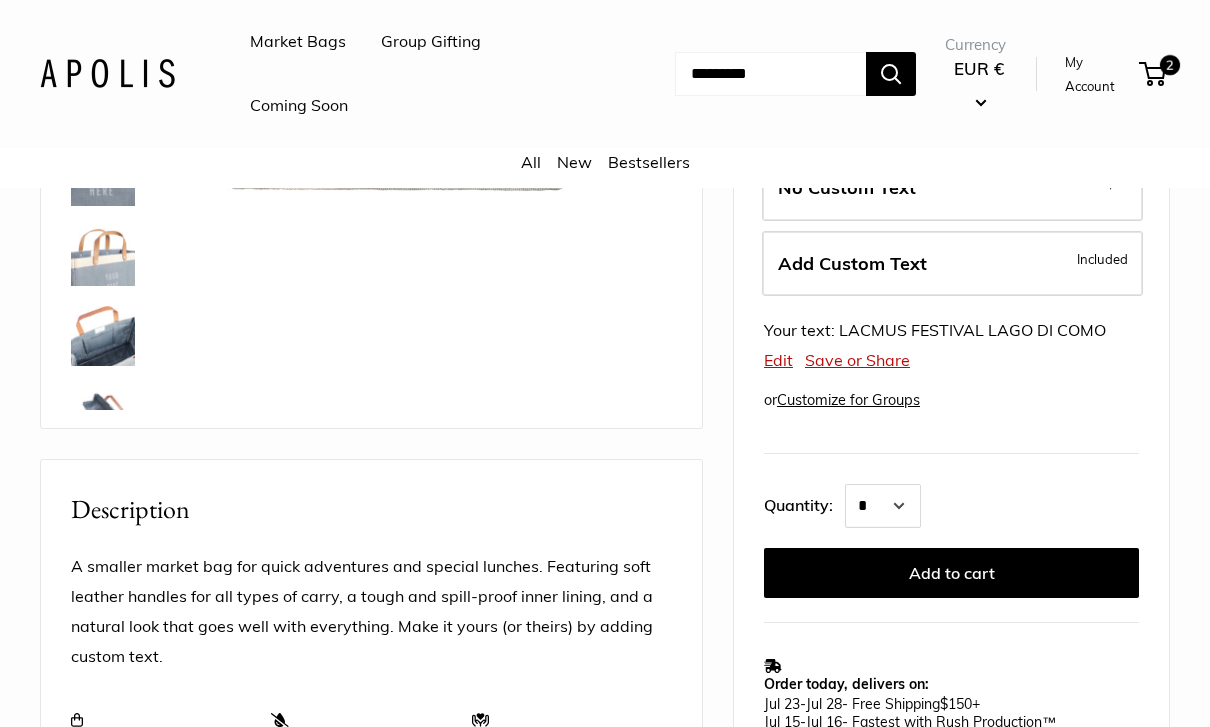 scroll, scrollTop: 448, scrollLeft: 0, axis: vertical 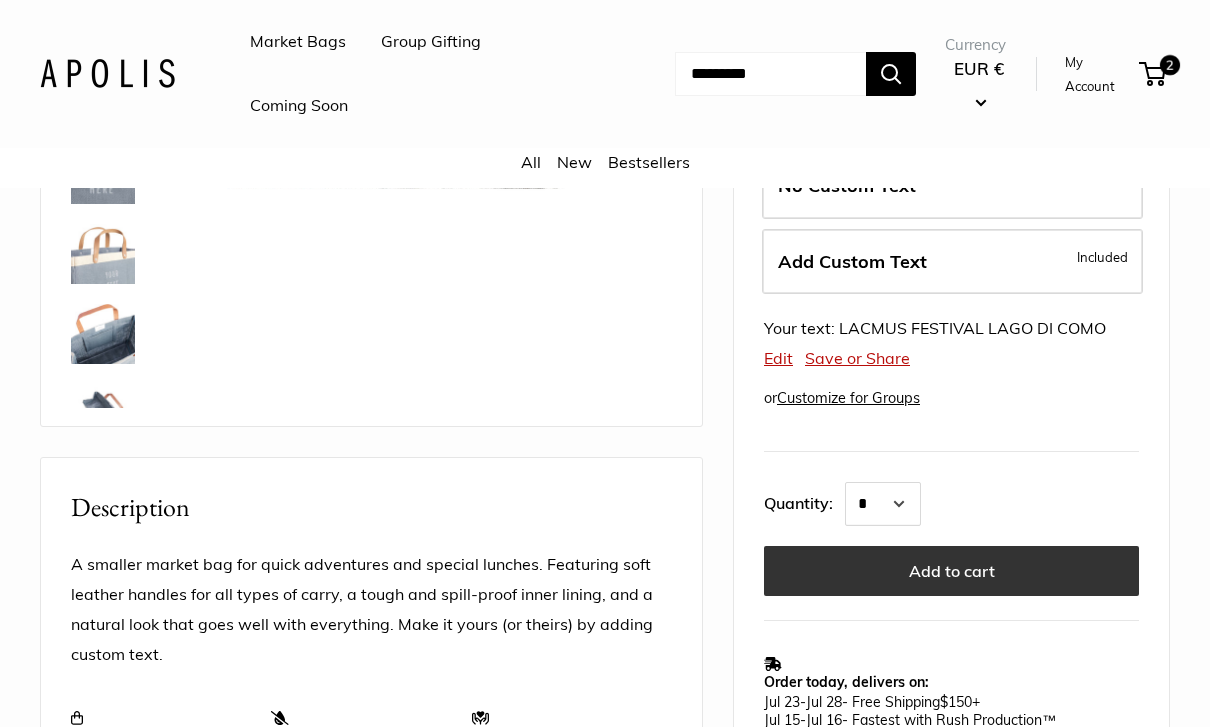 click on "Add to cart" at bounding box center (951, 571) 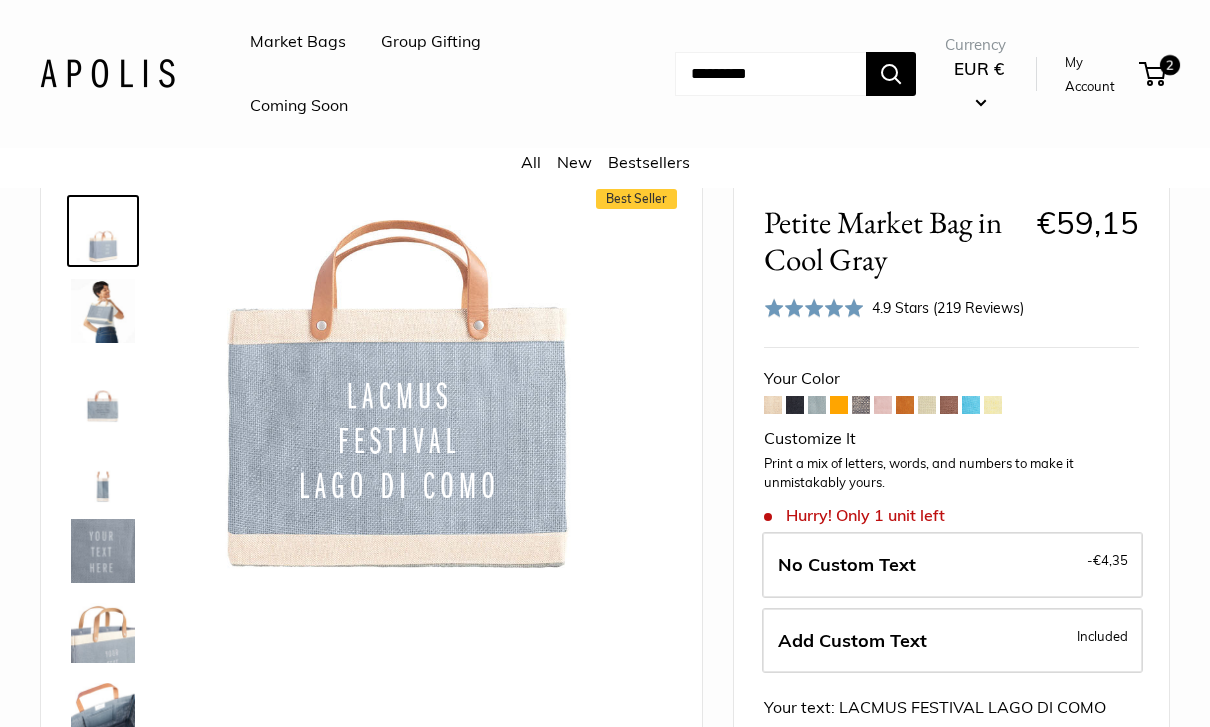scroll, scrollTop: 0, scrollLeft: 0, axis: both 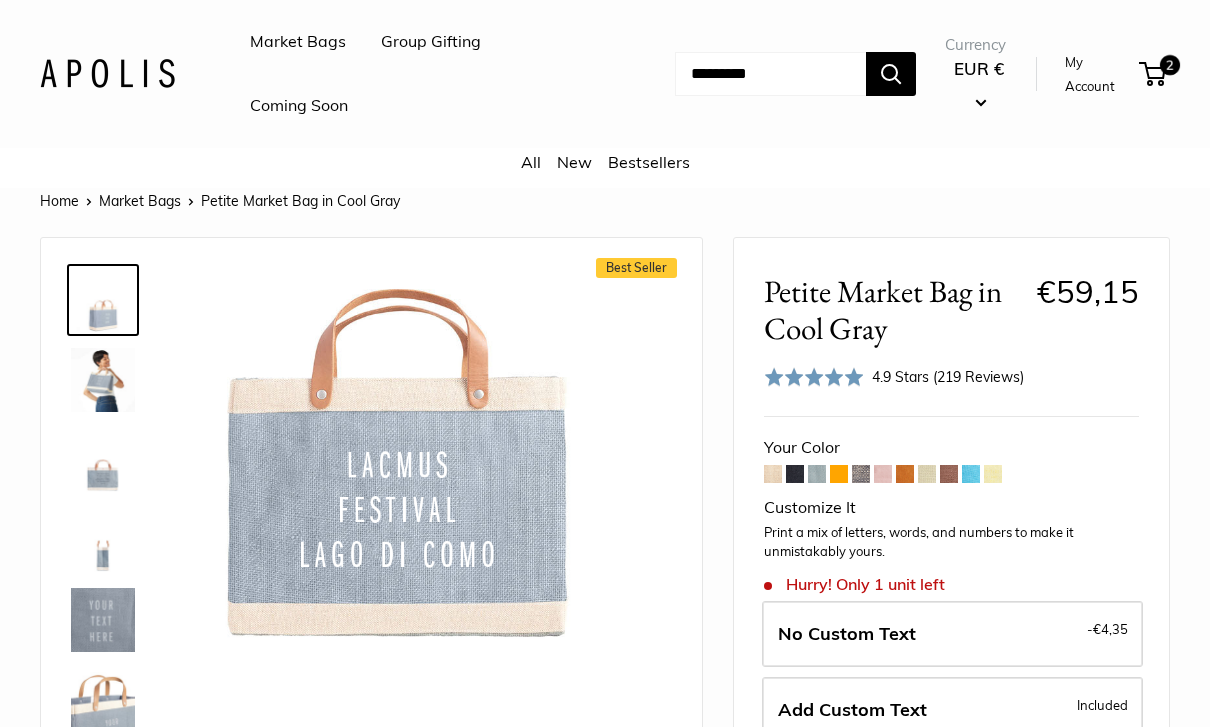 click at bounding box center [839, 474] 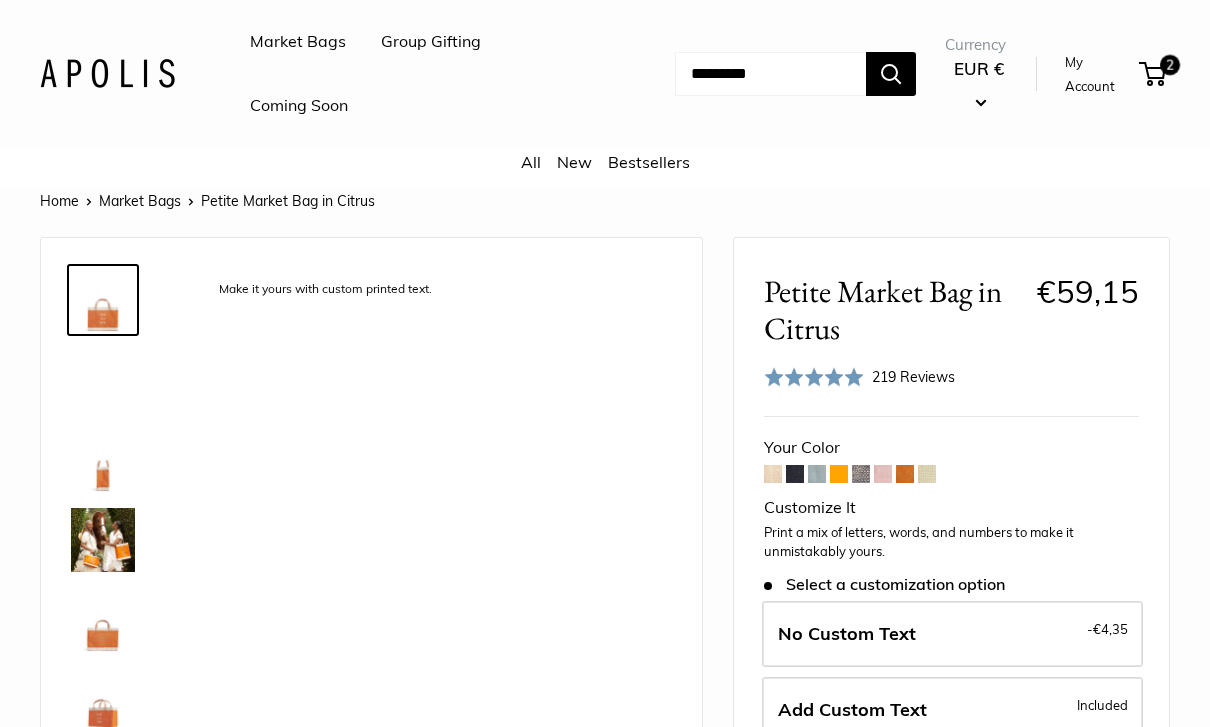 scroll, scrollTop: 0, scrollLeft: 0, axis: both 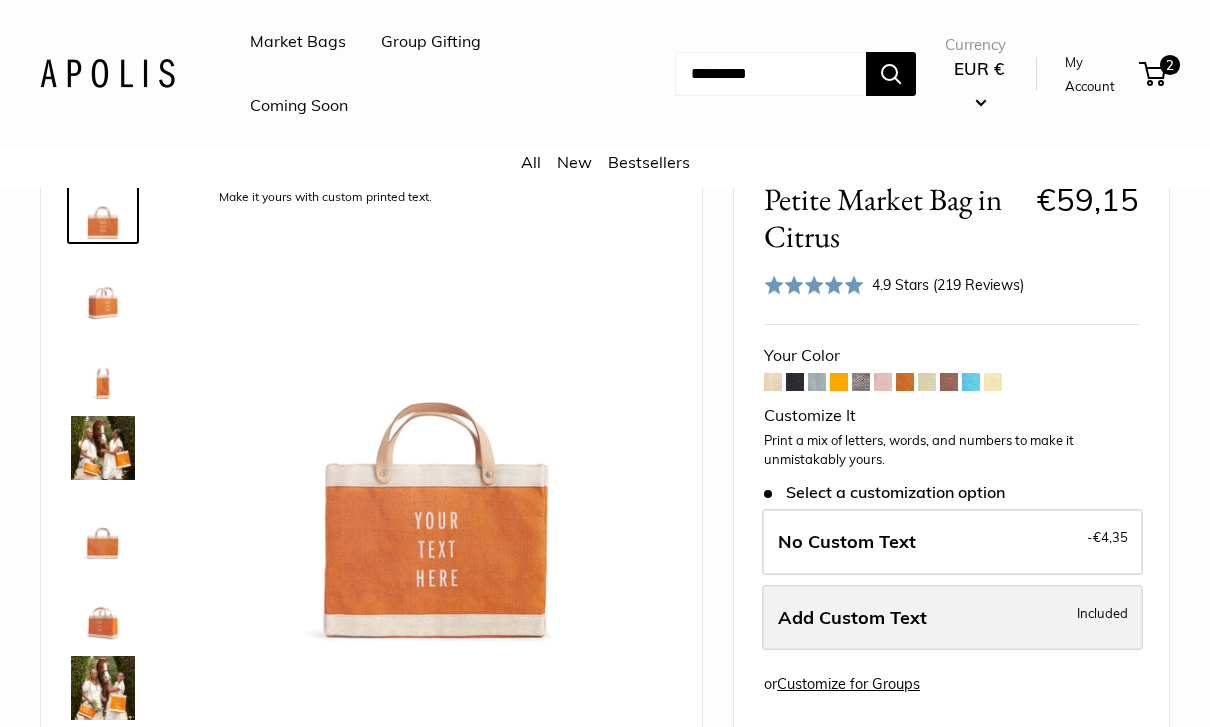 click on "Add Custom Text" at bounding box center [852, 617] 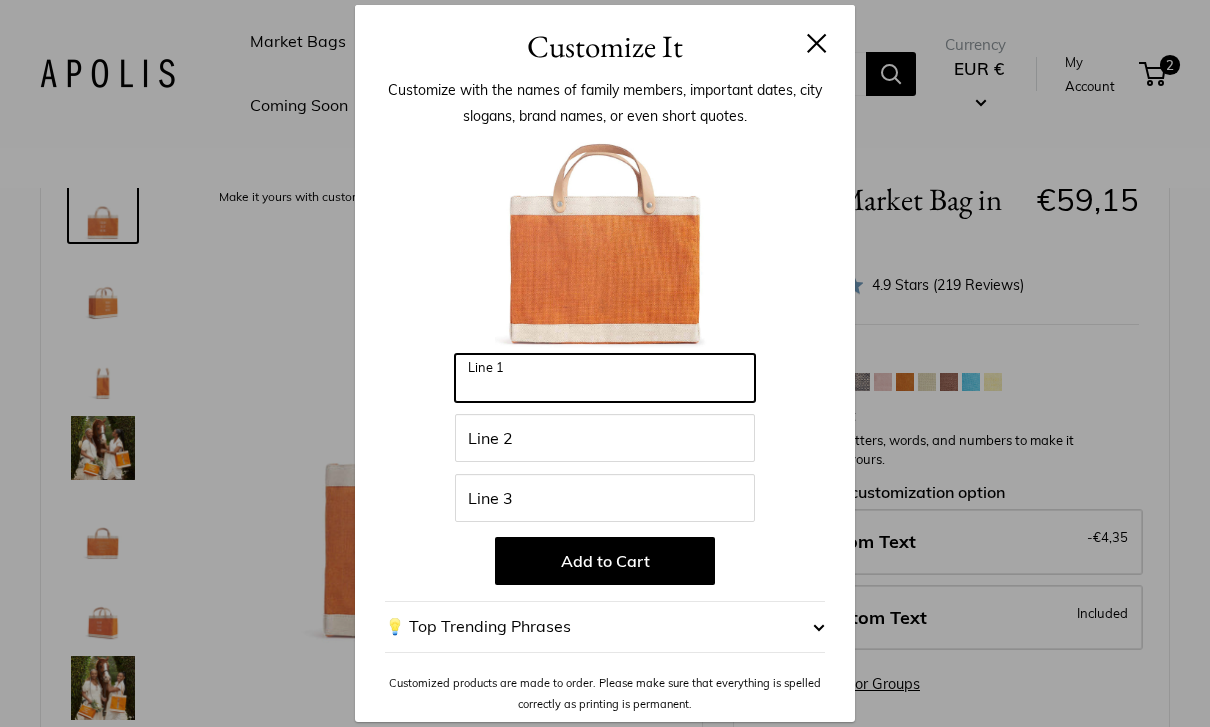 click on "Line 1" at bounding box center [605, 378] 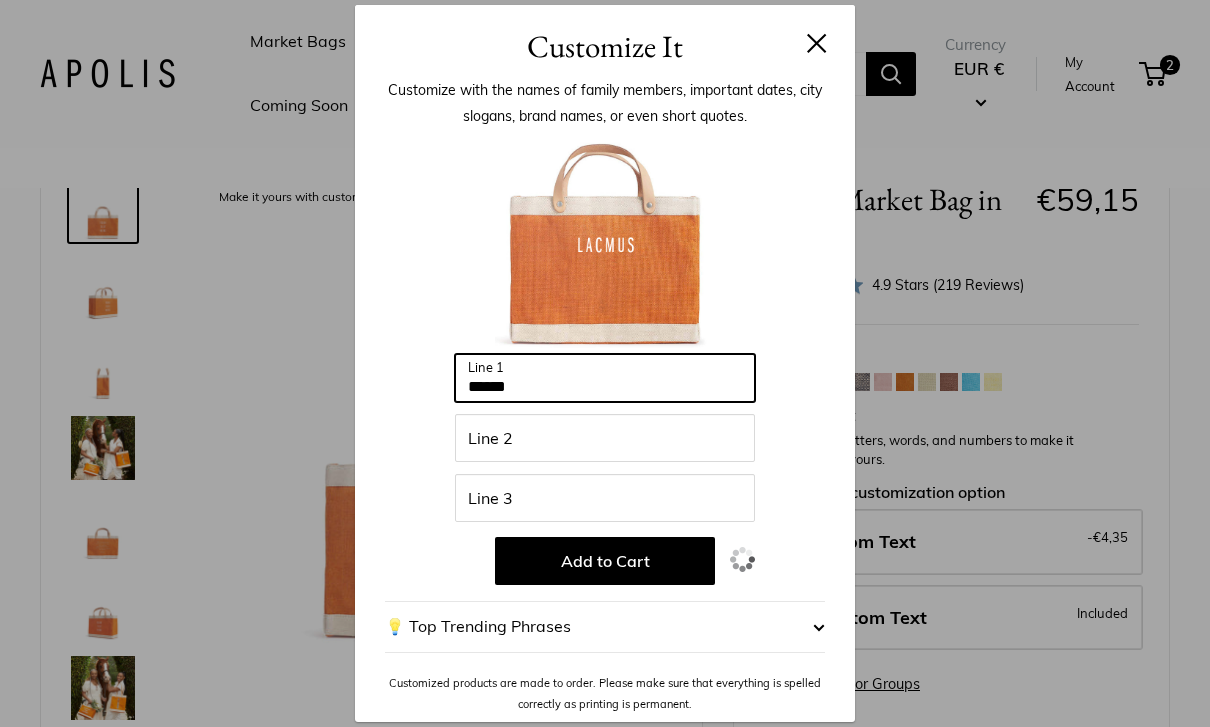 type on "******" 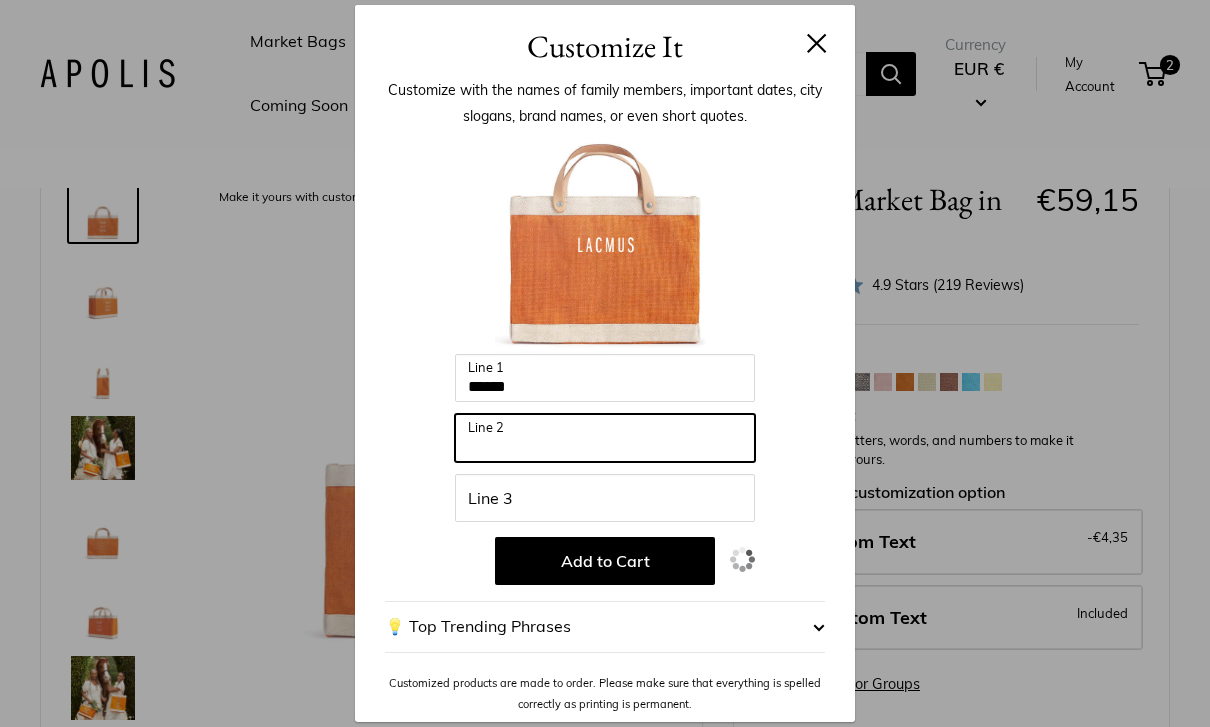 click on "Line 2" at bounding box center [605, 438] 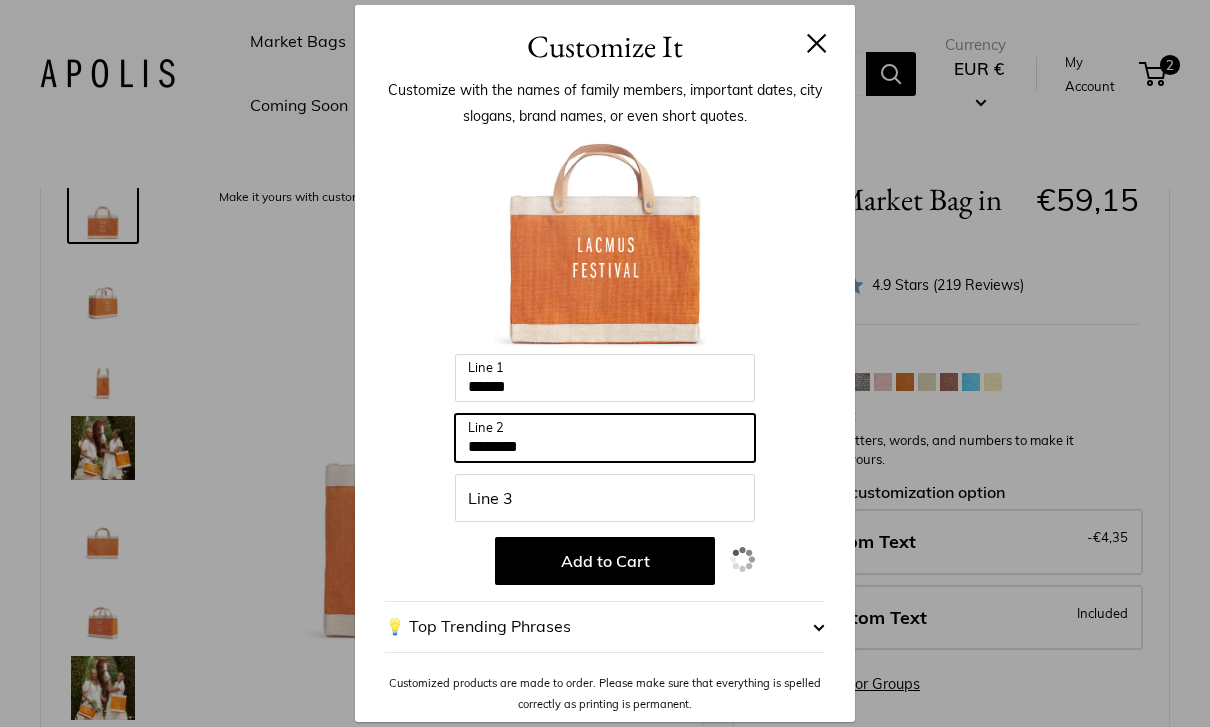 type on "********" 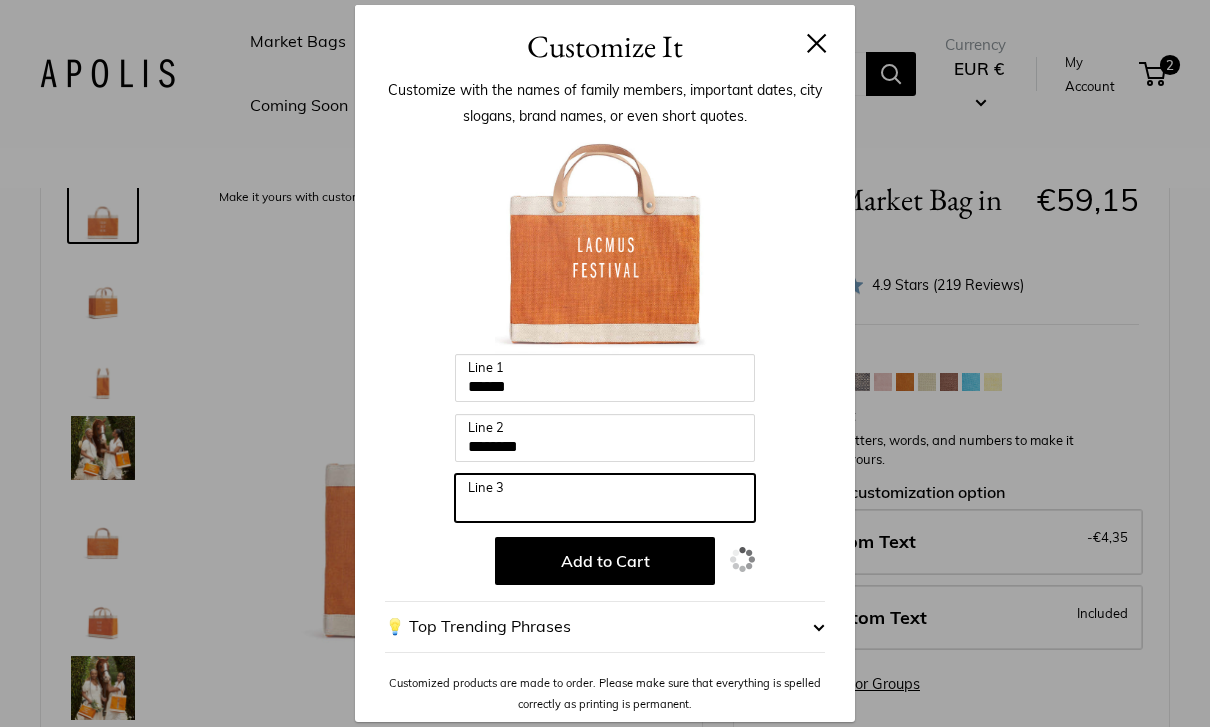 click on "Line 3" at bounding box center [605, 498] 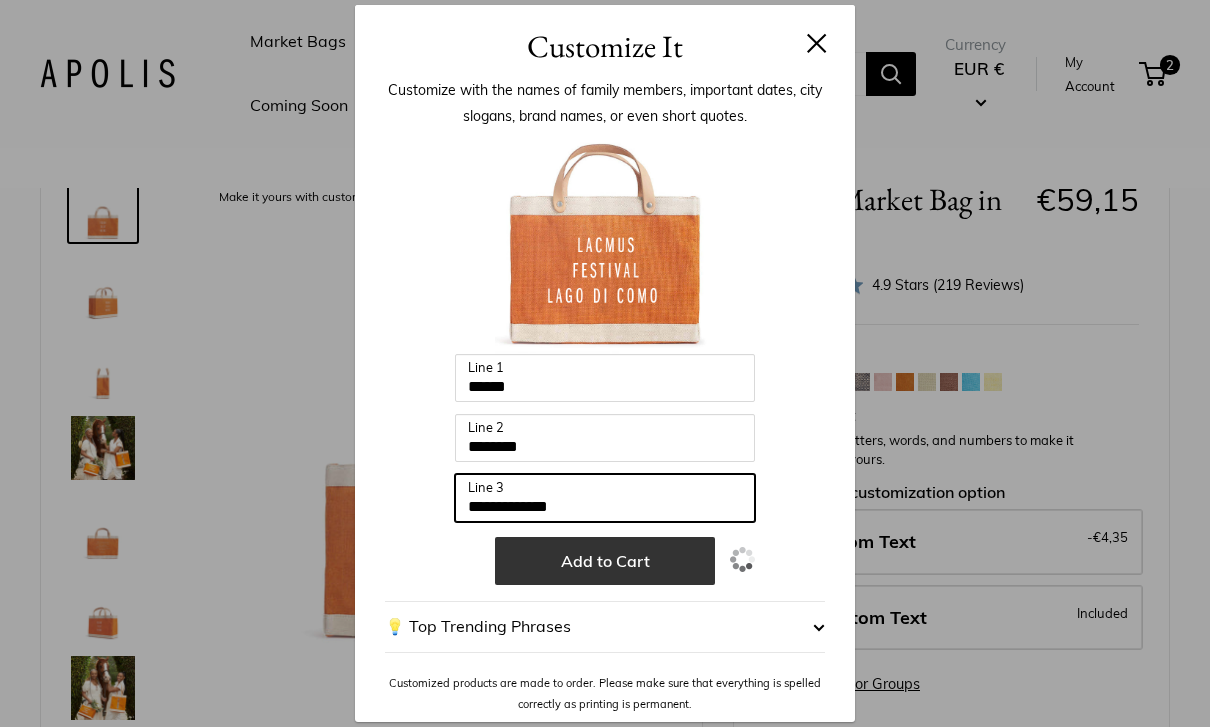 type on "**********" 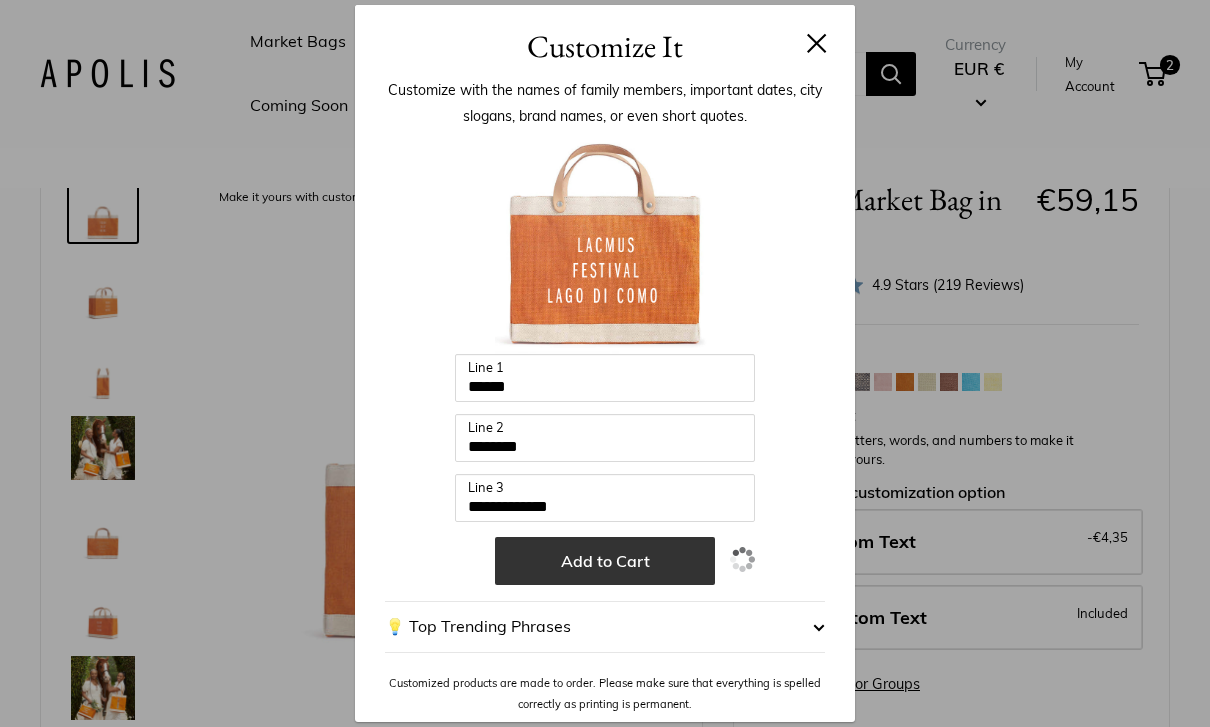 click on "Add to Cart" at bounding box center [605, 561] 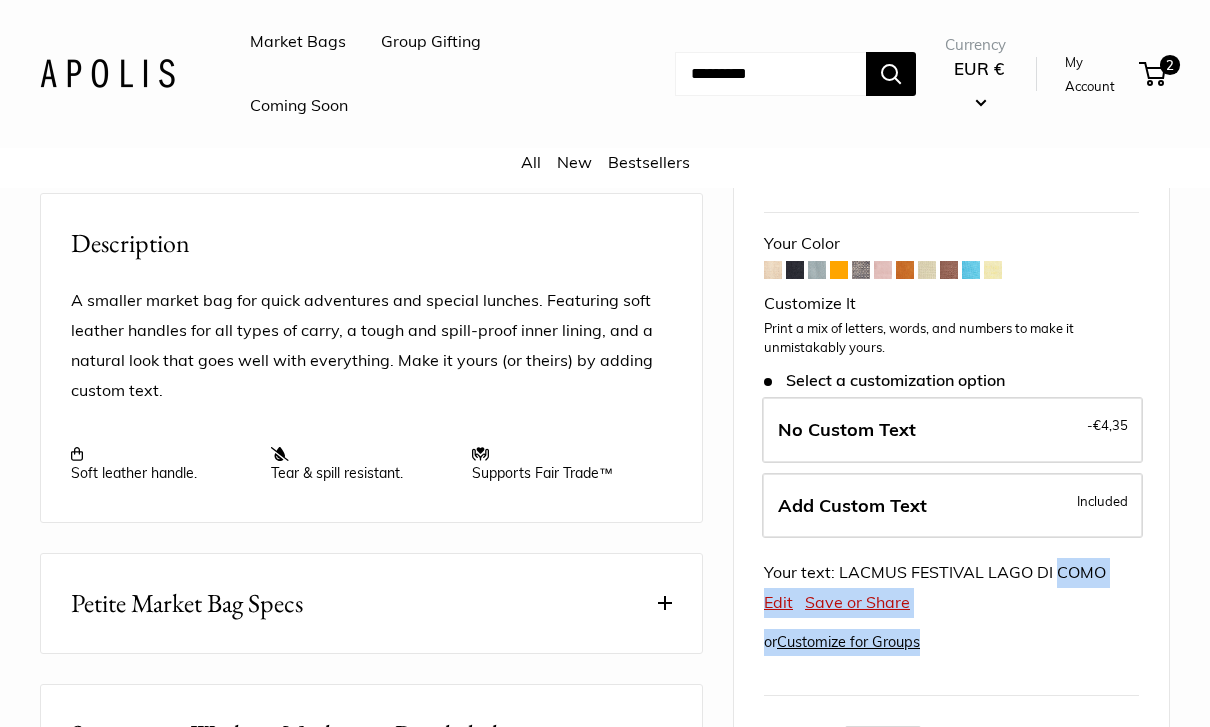 scroll, scrollTop: 712, scrollLeft: 0, axis: vertical 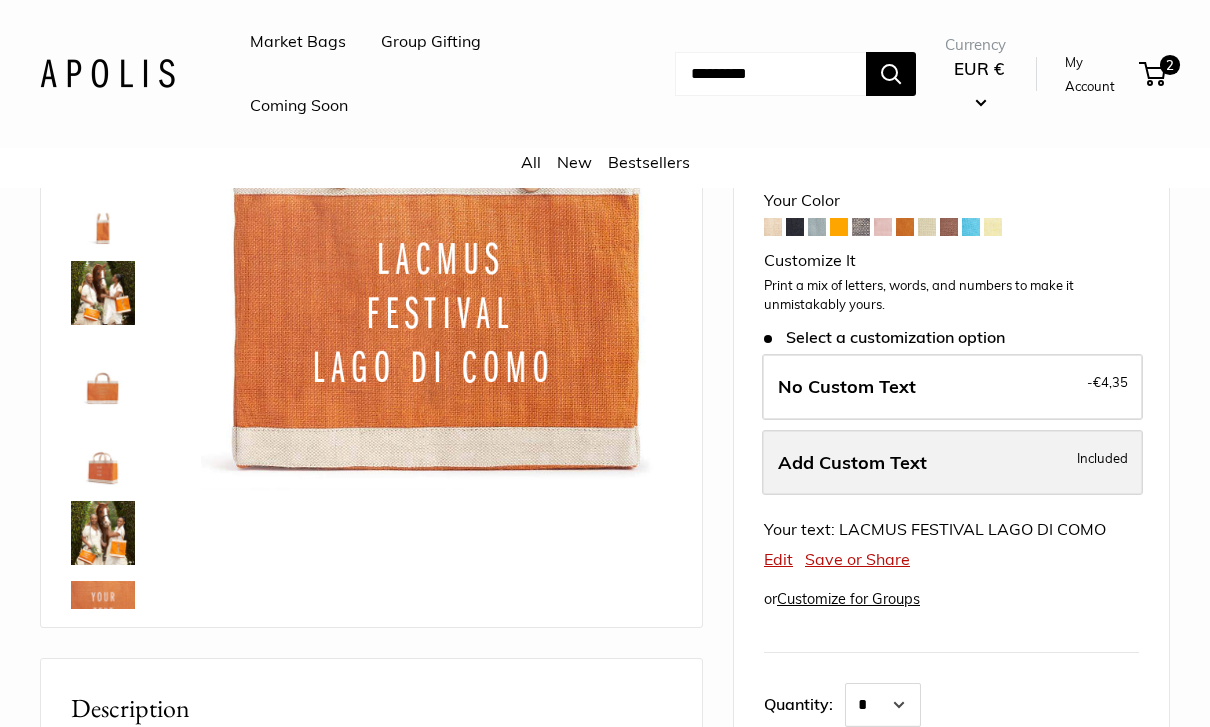 click on "Add Custom Text
Included" at bounding box center (952, 463) 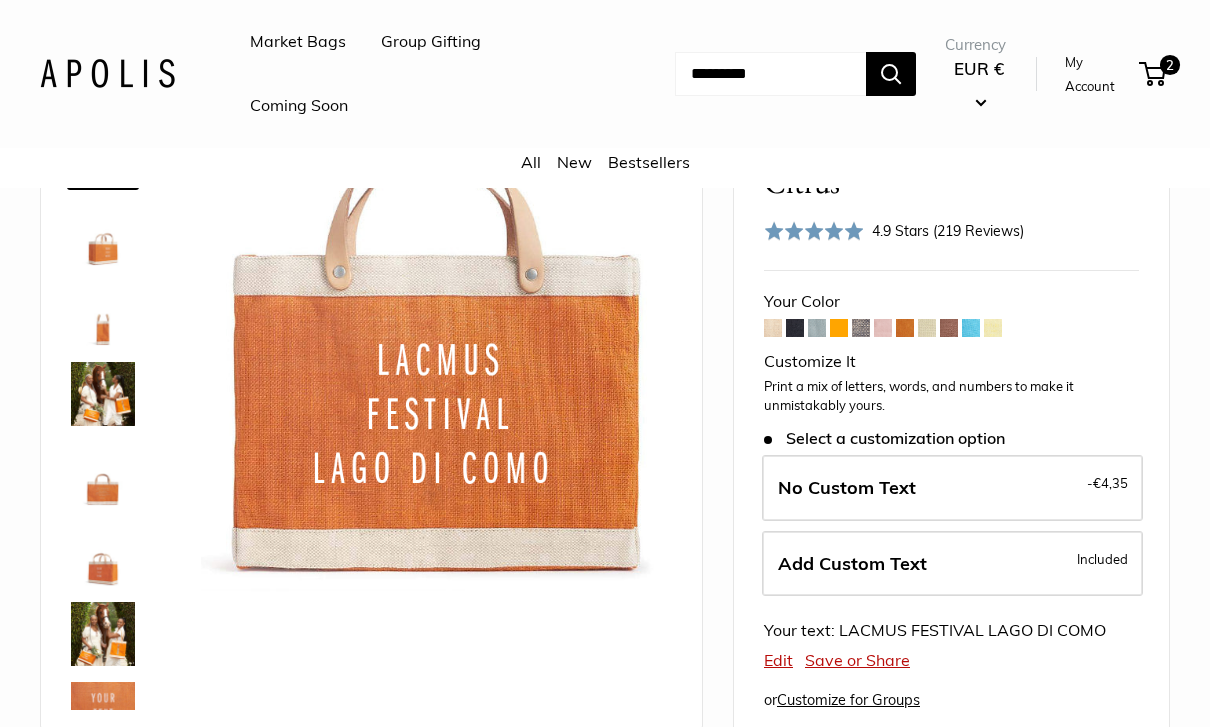 scroll, scrollTop: 153, scrollLeft: 0, axis: vertical 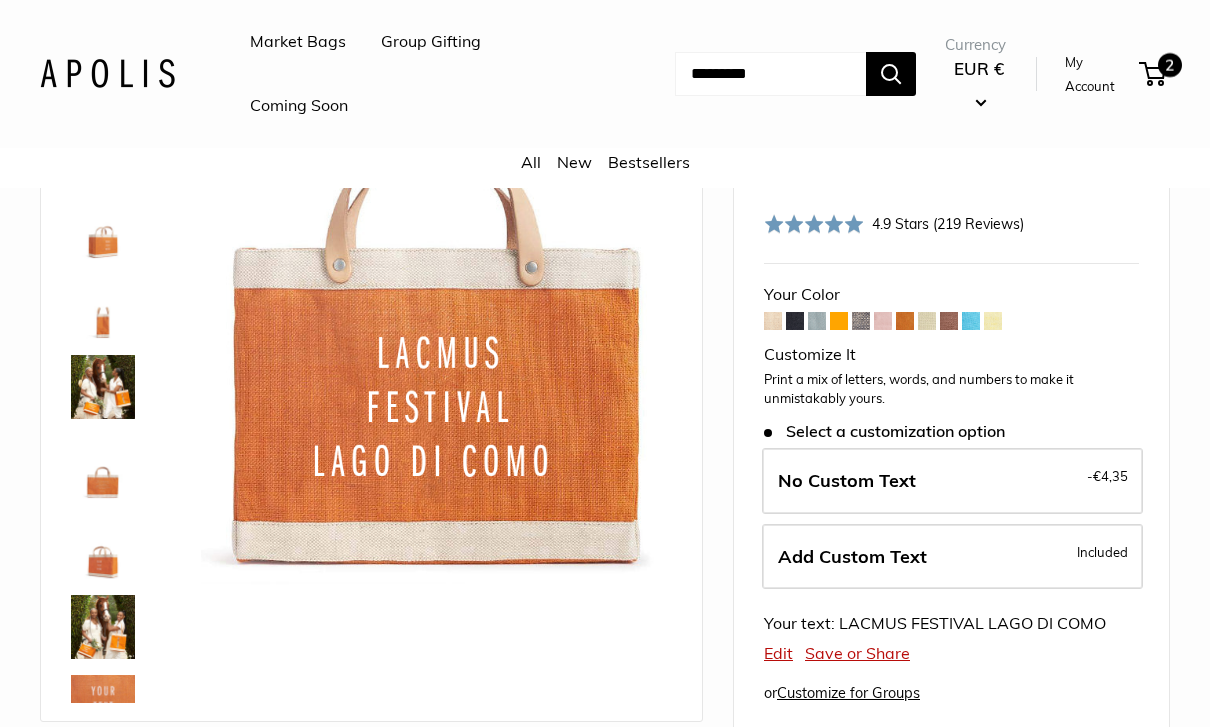 click on "2" at bounding box center [1152, 74] 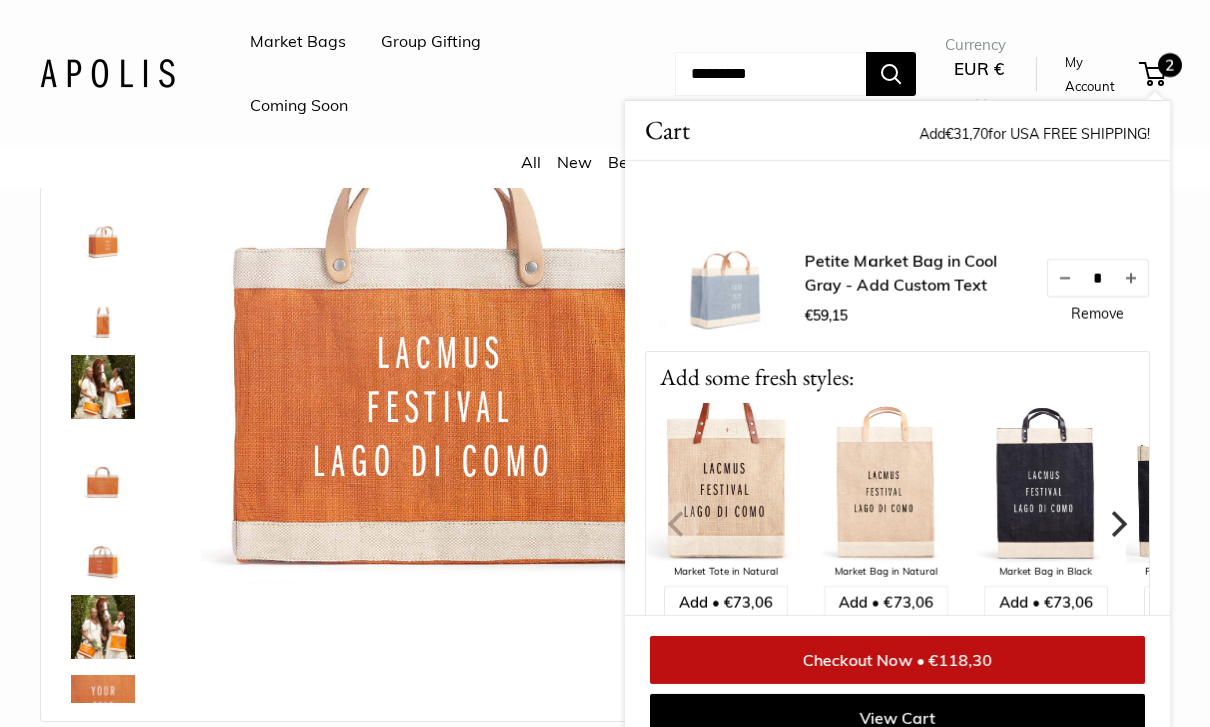 scroll, scrollTop: 0, scrollLeft: 0, axis: both 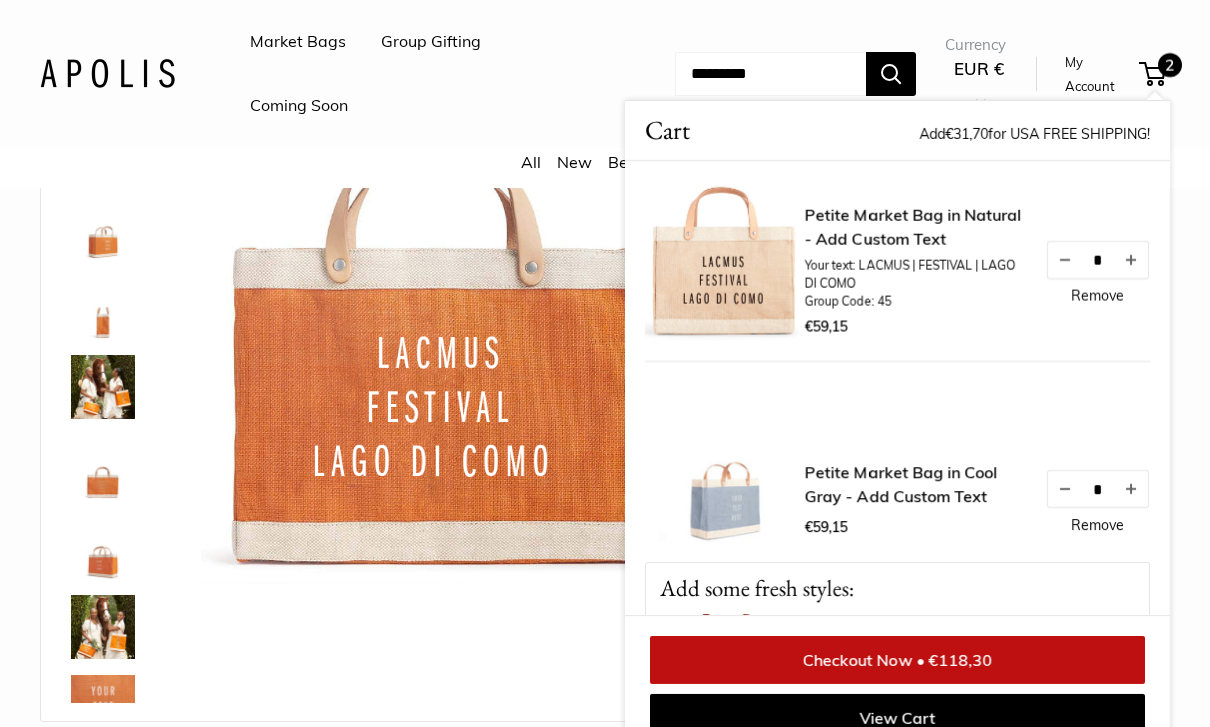 click on "12.5" wide, 9.5" high, 5.5" deep; handles: 3.5" drop
Seal of authenticity printed on the backside of every bag." at bounding box center [371, 403] 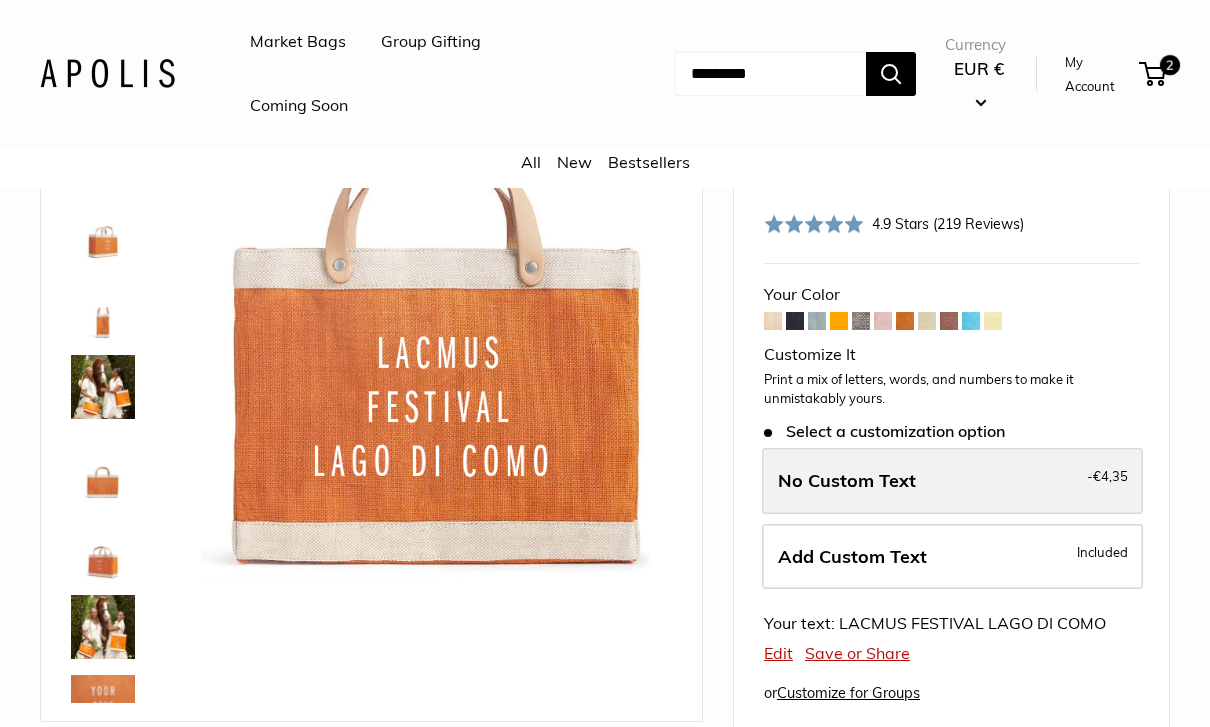 click on "No Custom Text" at bounding box center [847, 480] 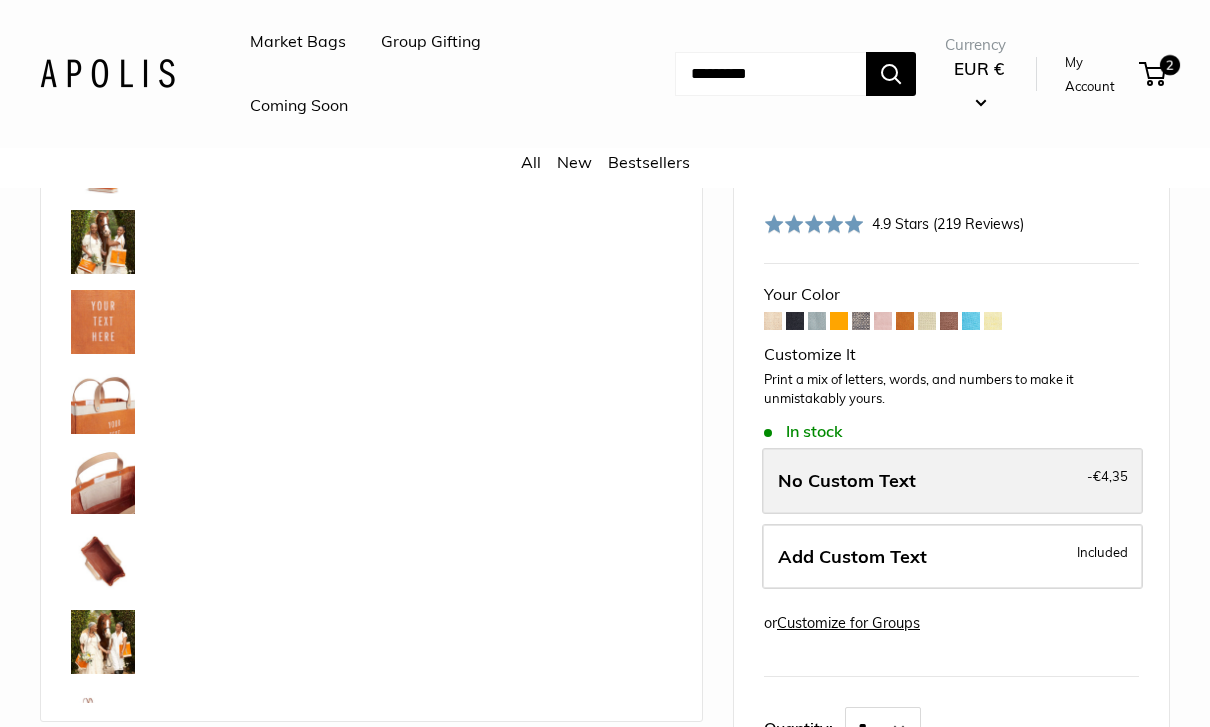 scroll, scrollTop: 528, scrollLeft: 0, axis: vertical 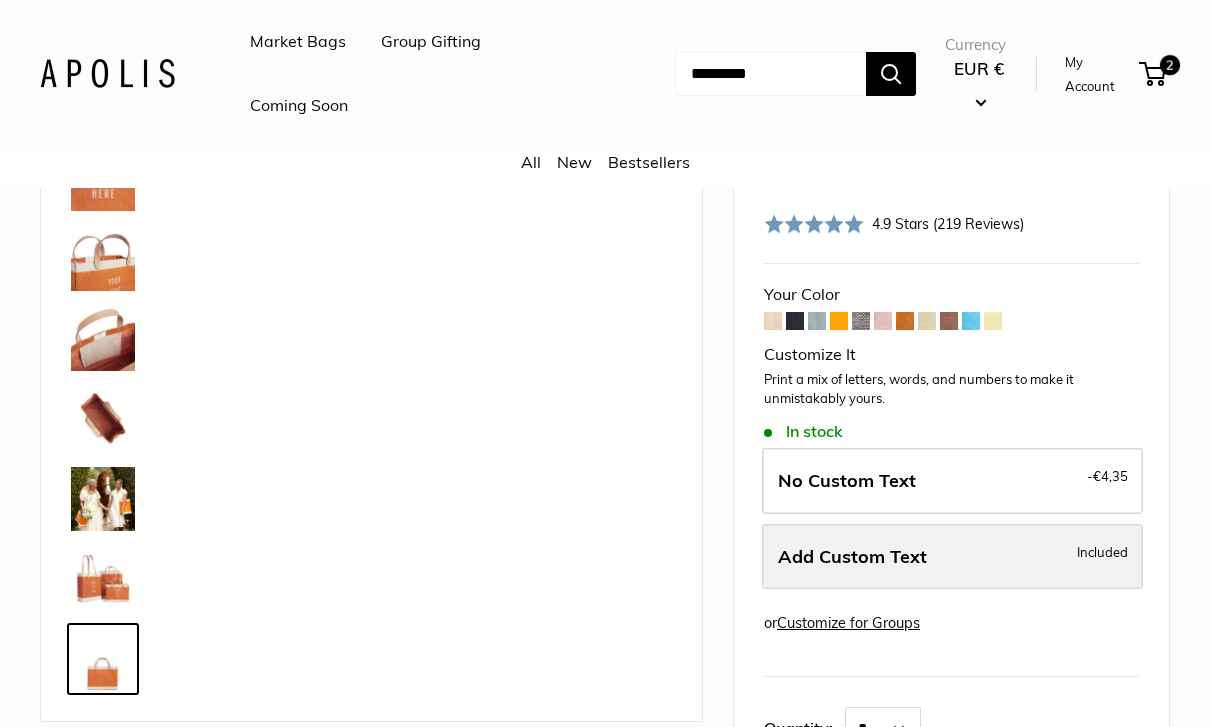 click on "Add Custom Text" at bounding box center [852, 556] 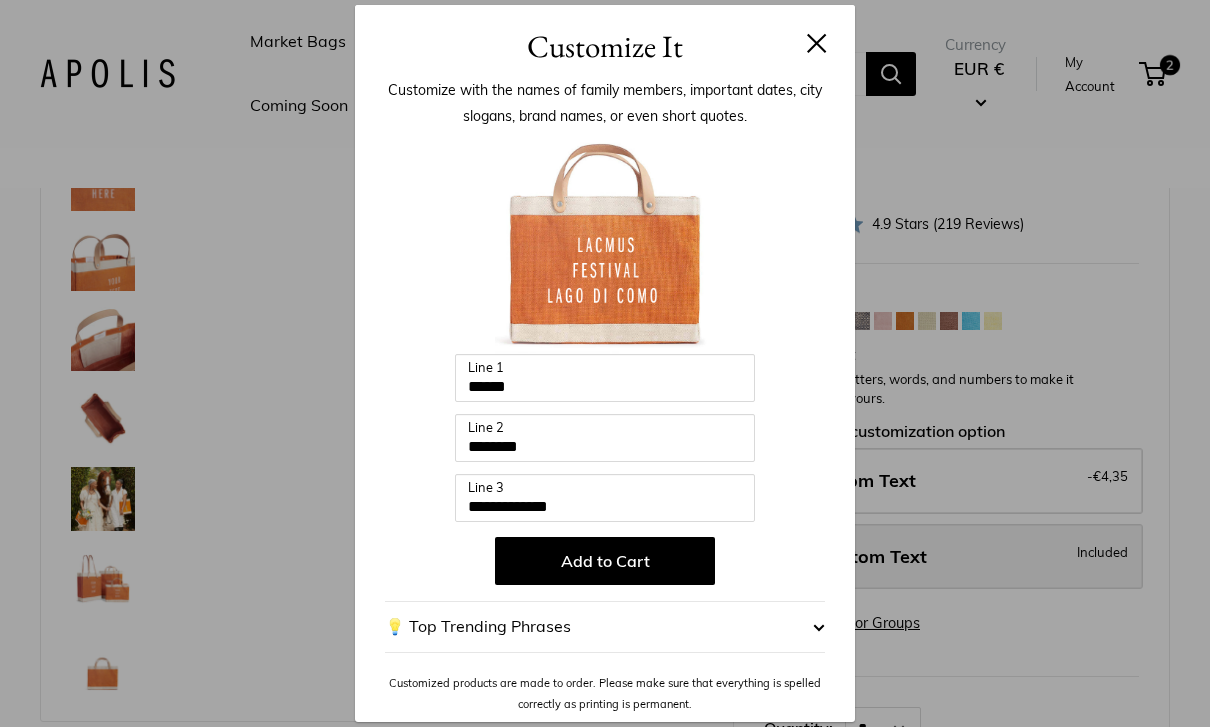 scroll, scrollTop: 0, scrollLeft: 0, axis: both 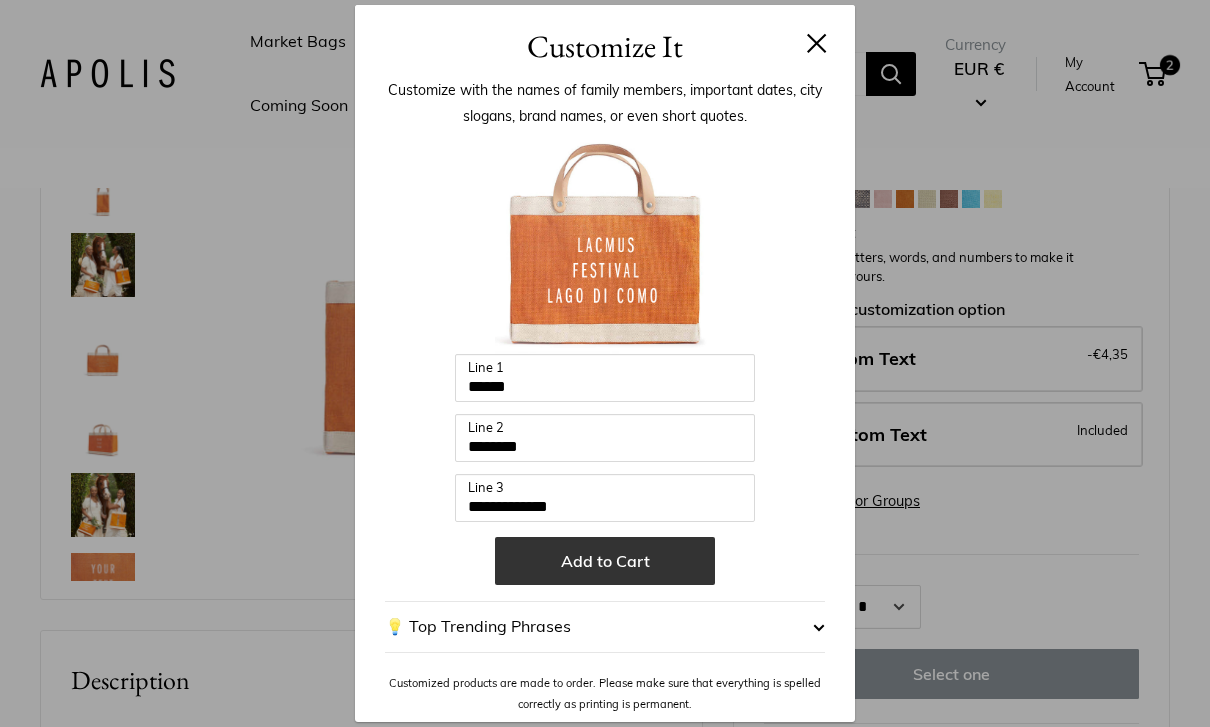 click on "Add to Cart" at bounding box center [605, 561] 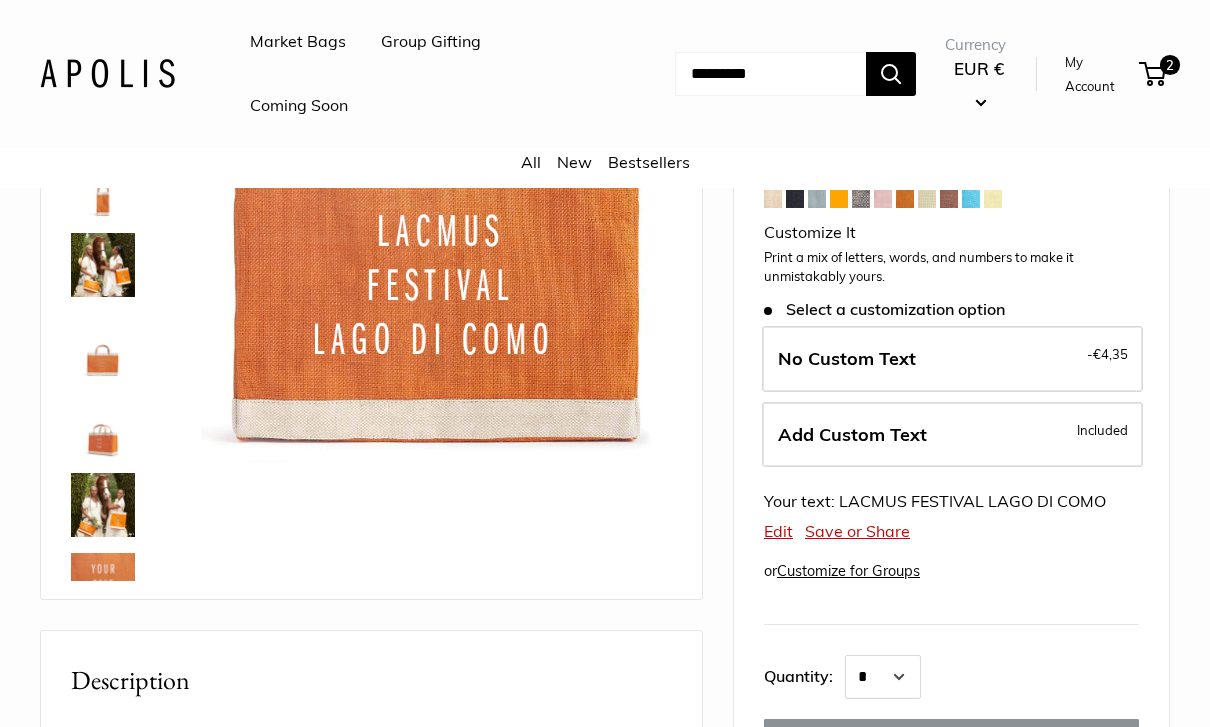 click on "Save or Share" at bounding box center [857, 531] 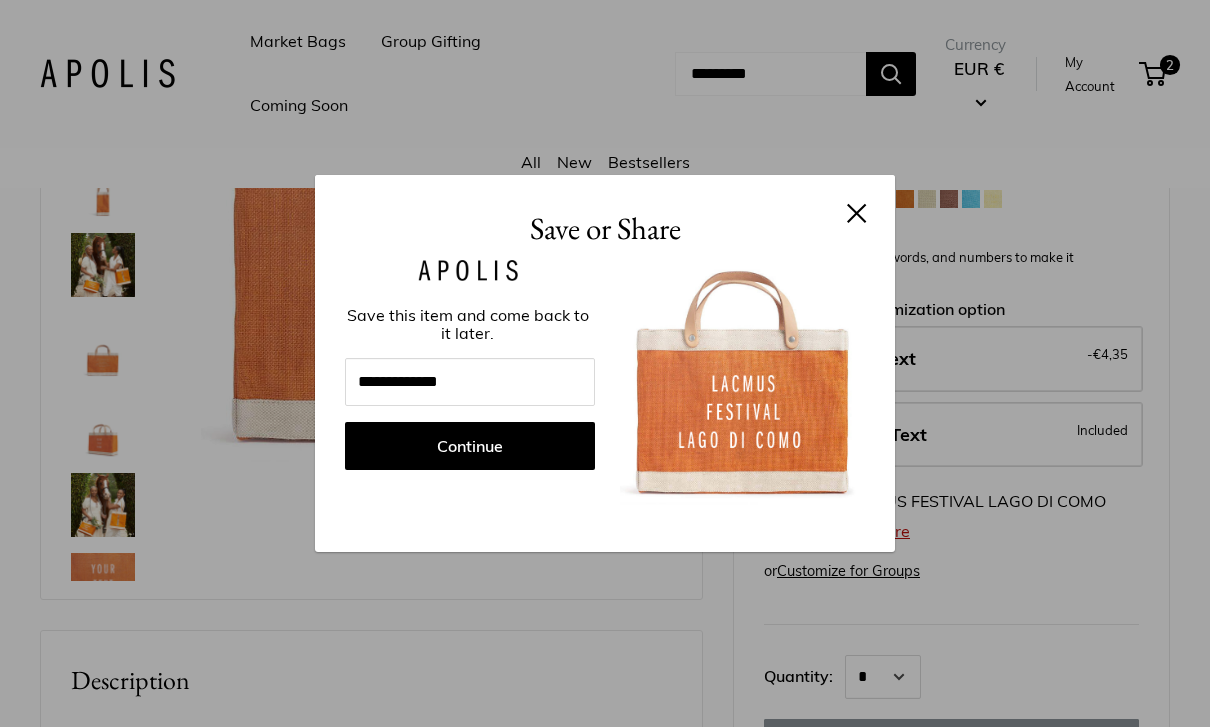 click at bounding box center [857, 213] 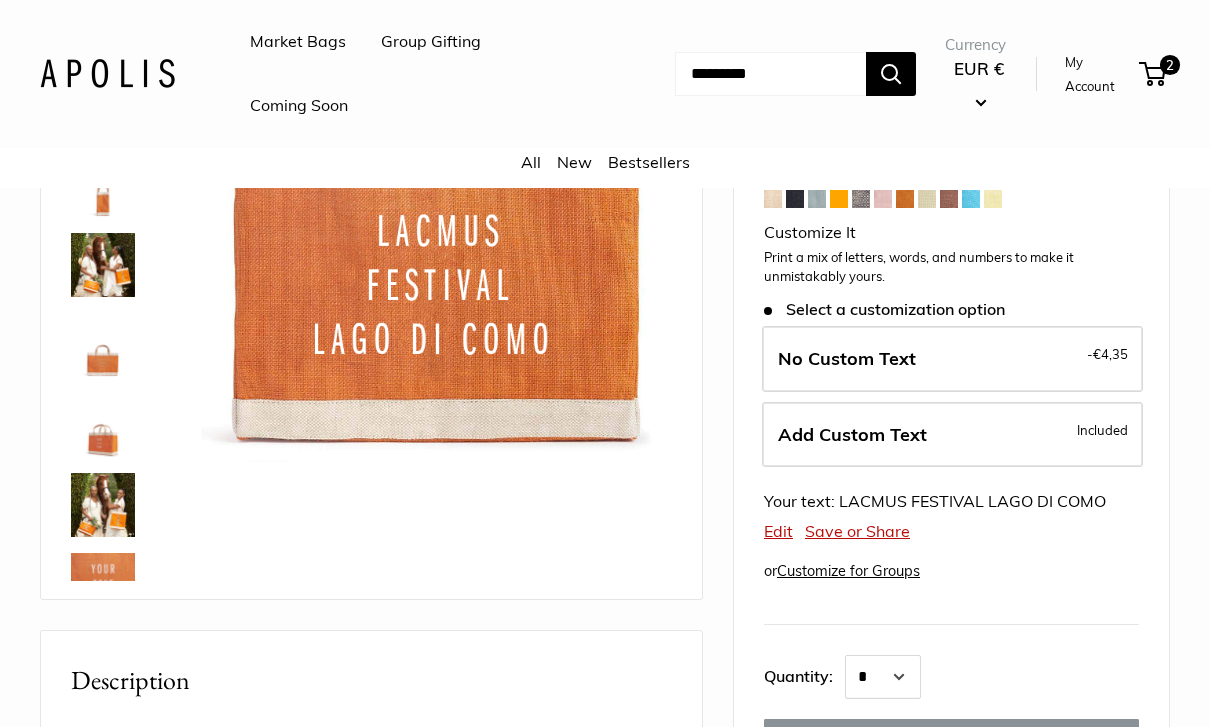 click on "Petite Market Bag in Citrus
€59,15
Rated 4.9 out of 5
4.9 Stars (219 Reviews)
Click to go to reviews
Customizable Text Short Handle Save  €-59,15
€59,15
/
& USA Free Shipping  $150 +
Your Color
Customize It" at bounding box center [951, 549] 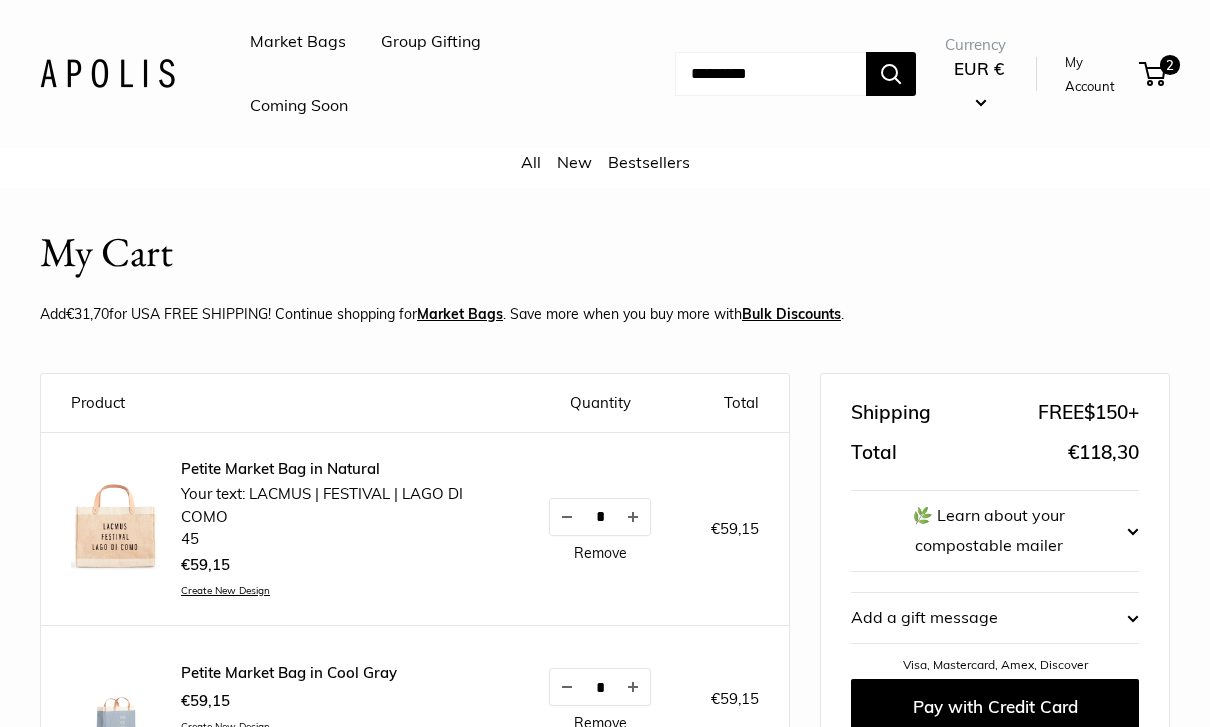 scroll, scrollTop: 0, scrollLeft: 0, axis: both 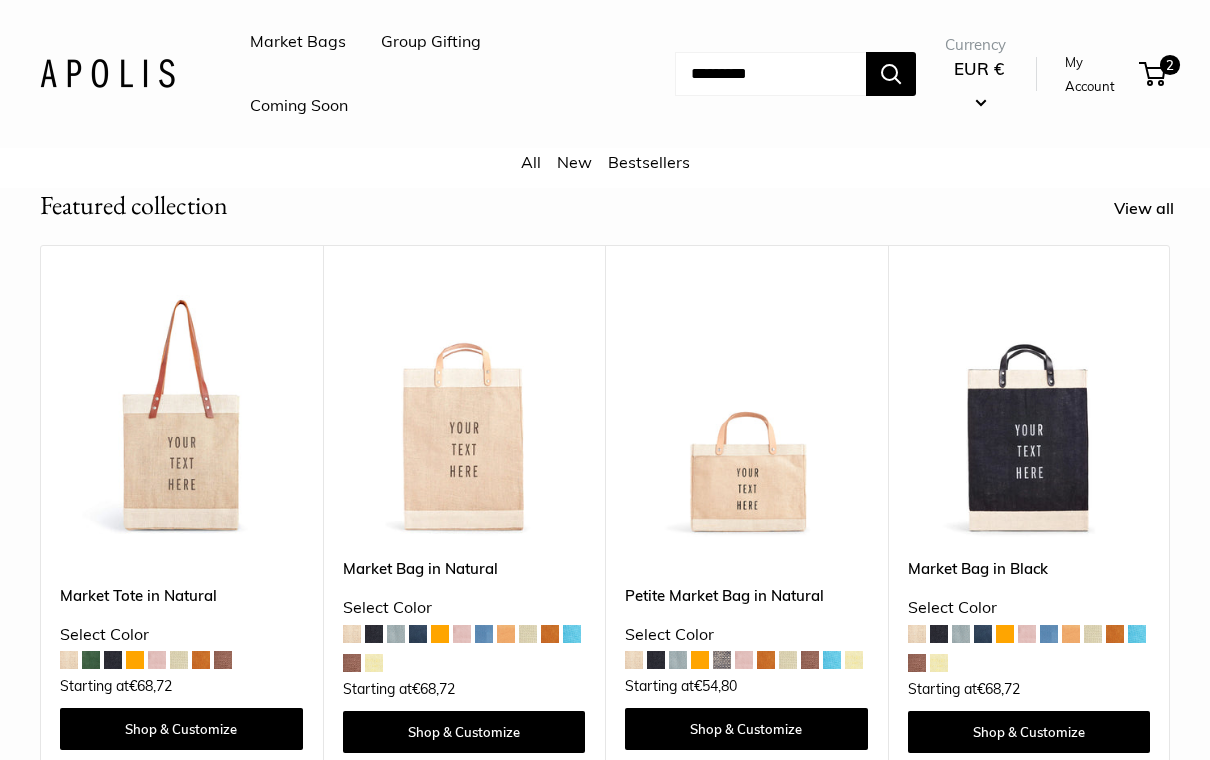click at bounding box center [746, 416] 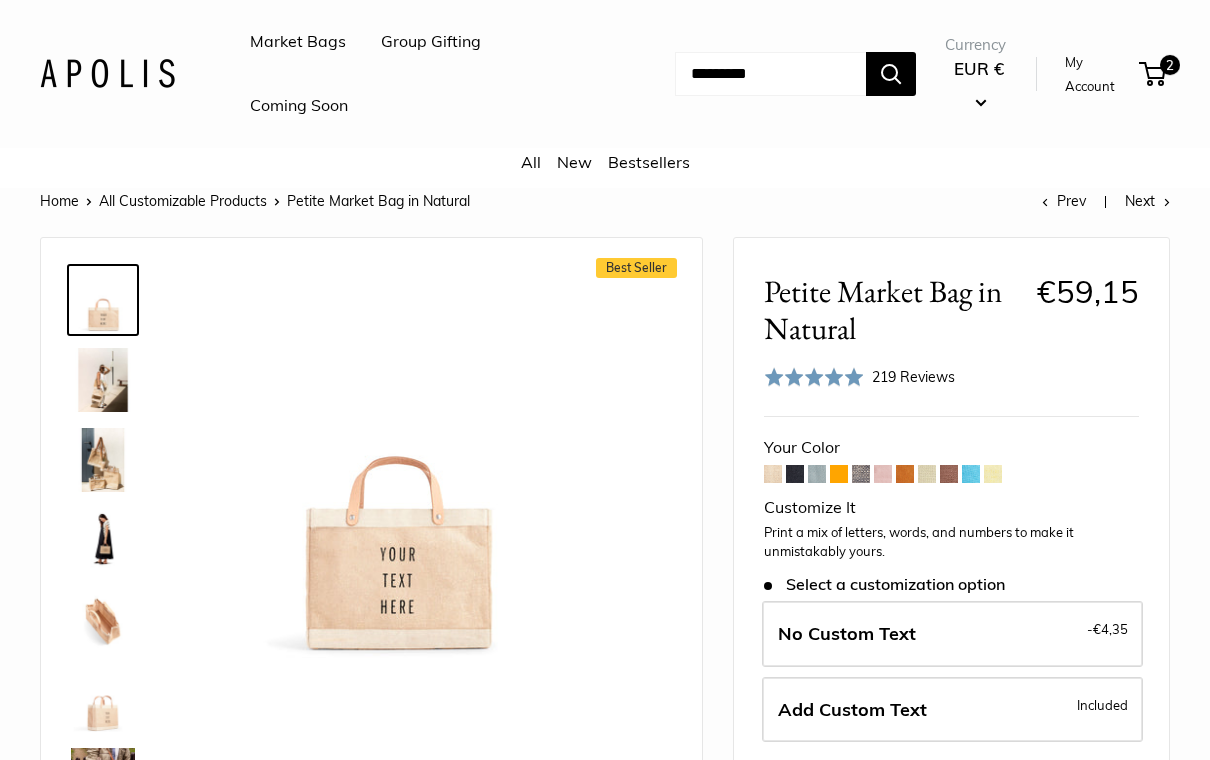 scroll, scrollTop: 0, scrollLeft: 0, axis: both 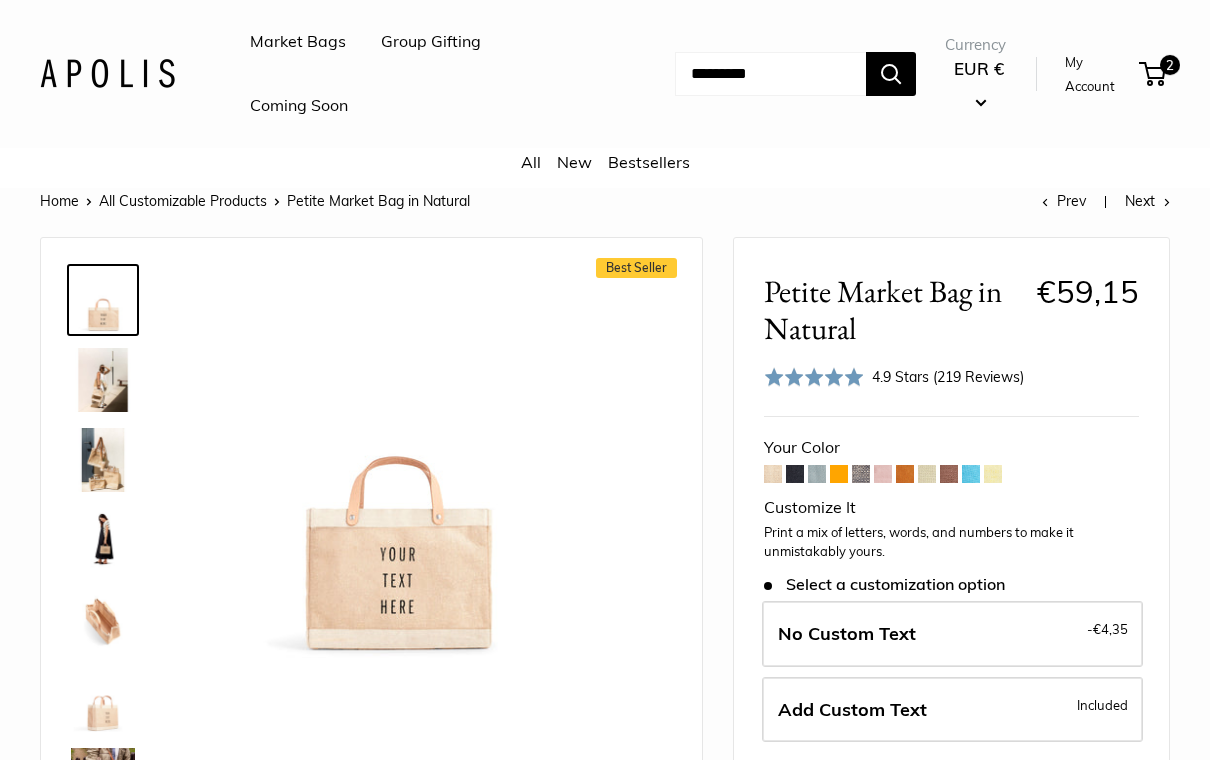 click on "EUR €" at bounding box center [978, 85] 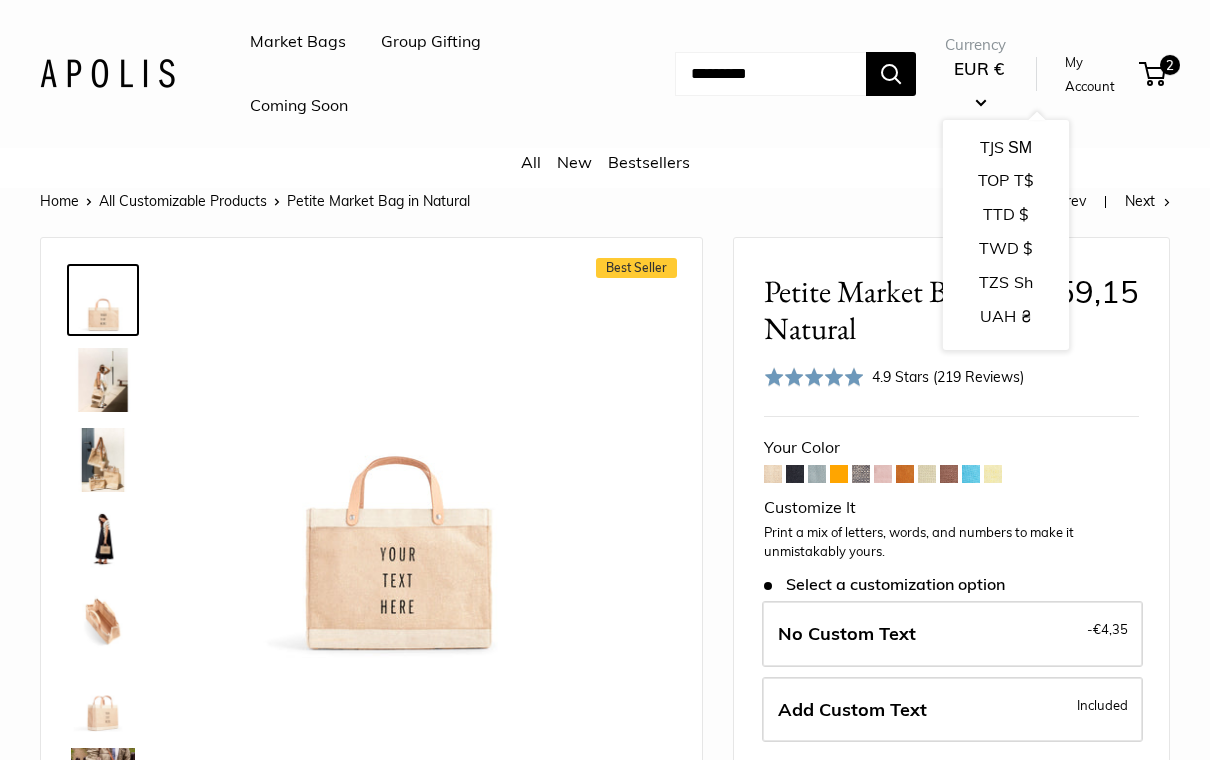 scroll, scrollTop: 3063, scrollLeft: 0, axis: vertical 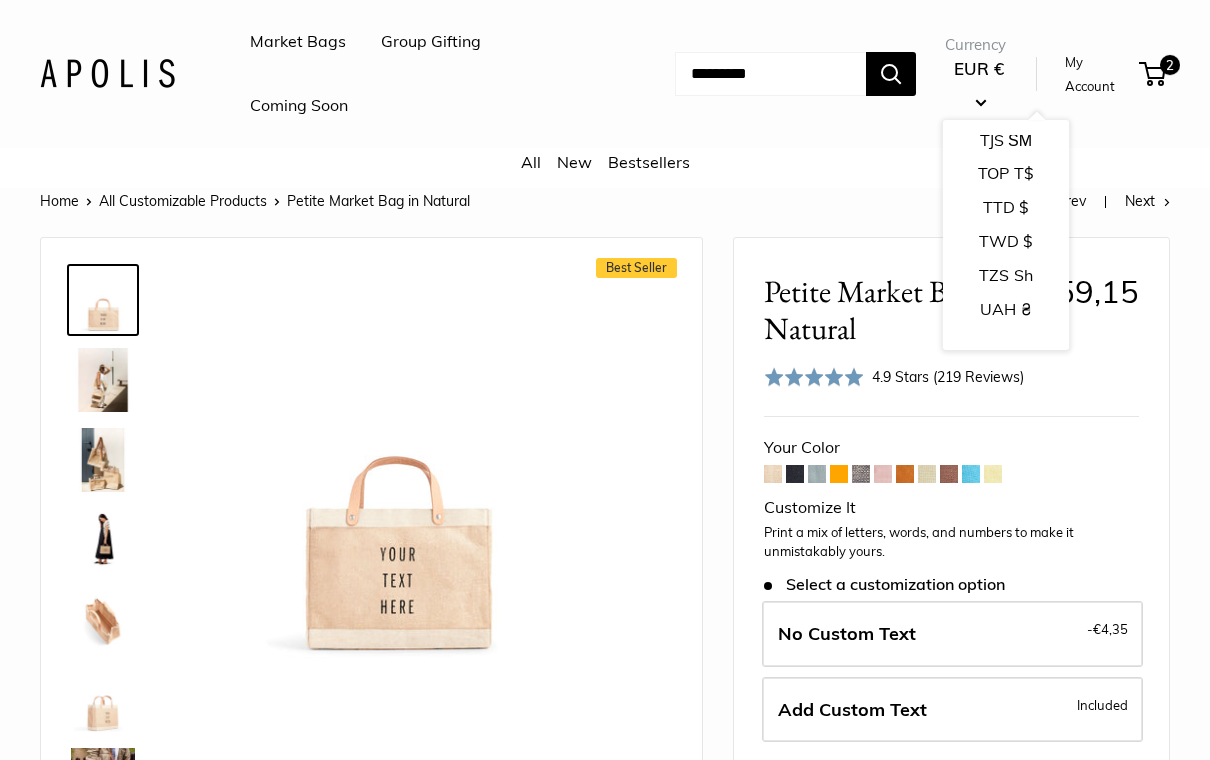 click on "USD $" at bounding box center (1006, 378) 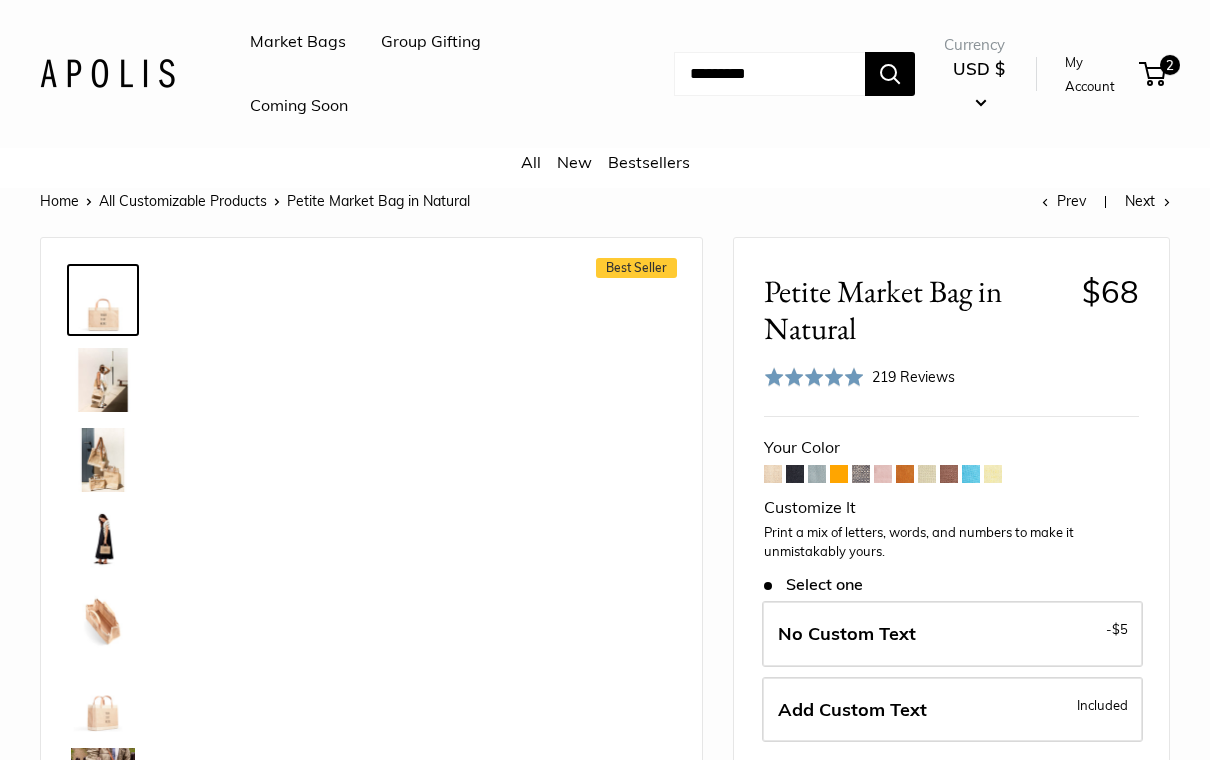 scroll, scrollTop: 0, scrollLeft: 0, axis: both 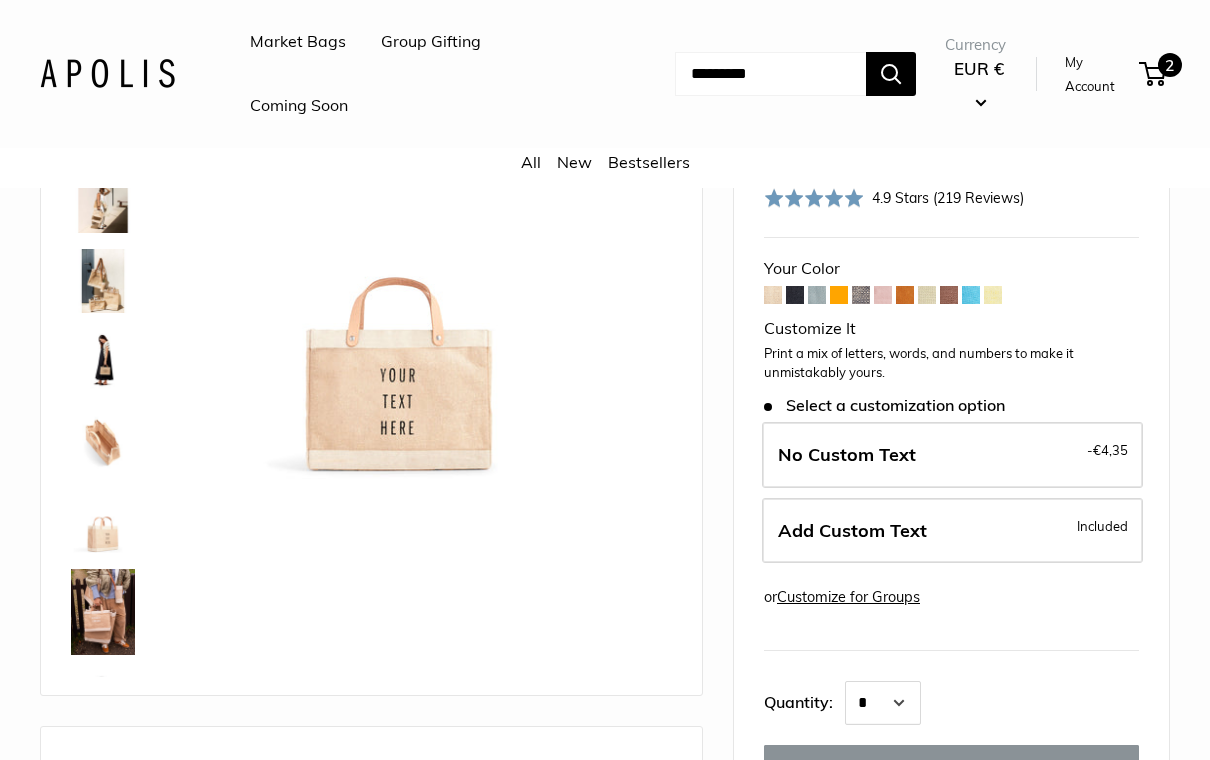click on "2" at bounding box center [1152, 74] 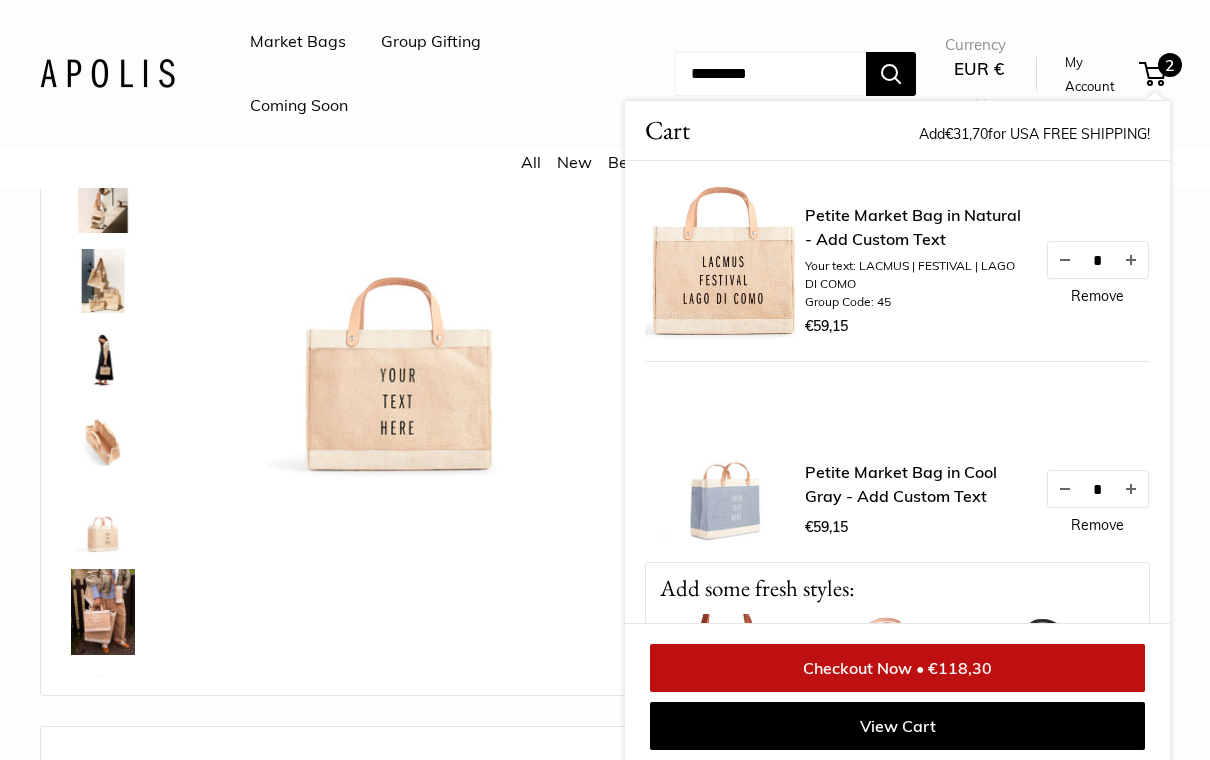 click on "Petite Market Bag in Cool Gray - Add Custom Text" at bounding box center [915, 484] 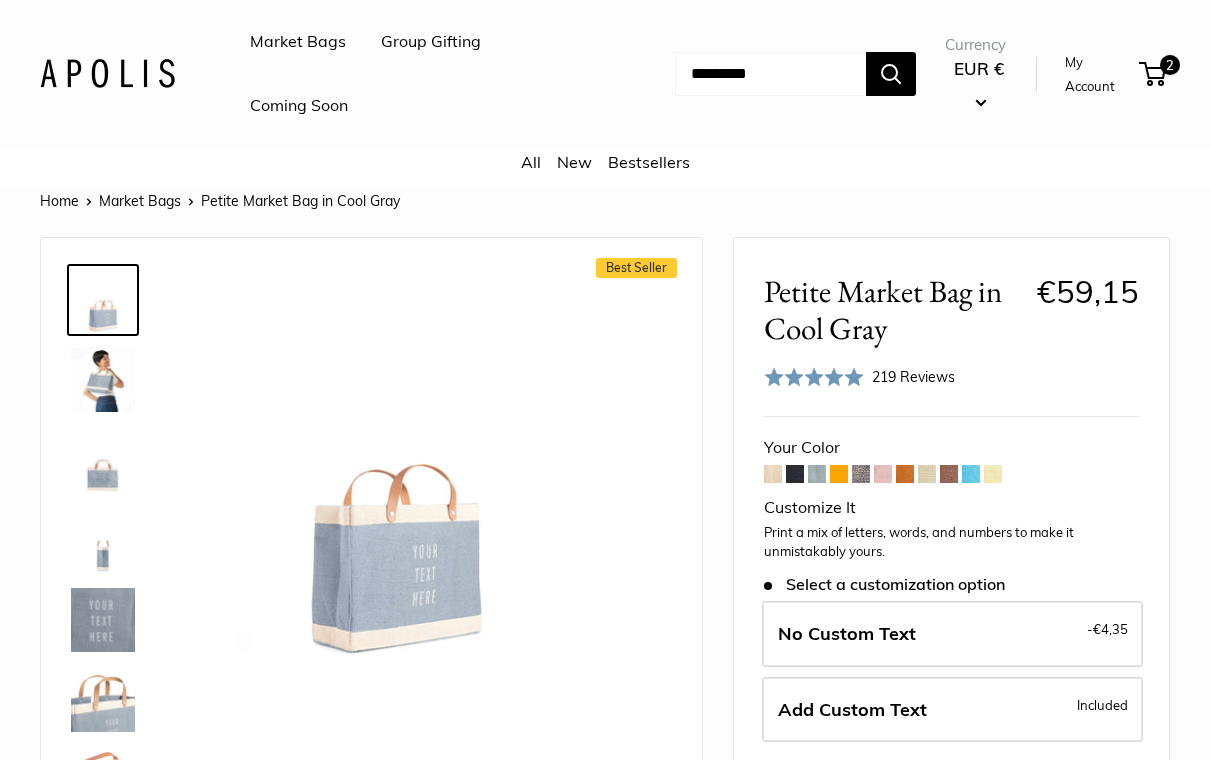 scroll, scrollTop: 0, scrollLeft: 0, axis: both 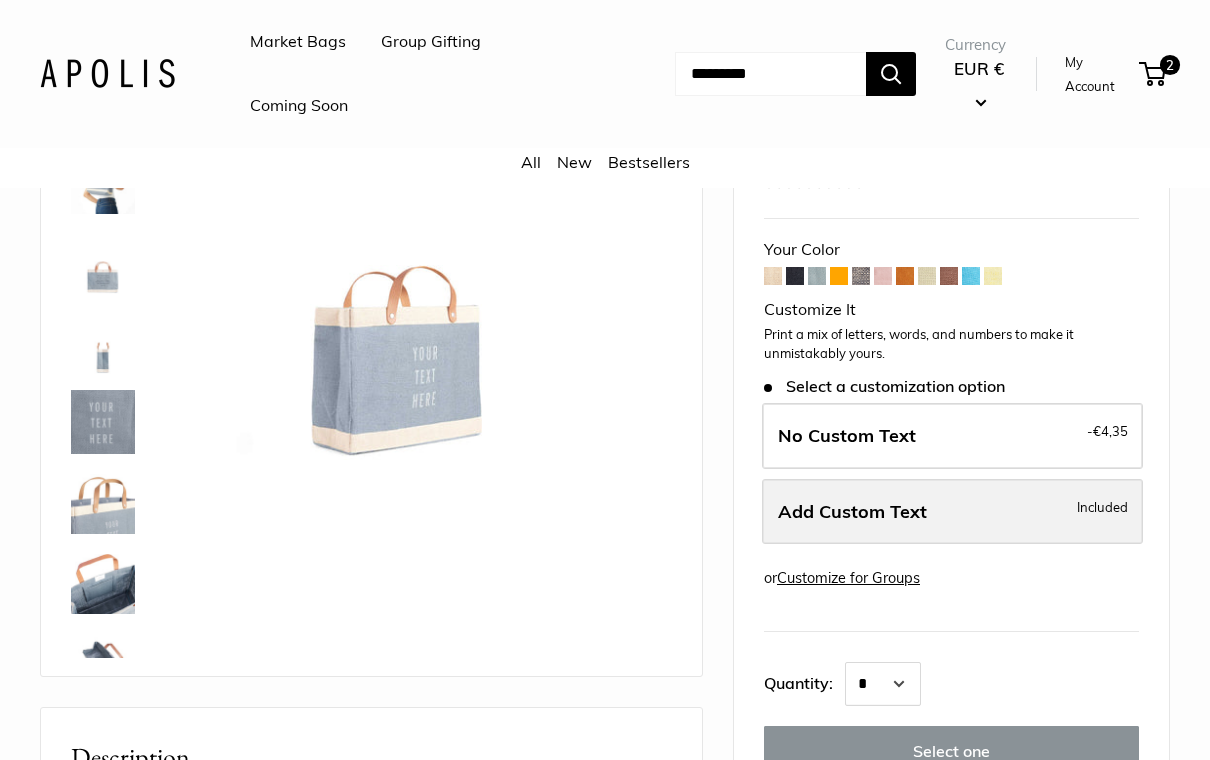 click on "Add Custom Text" at bounding box center (852, 511) 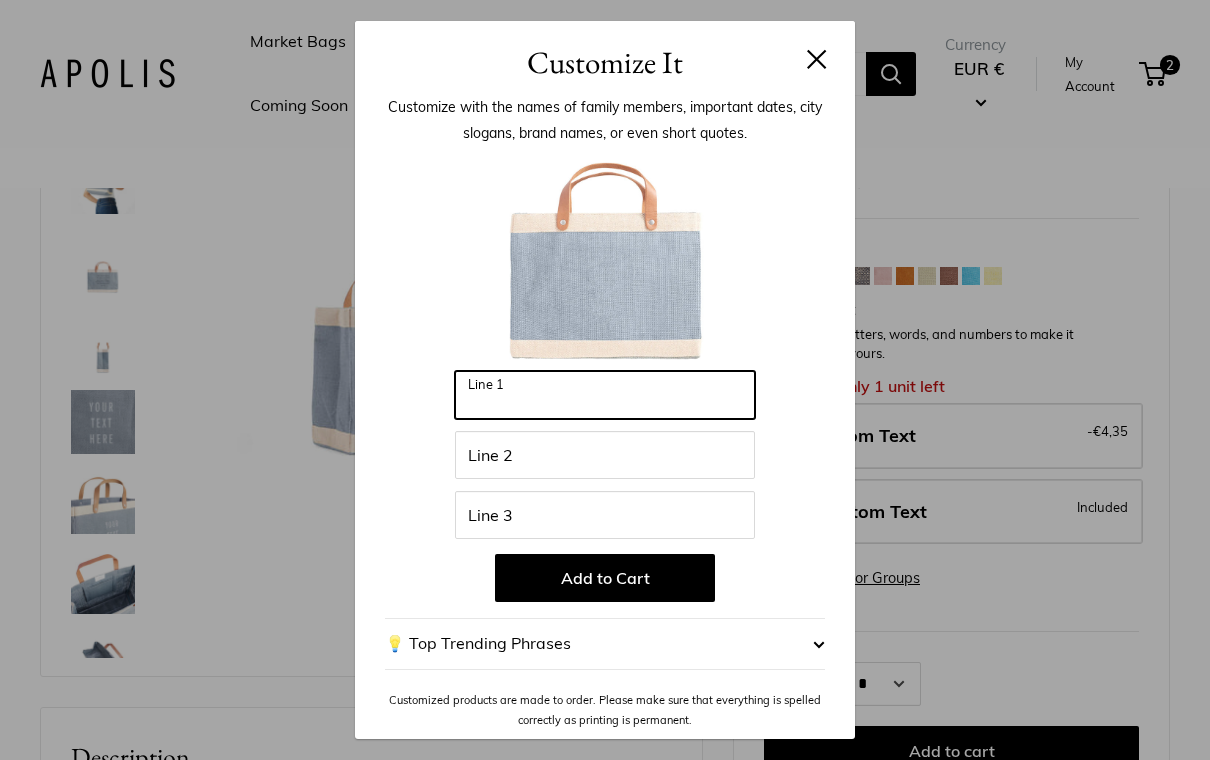 click on "Line 1" at bounding box center (605, 395) 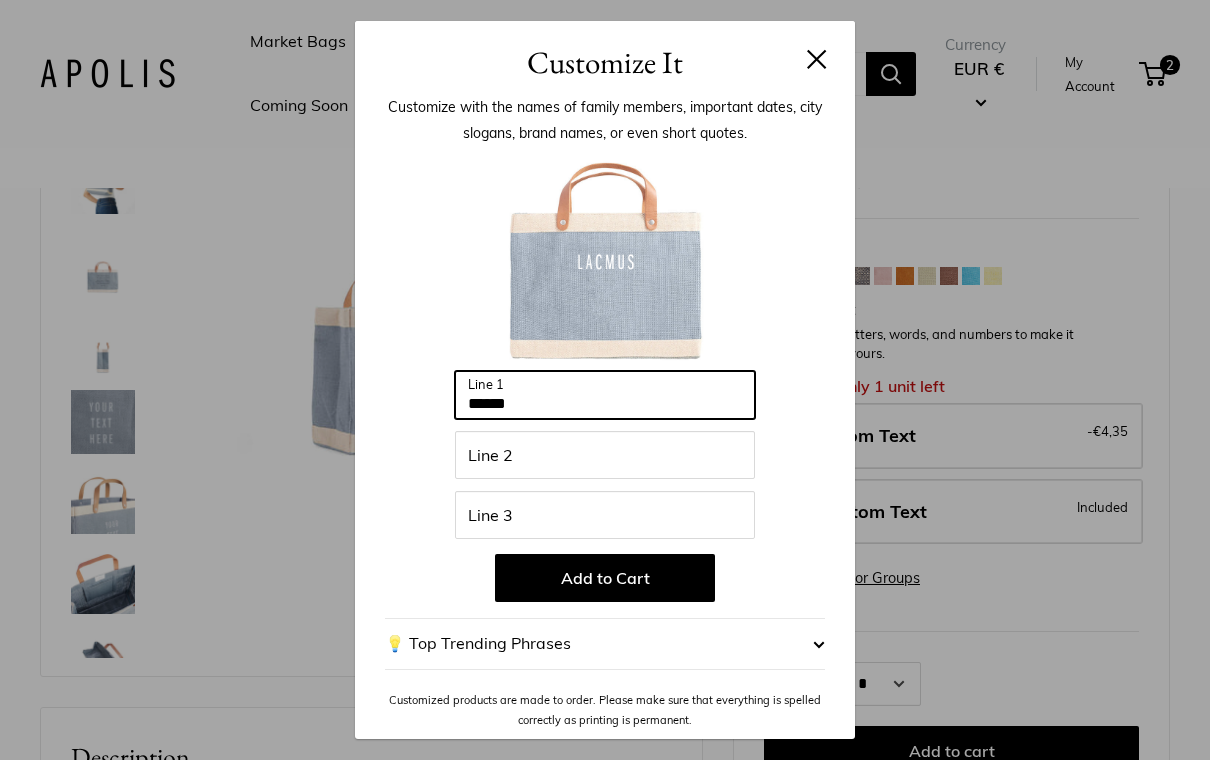 type on "******" 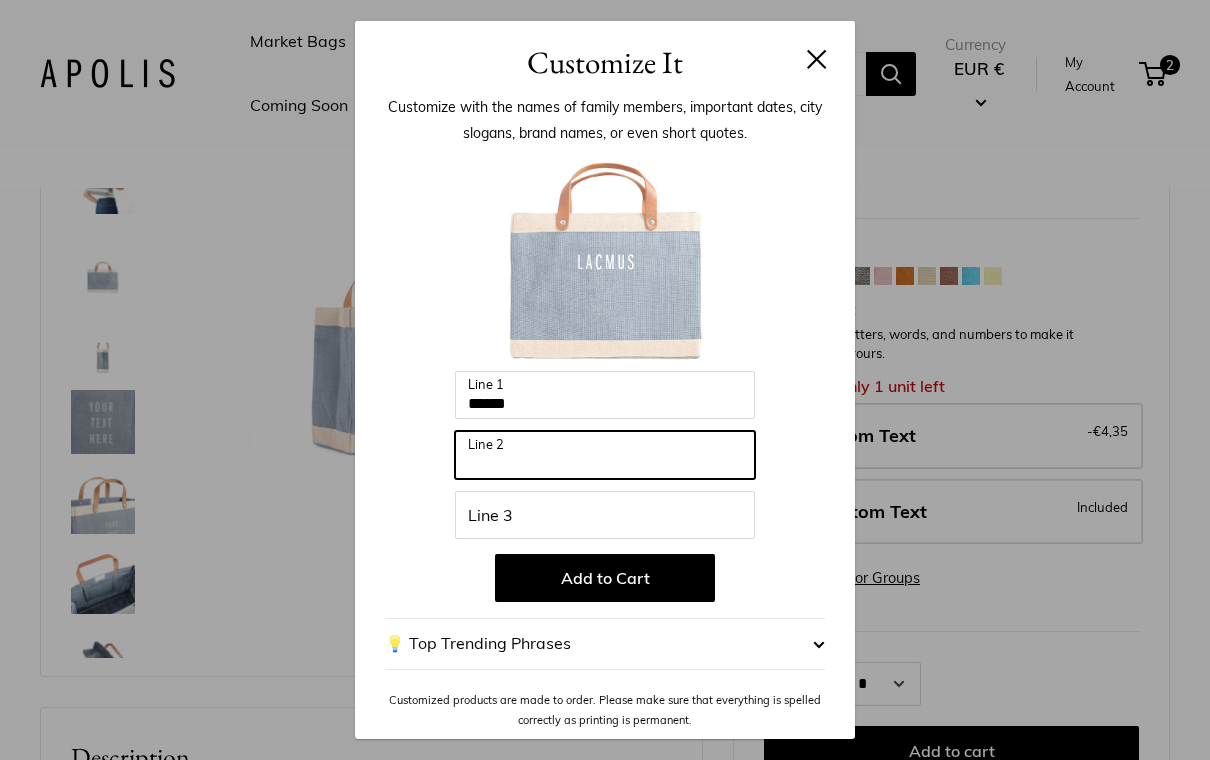 click on "Line 2" at bounding box center (605, 455) 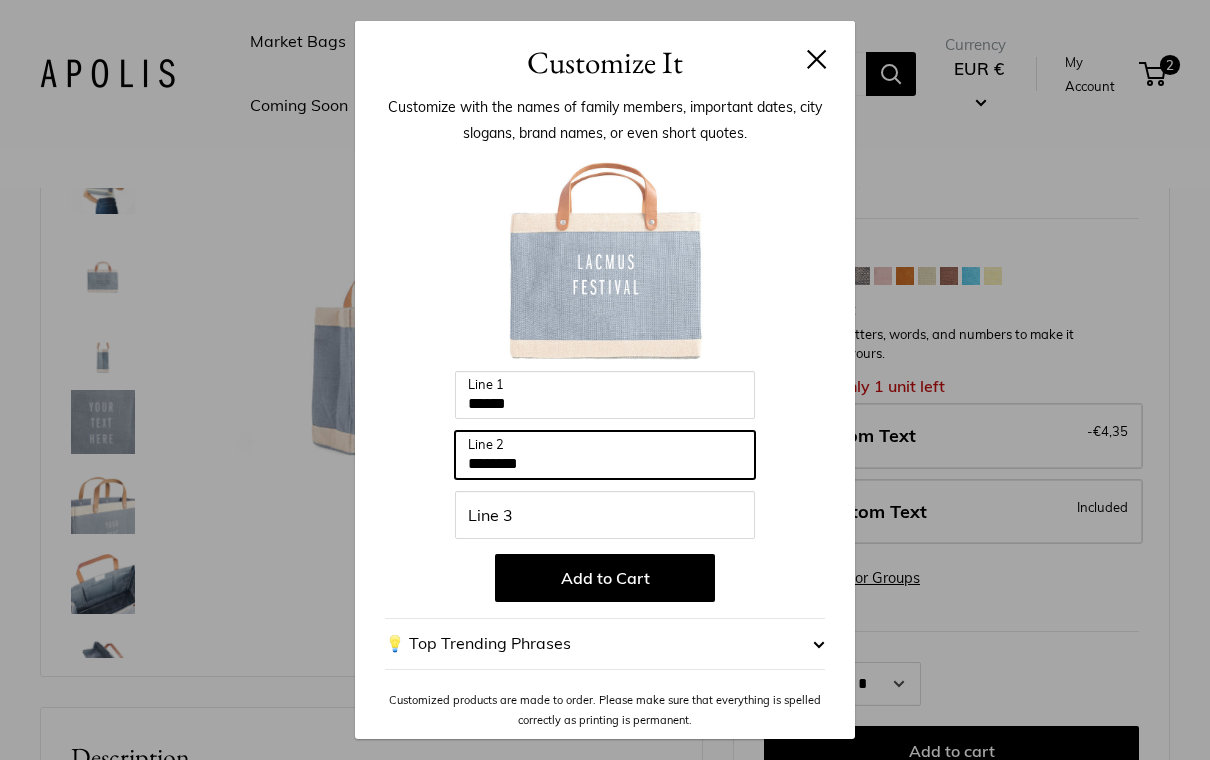type on "********" 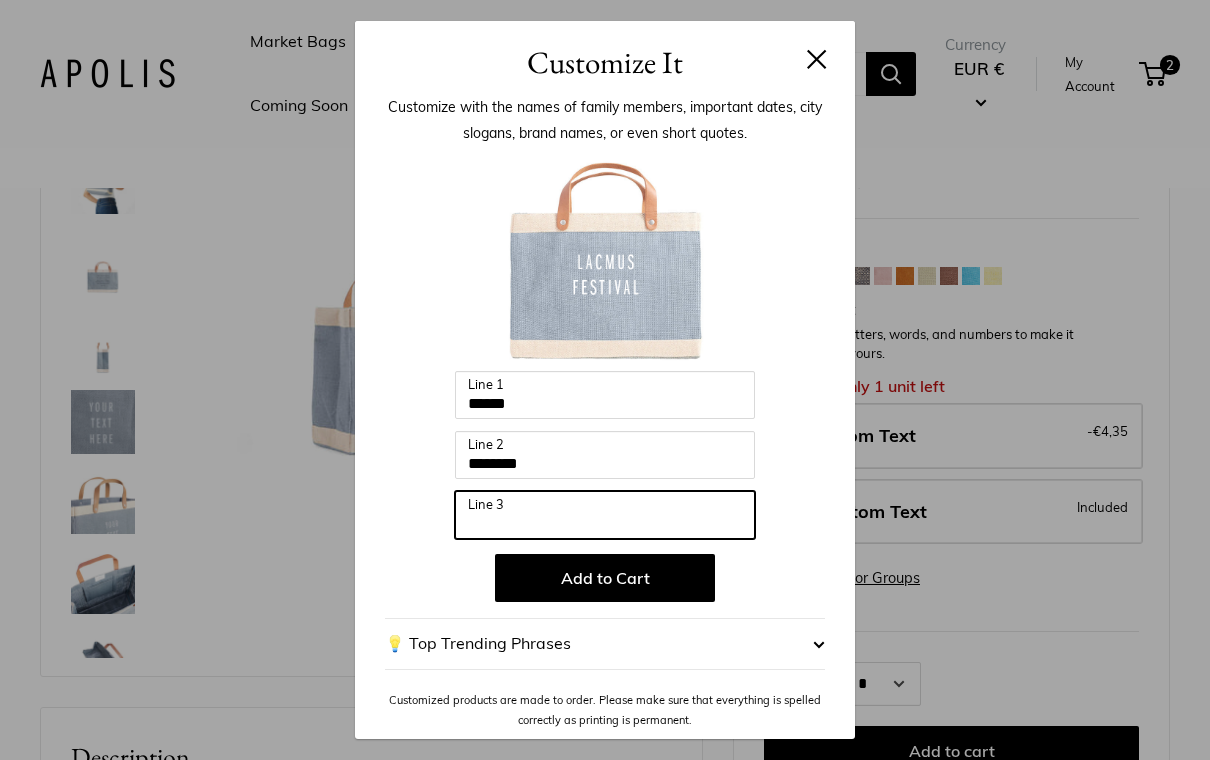 click on "Line 3" at bounding box center (605, 515) 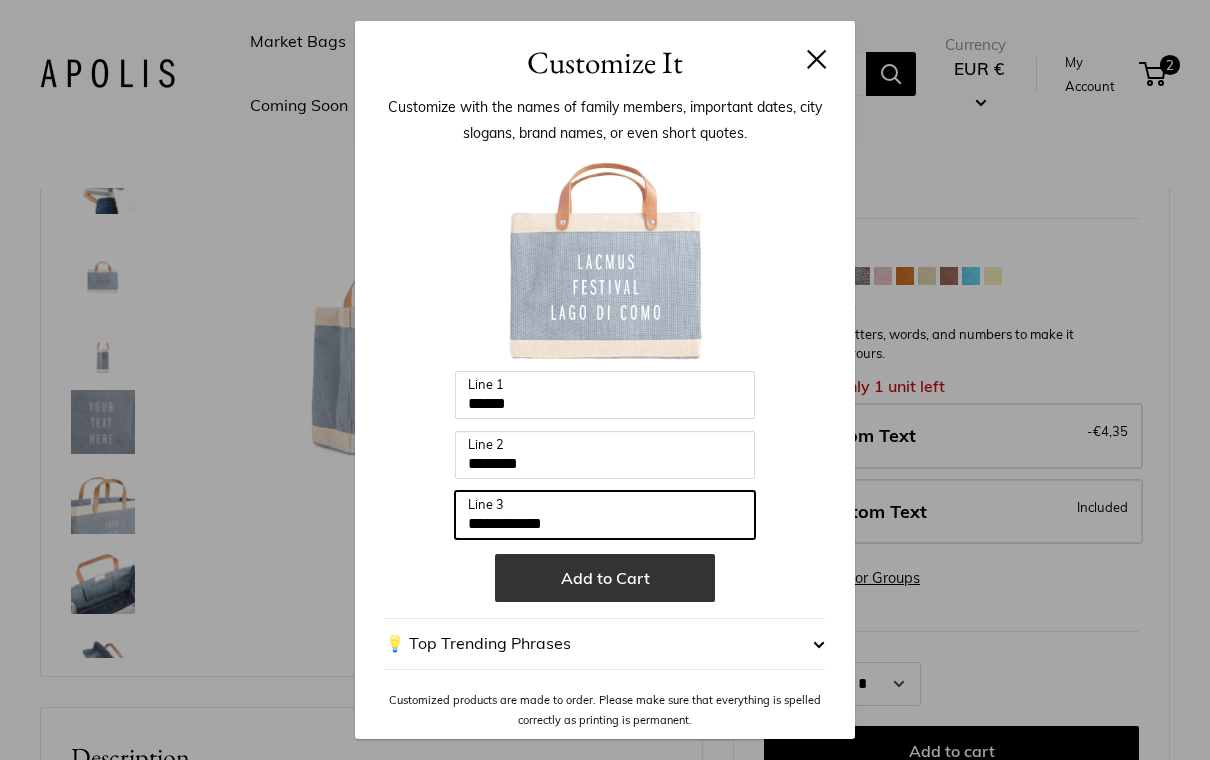 type on "**********" 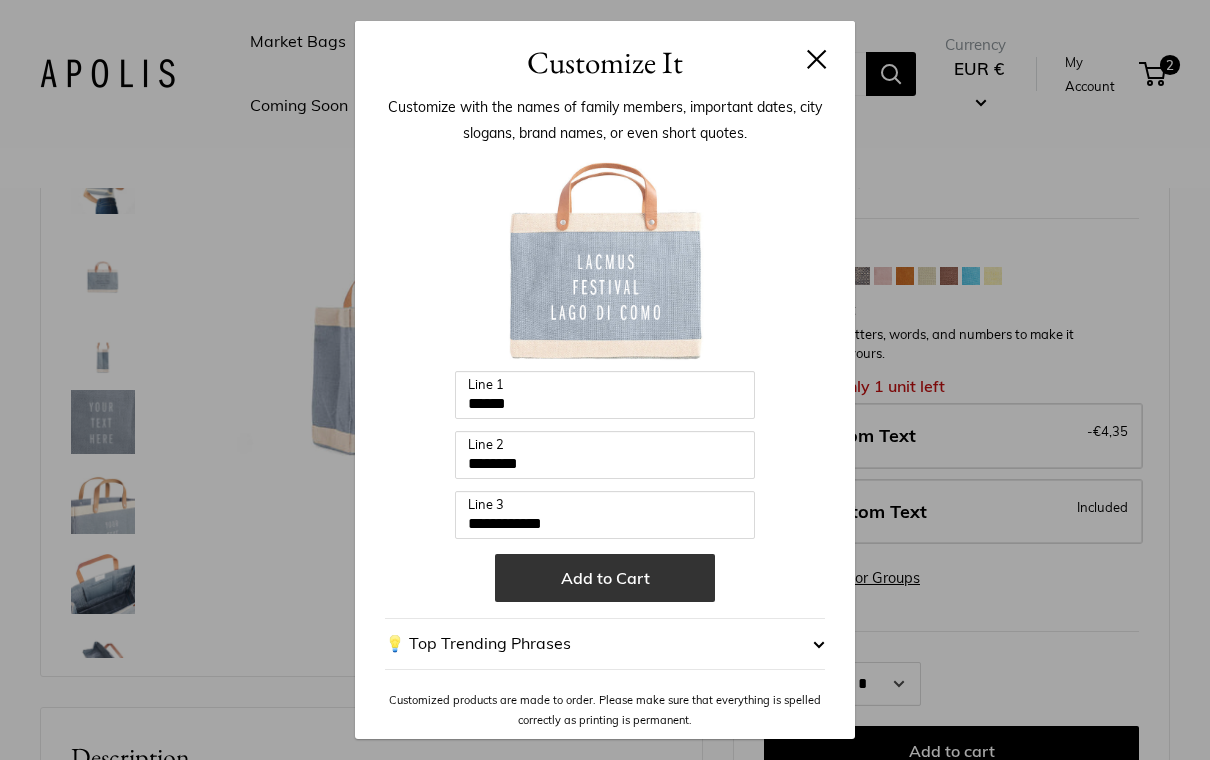 click on "Add to Cart" at bounding box center (605, 578) 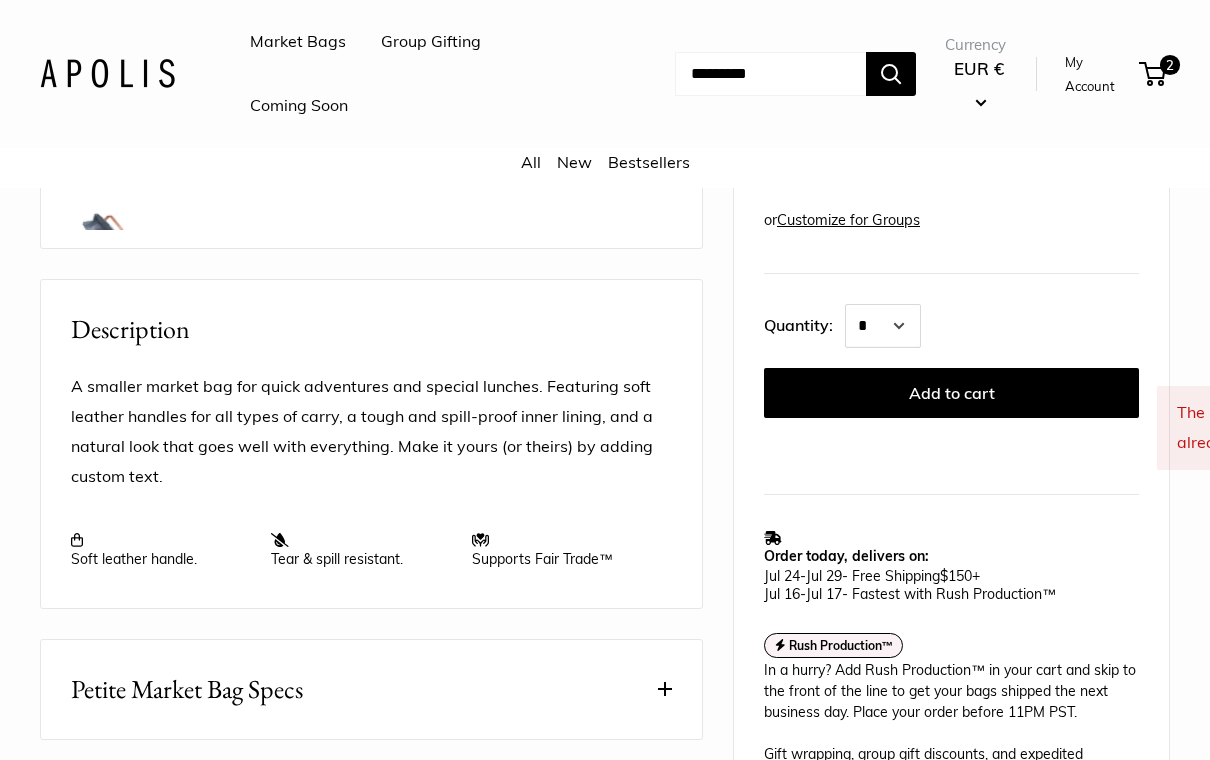 scroll, scrollTop: 621, scrollLeft: 0, axis: vertical 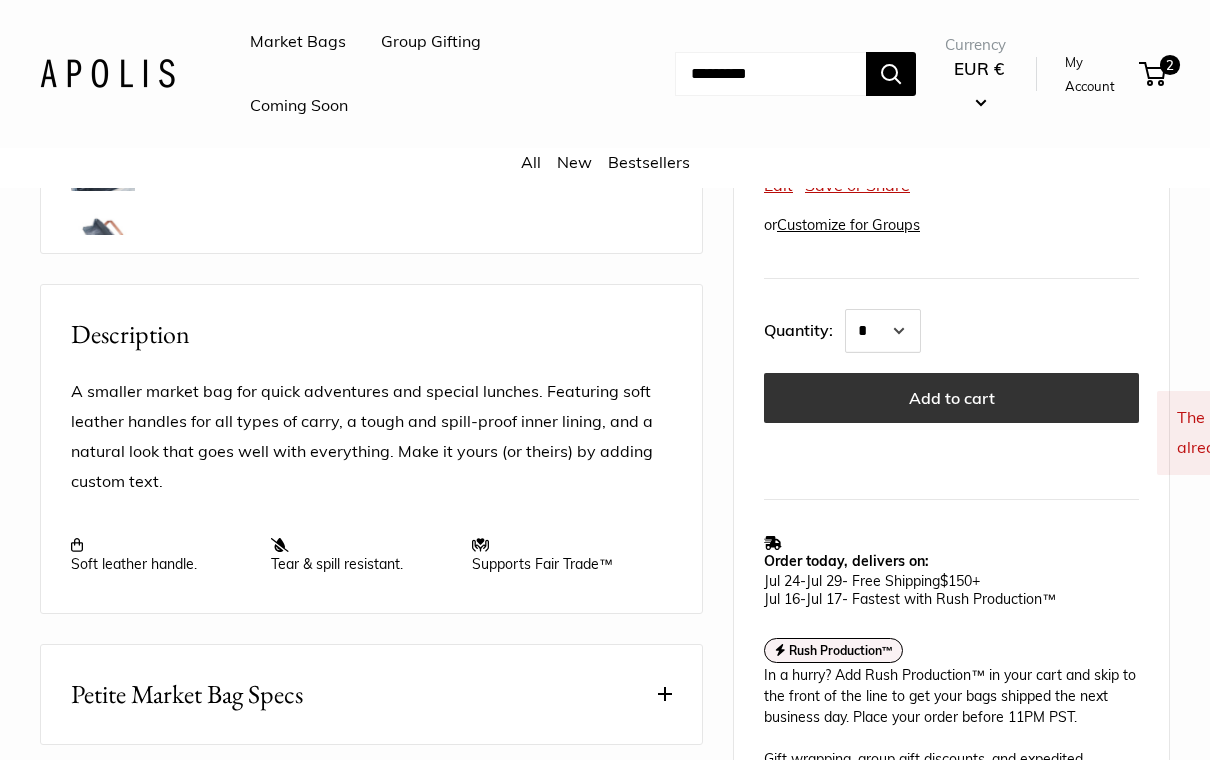 click on "Add to cart" at bounding box center (951, 398) 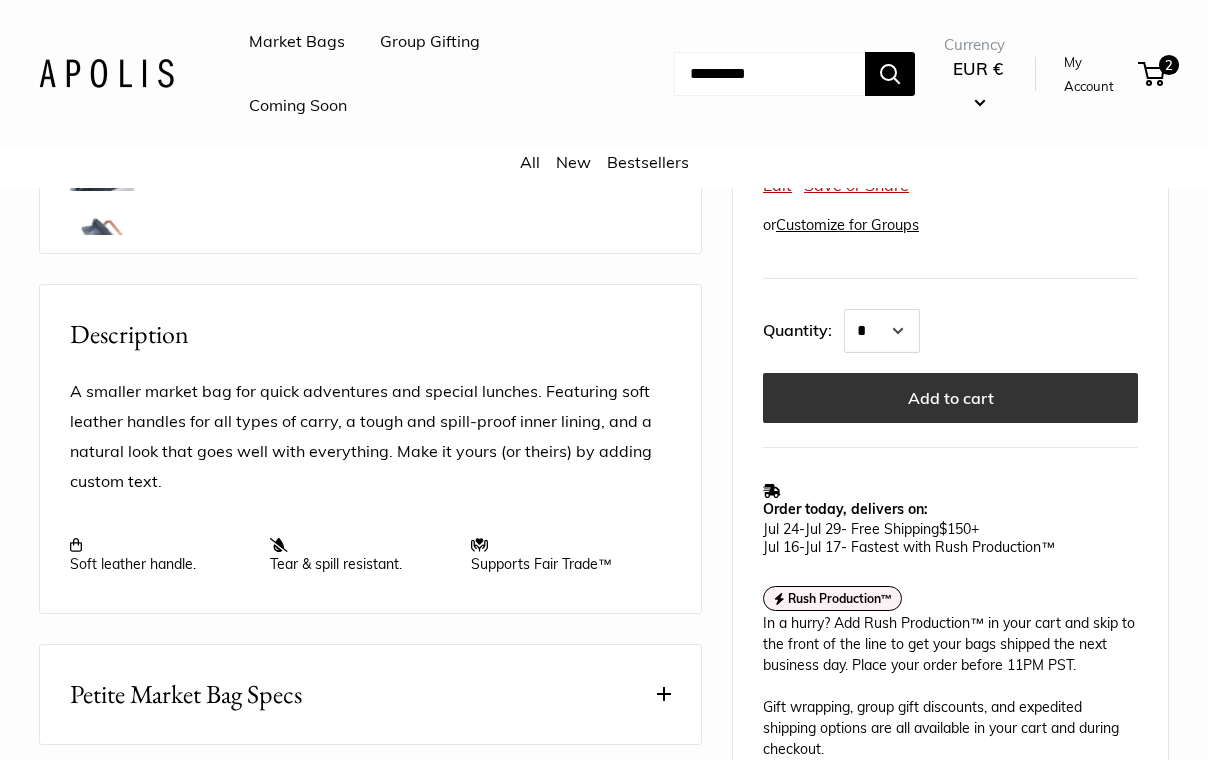 scroll, scrollTop: 621, scrollLeft: 0, axis: vertical 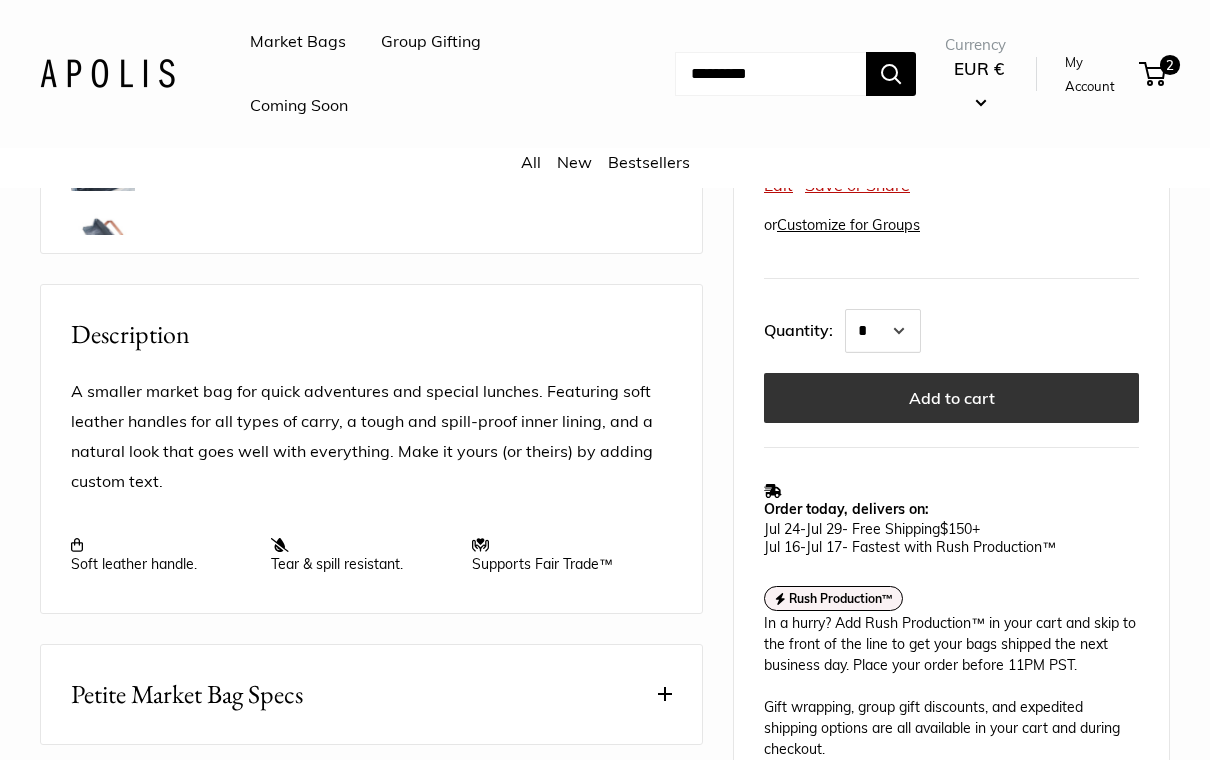 click on "Add to cart" at bounding box center [951, 398] 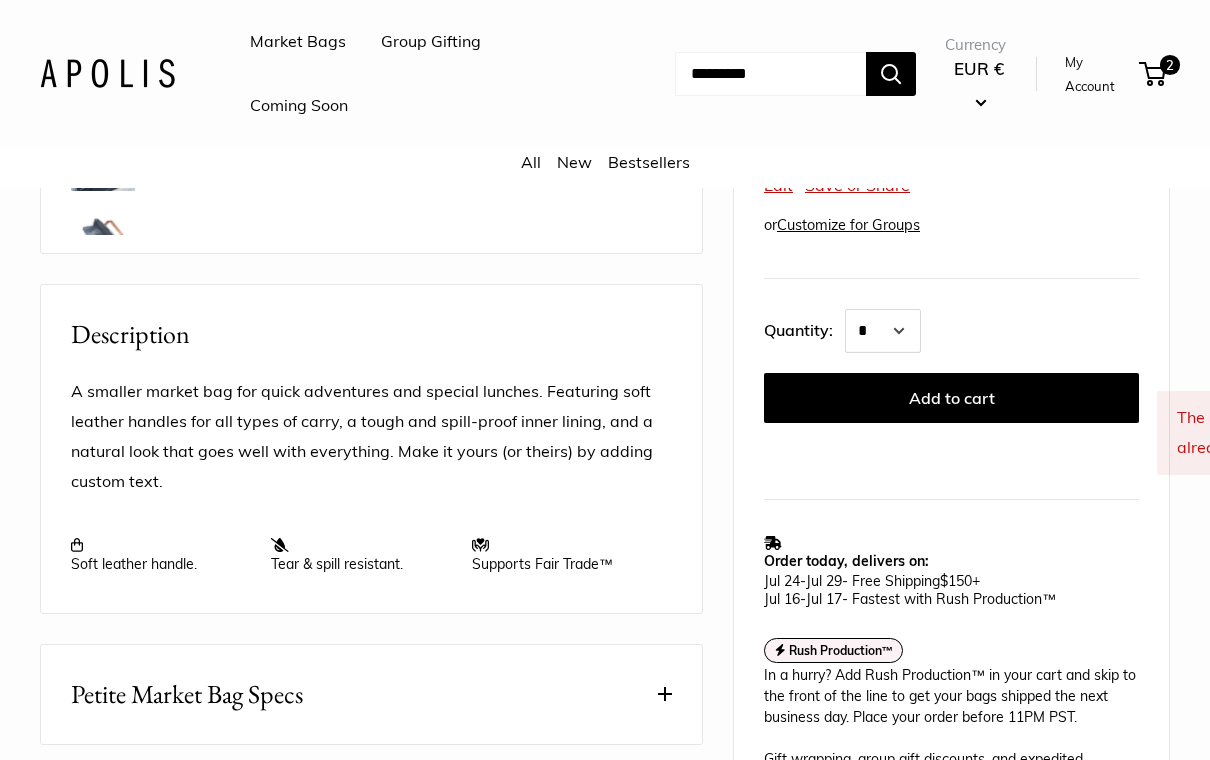 click on "The maximum quantity of this item is already in your cart." at bounding box center (1344, 433) 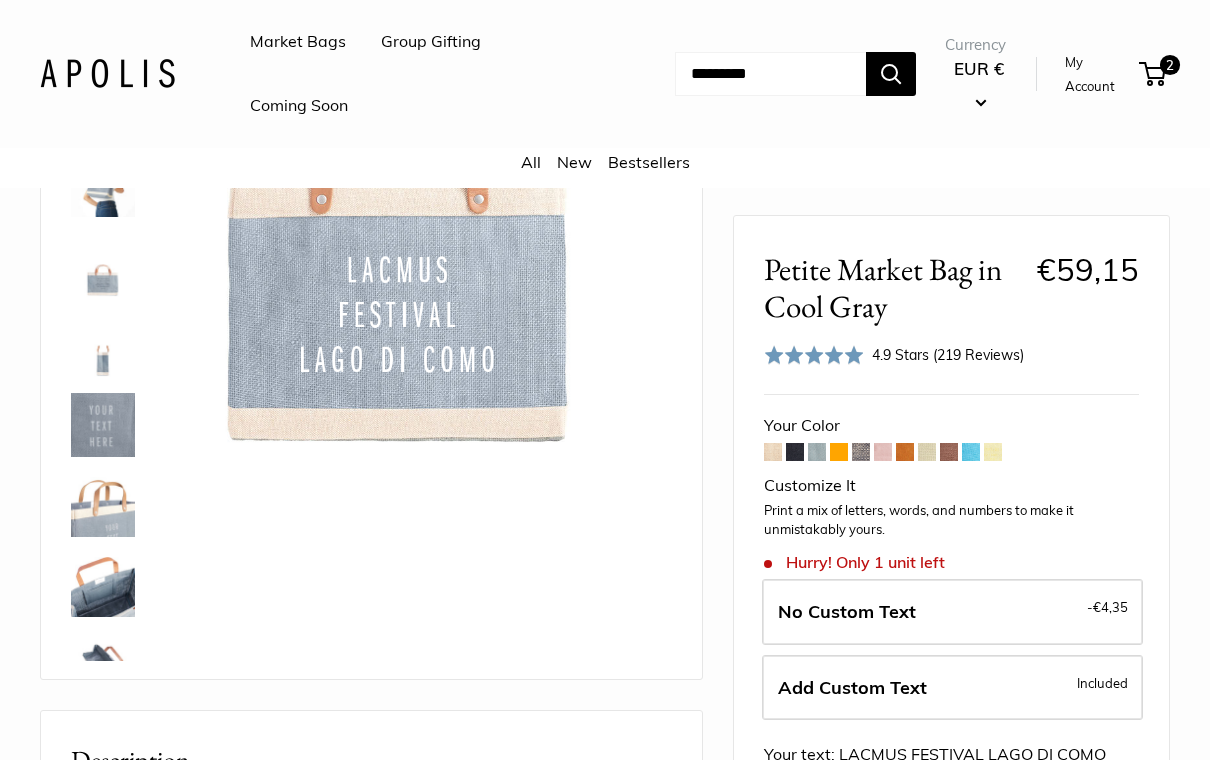 scroll, scrollTop: 0, scrollLeft: 0, axis: both 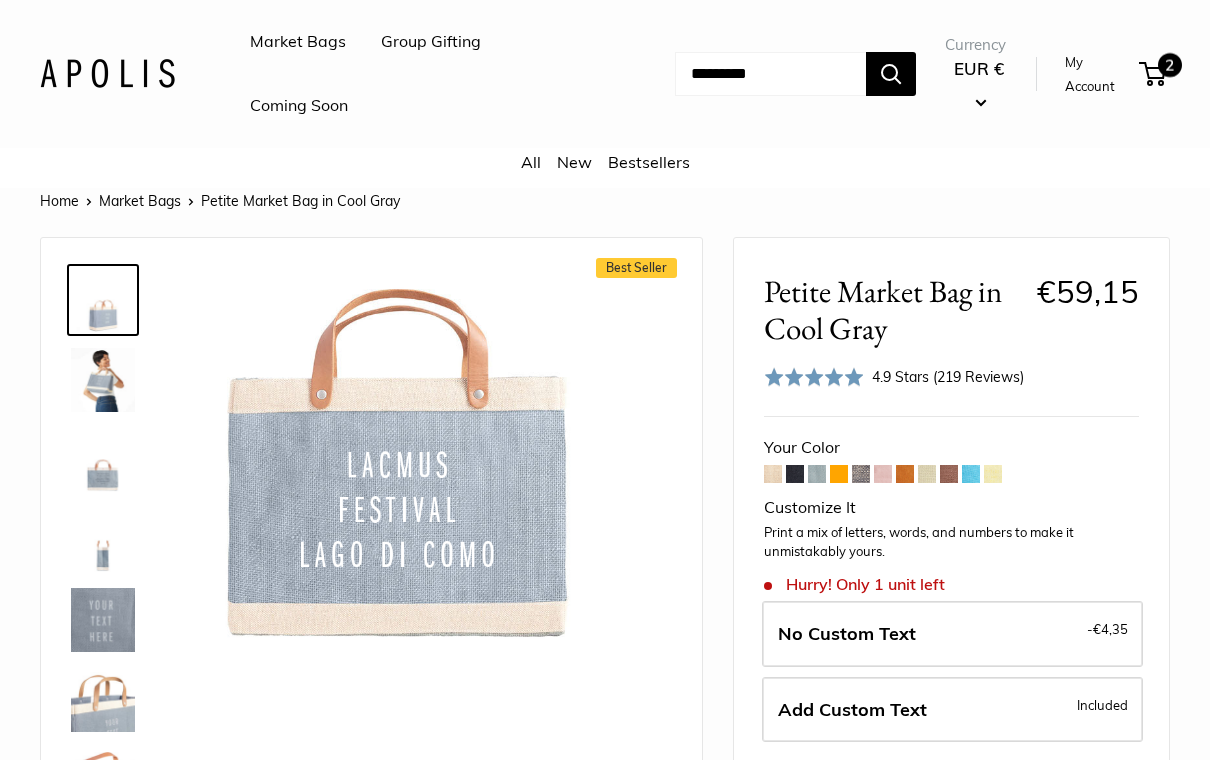 click on "2" at bounding box center [1152, 74] 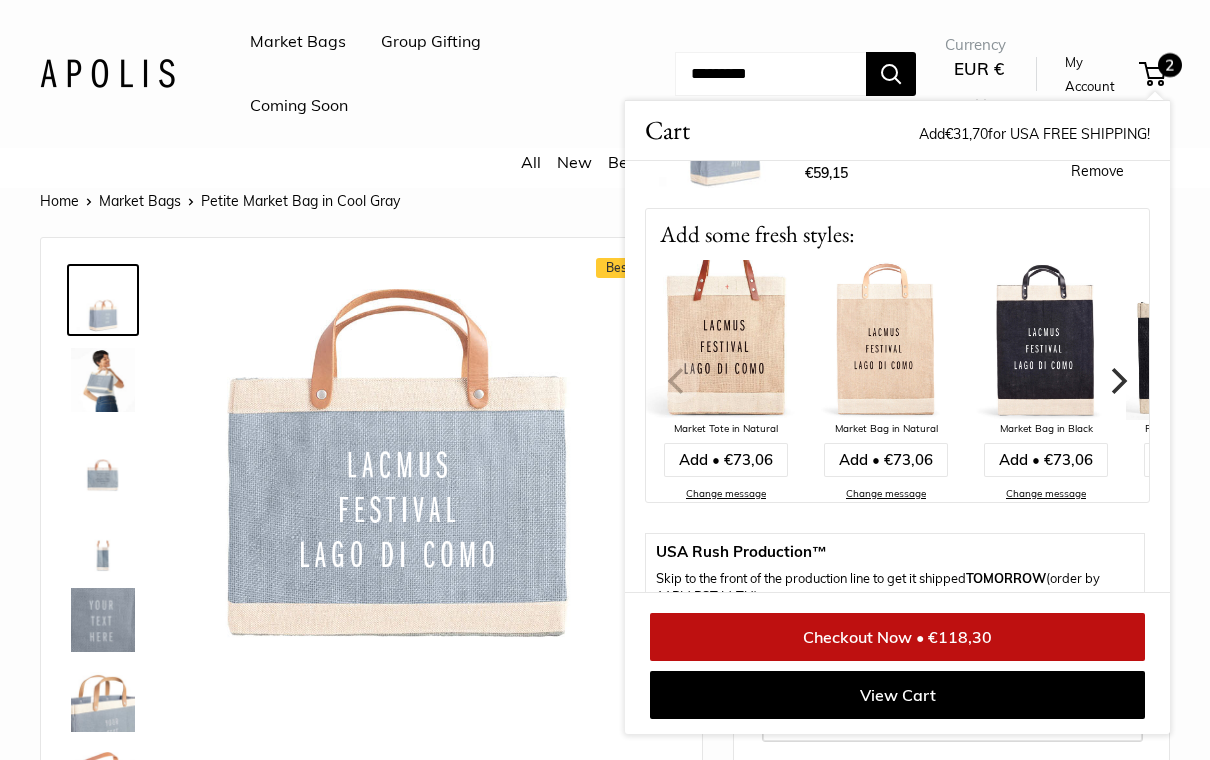 scroll, scrollTop: 352, scrollLeft: 0, axis: vertical 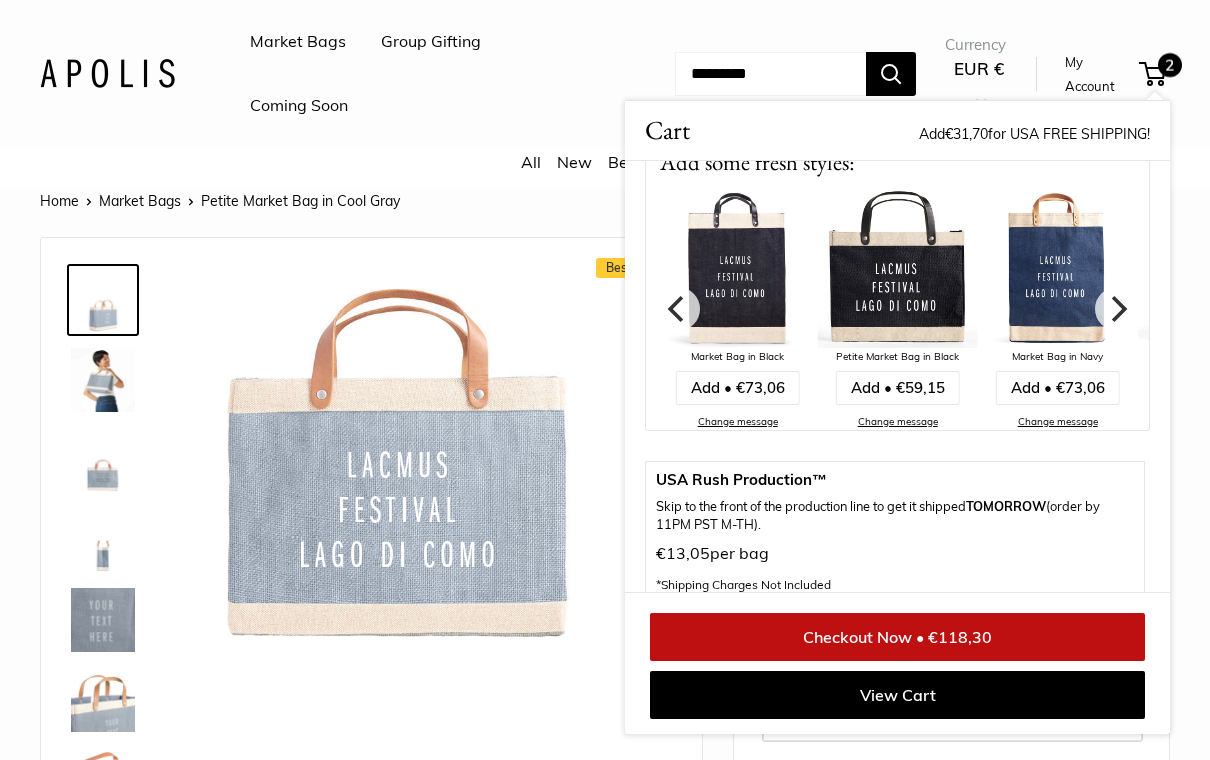 click at bounding box center (898, 268) 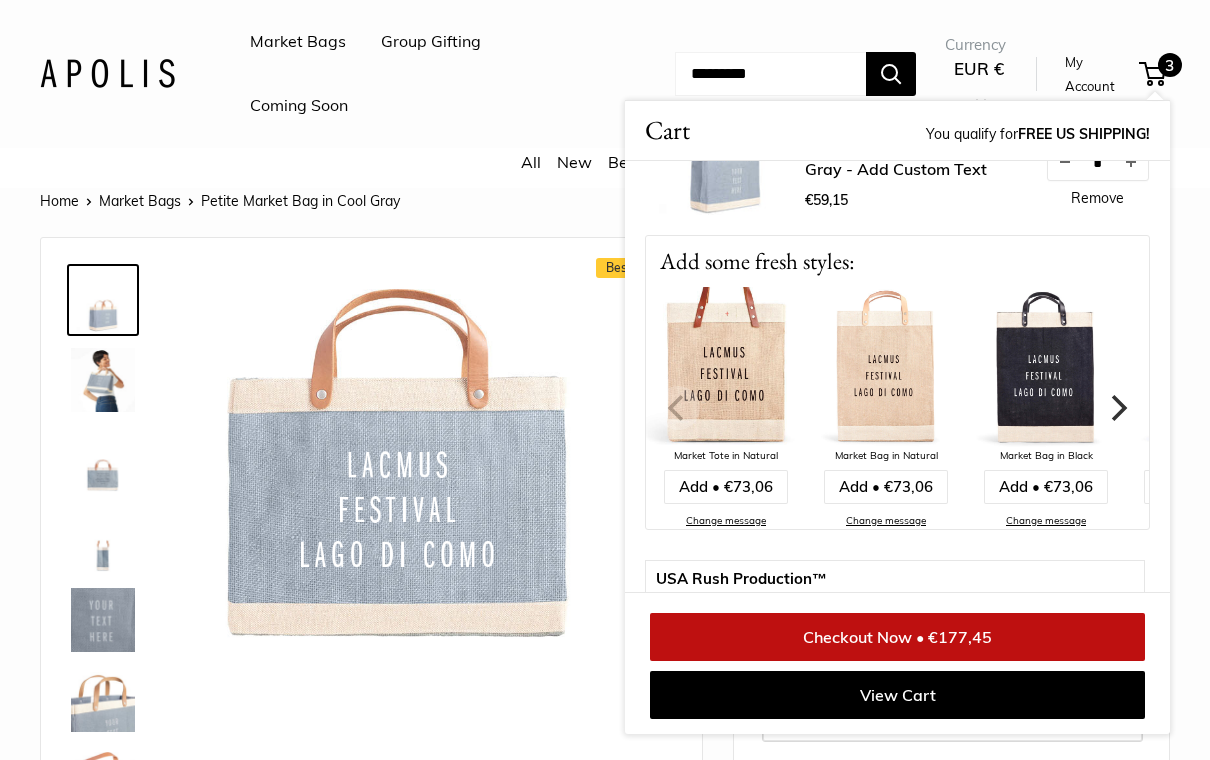 scroll, scrollTop: 503, scrollLeft: 0, axis: vertical 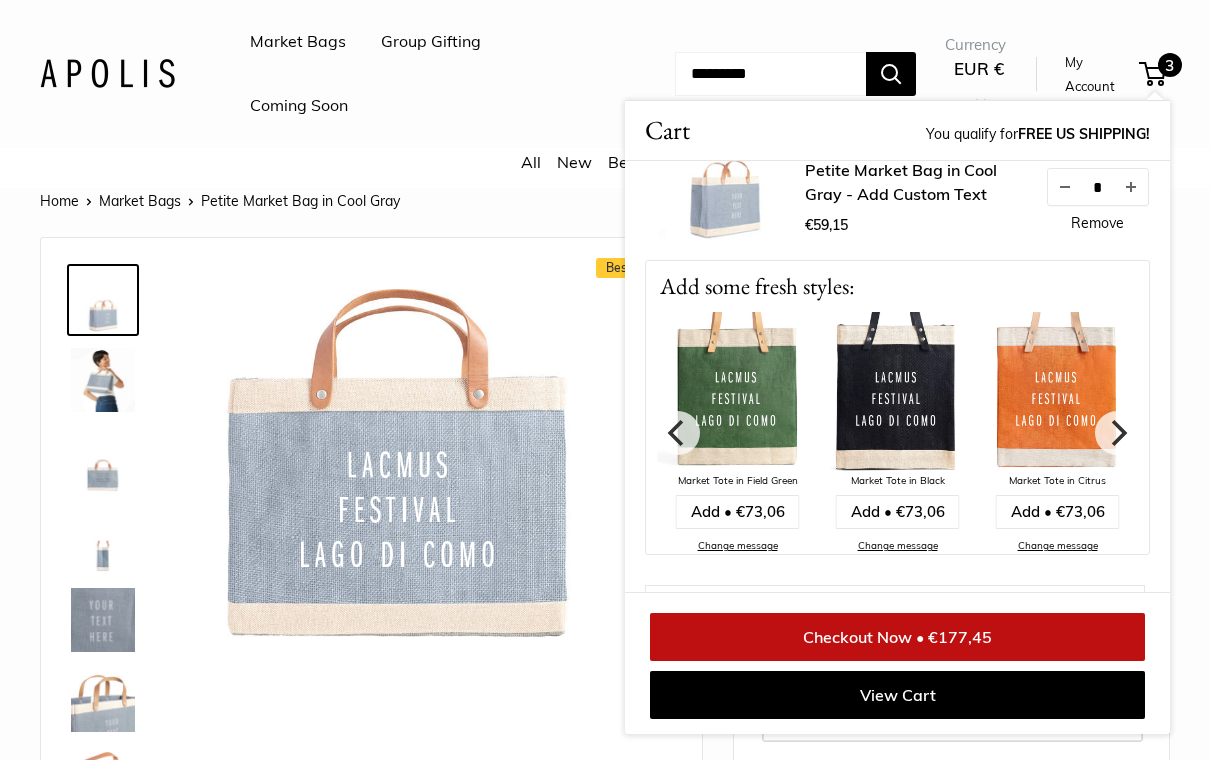 click at bounding box center [396, 463] 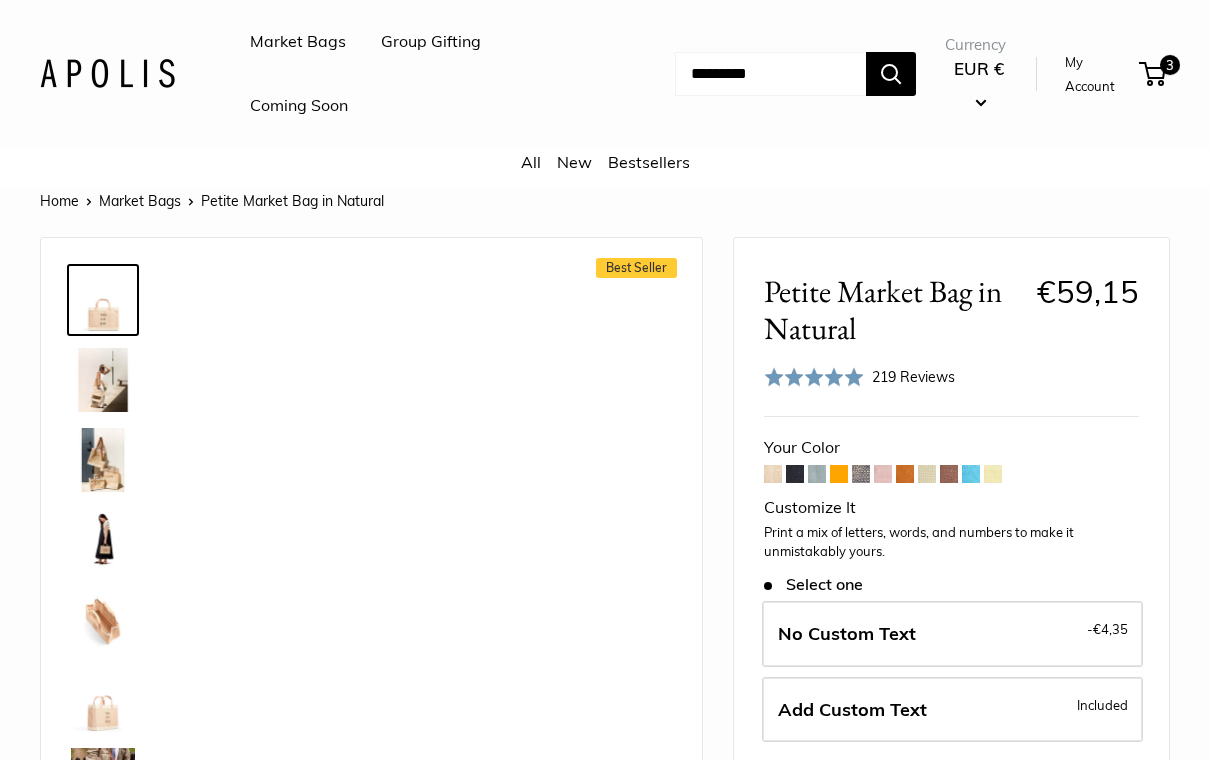 scroll, scrollTop: 0, scrollLeft: 0, axis: both 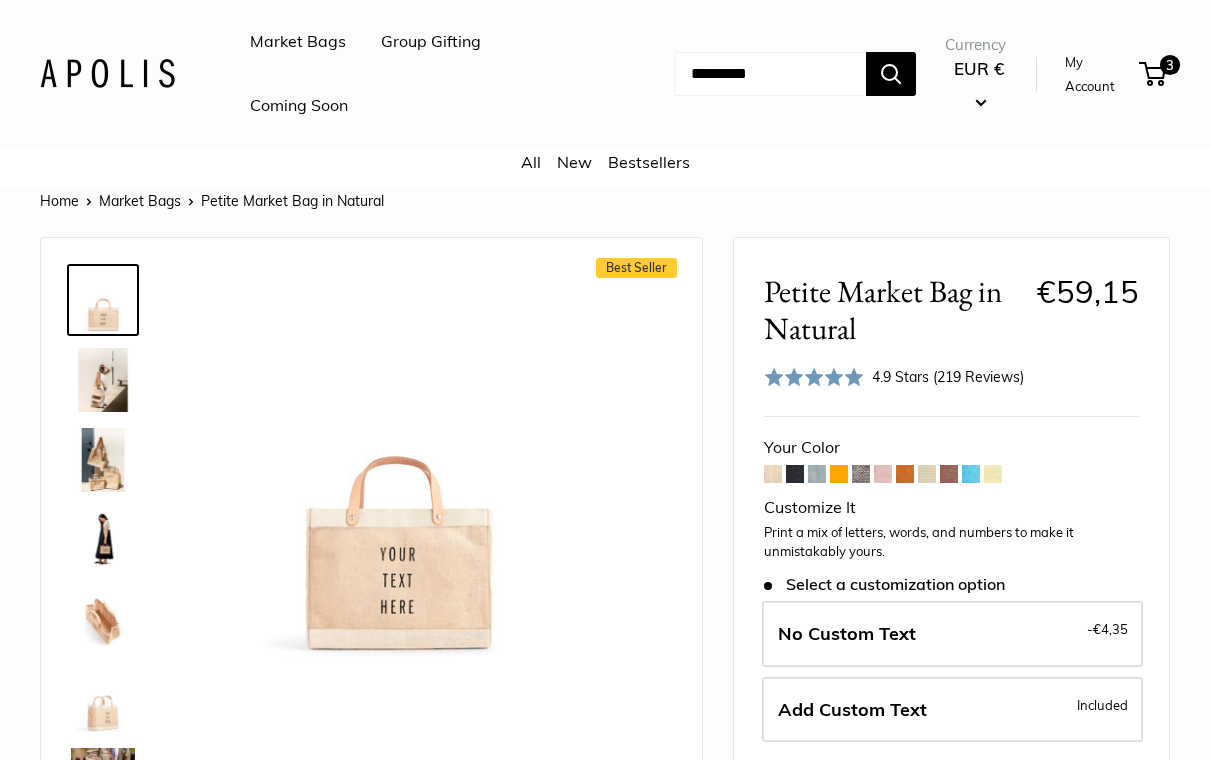click at bounding box center (927, 474) 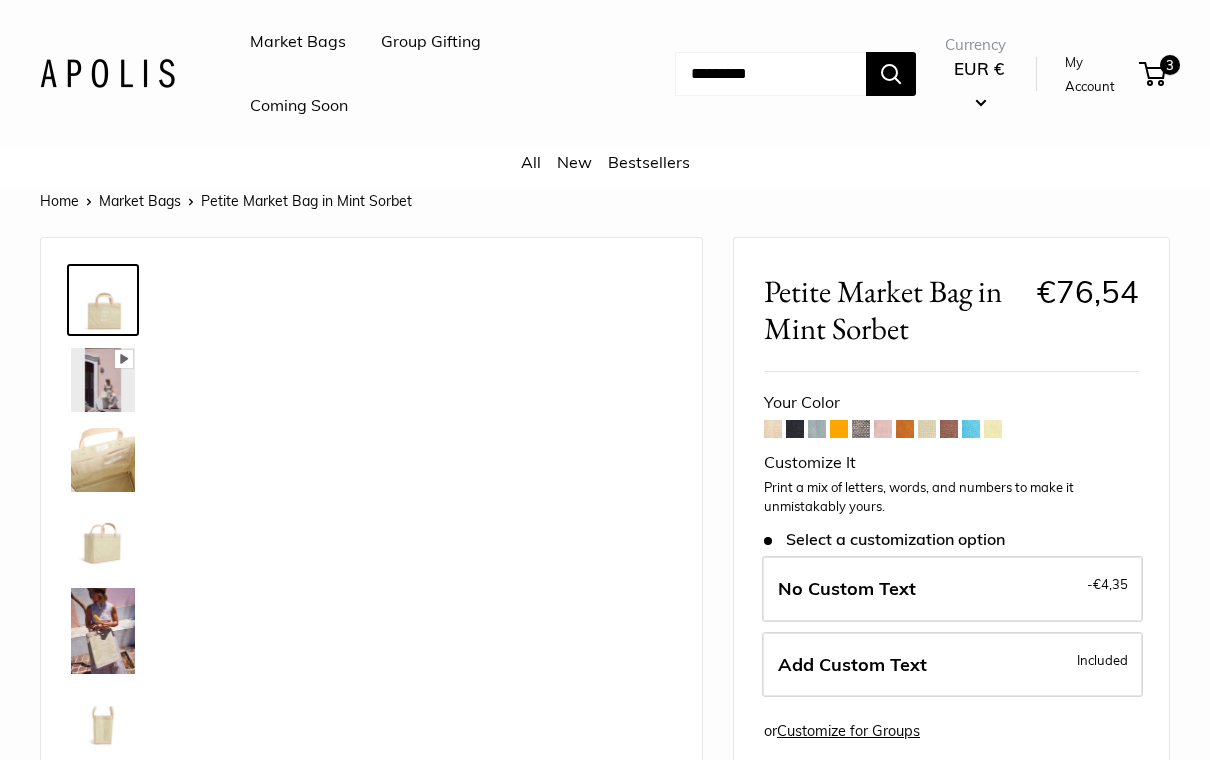 scroll, scrollTop: 0, scrollLeft: 0, axis: both 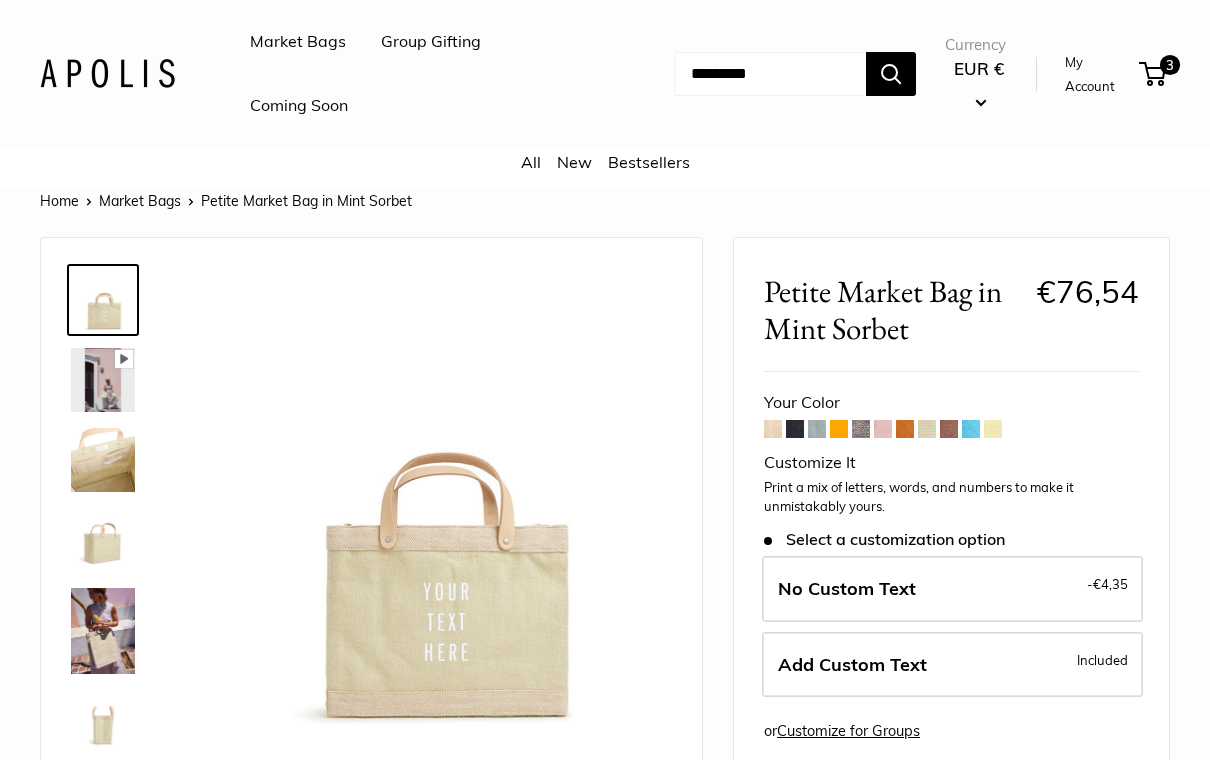 click at bounding box center [949, 429] 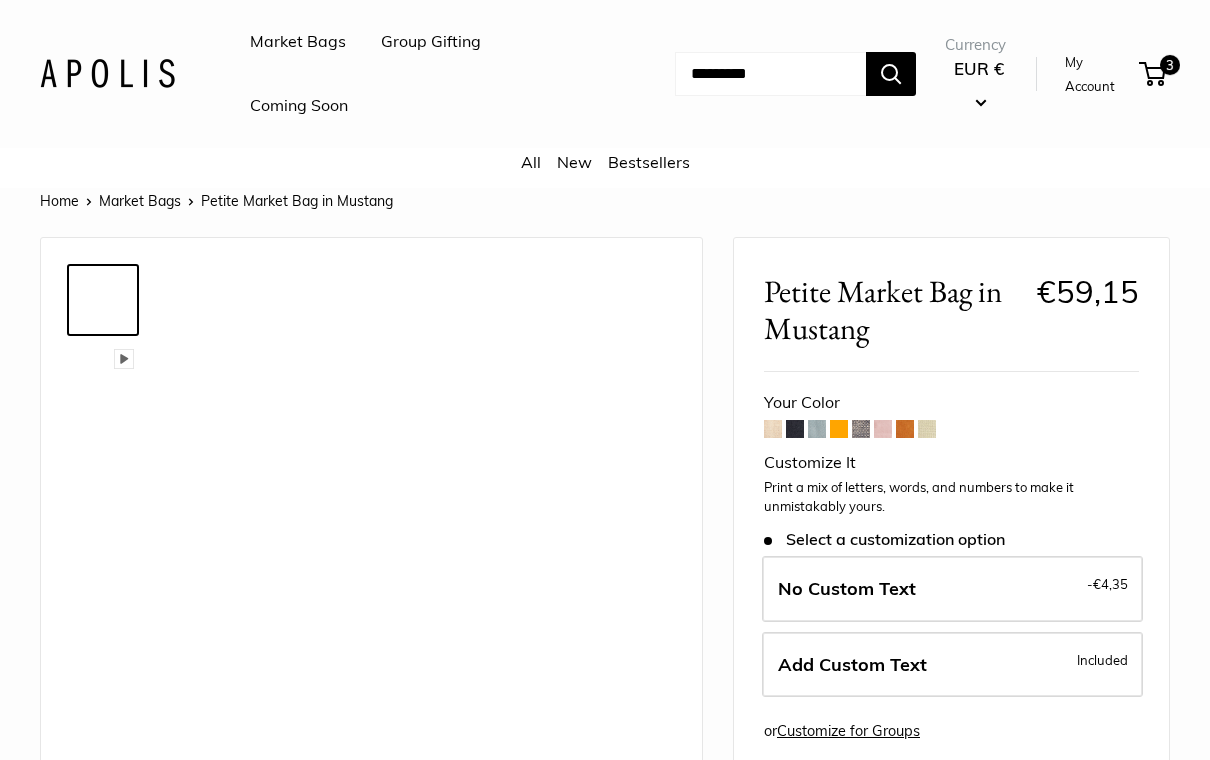 scroll, scrollTop: 0, scrollLeft: 0, axis: both 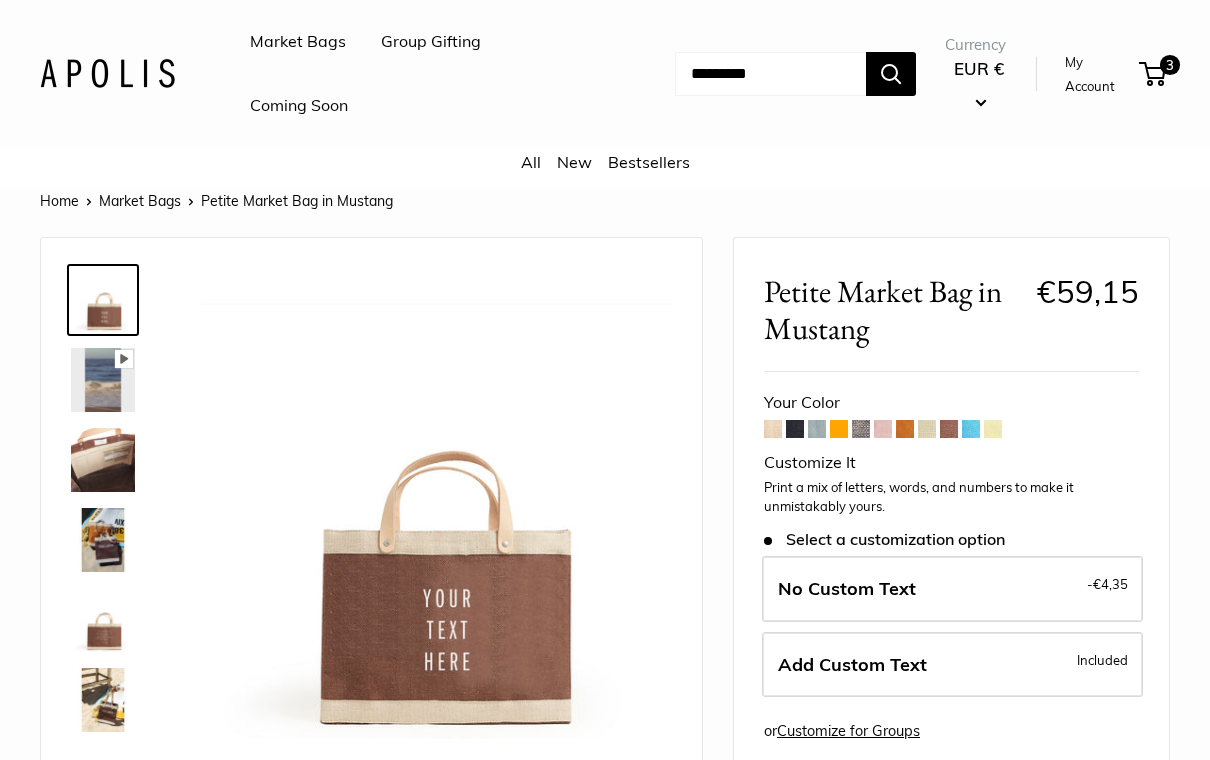 click at bounding box center [773, 429] 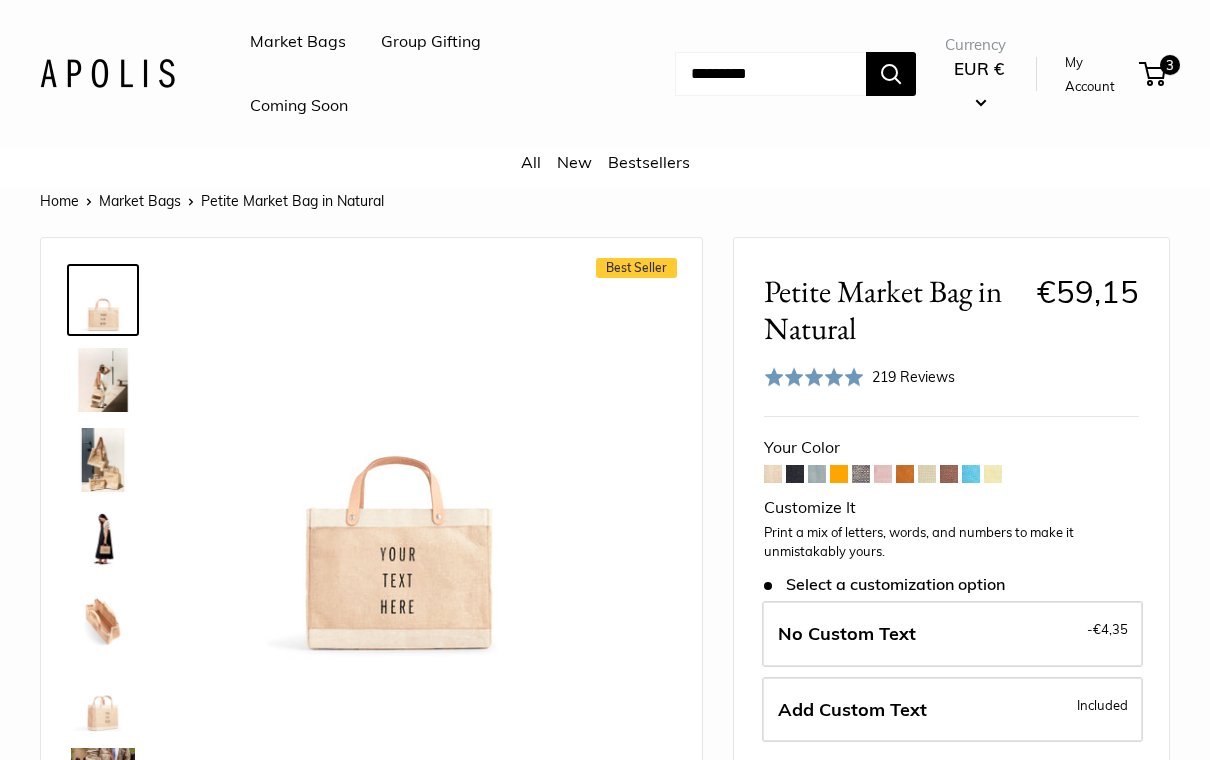 scroll, scrollTop: 0, scrollLeft: 0, axis: both 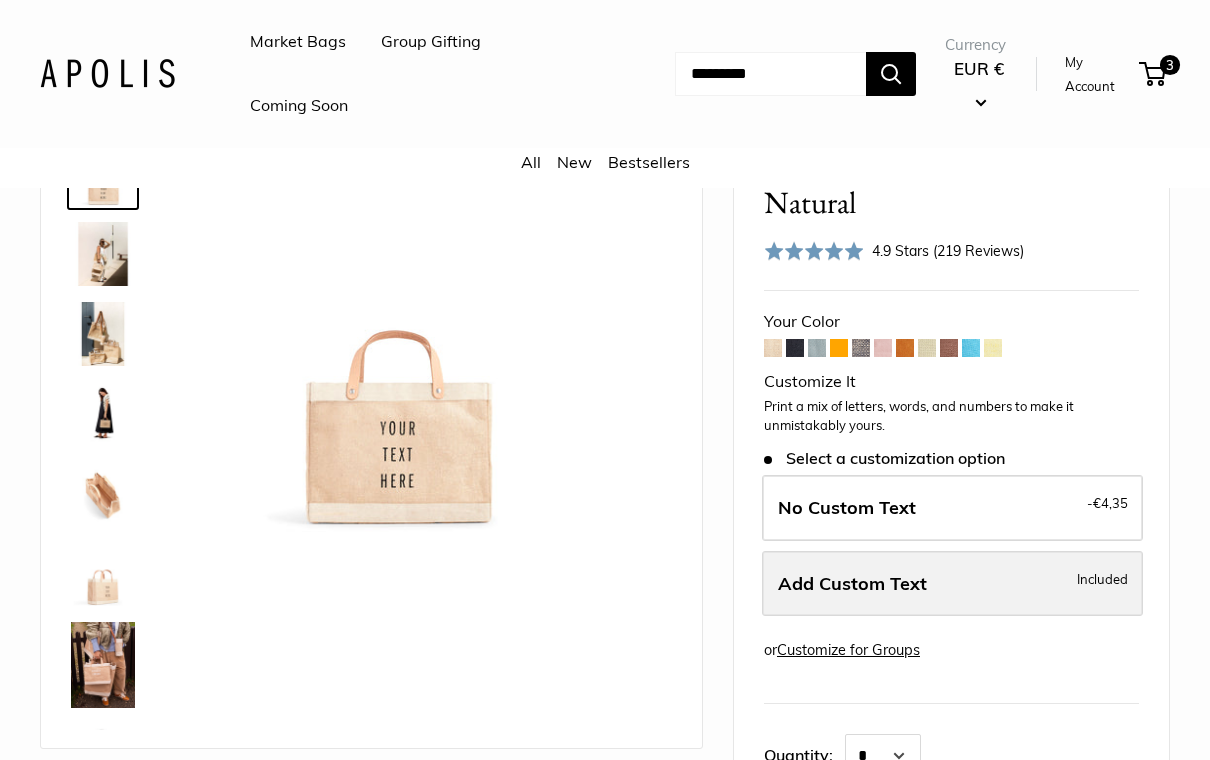 click on "Add Custom Text
Included" at bounding box center (952, 584) 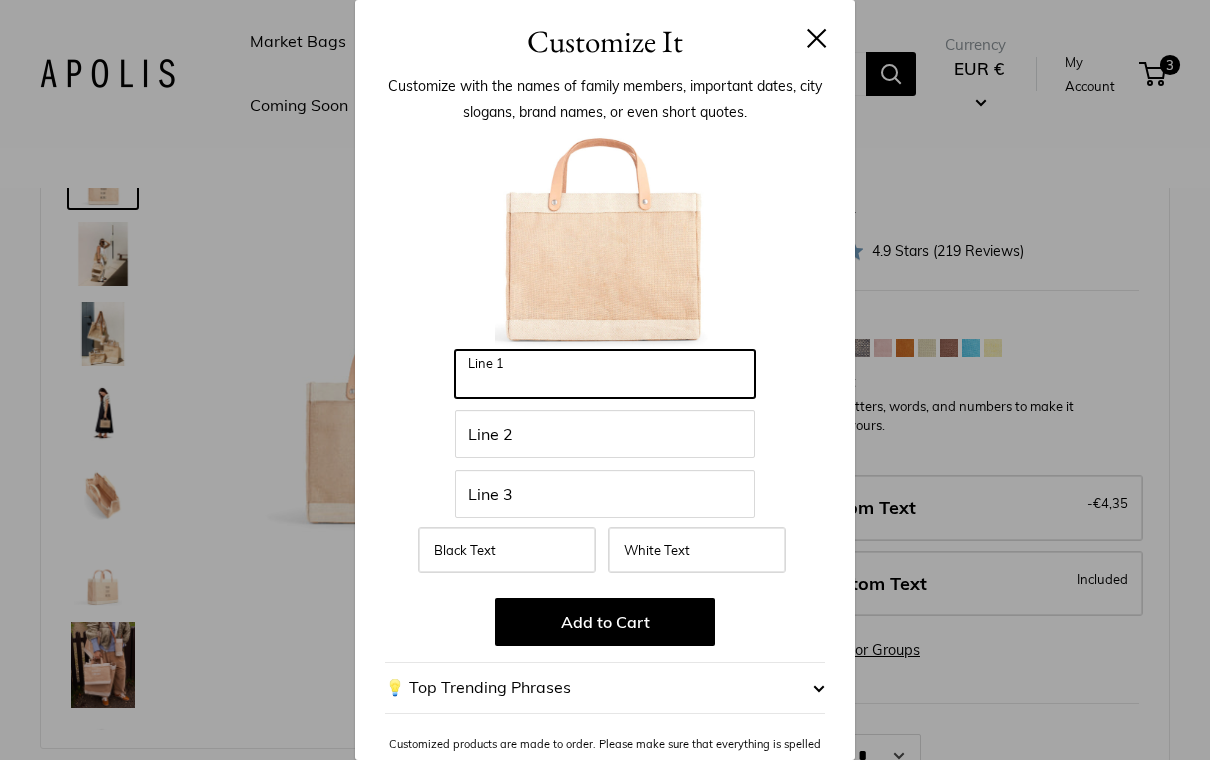 click on "Line 1" at bounding box center (605, 374) 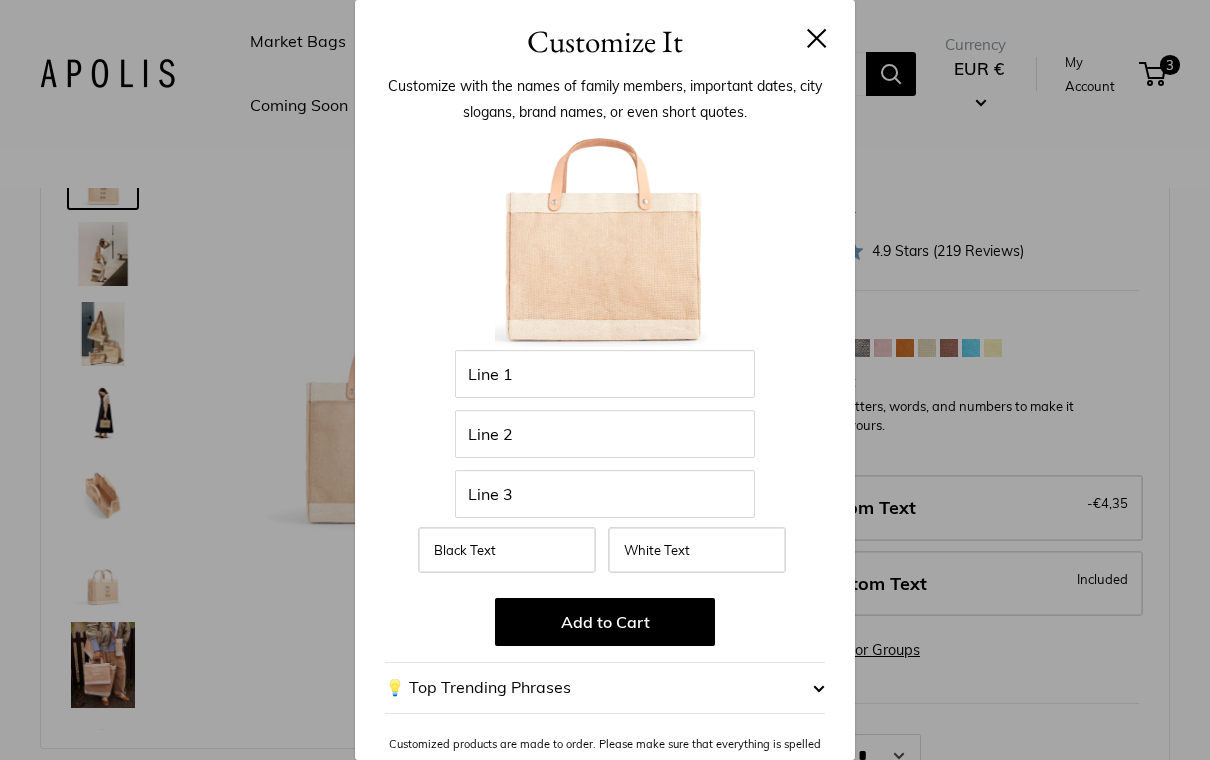 click on "Customize It
Customize with the names of family members, important dates, city slogans, brand names, or even short quotes.
Enter 39 letters
Line 1
Line 2
Line 3
Black Text
White Text
Add to Cart" at bounding box center [605, 380] 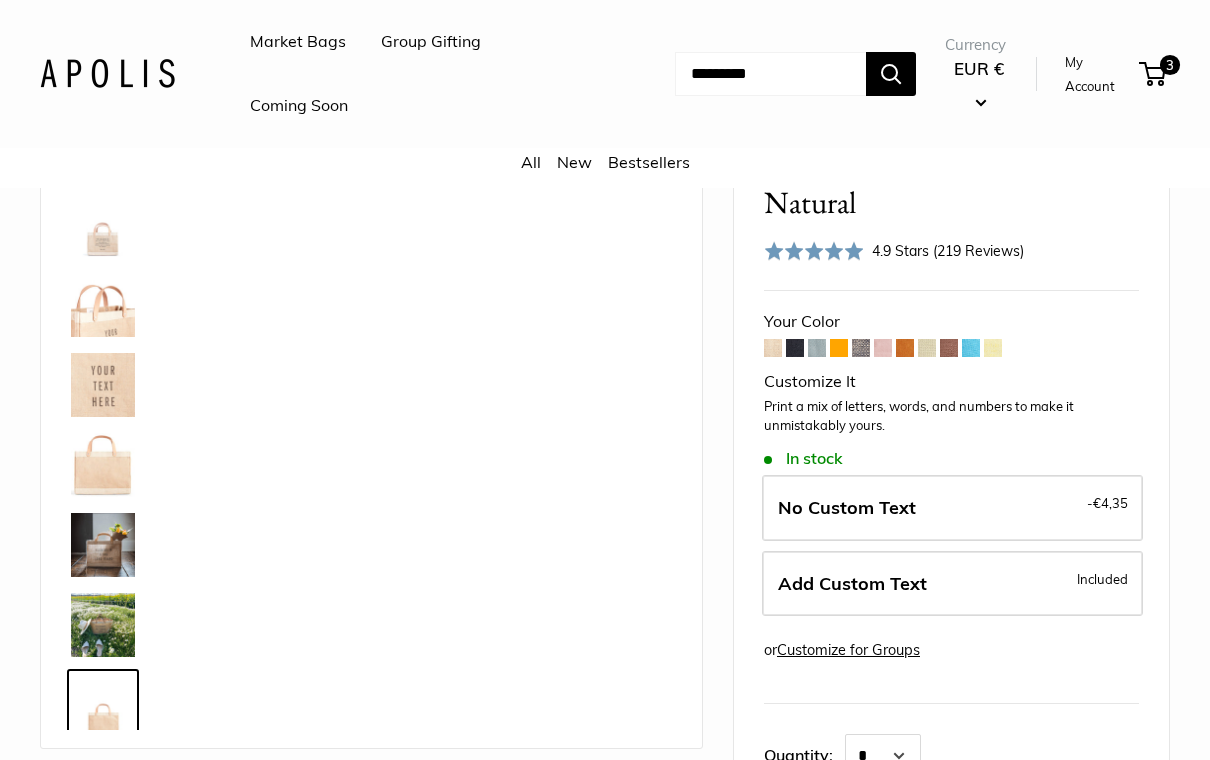 scroll, scrollTop: 950, scrollLeft: 0, axis: vertical 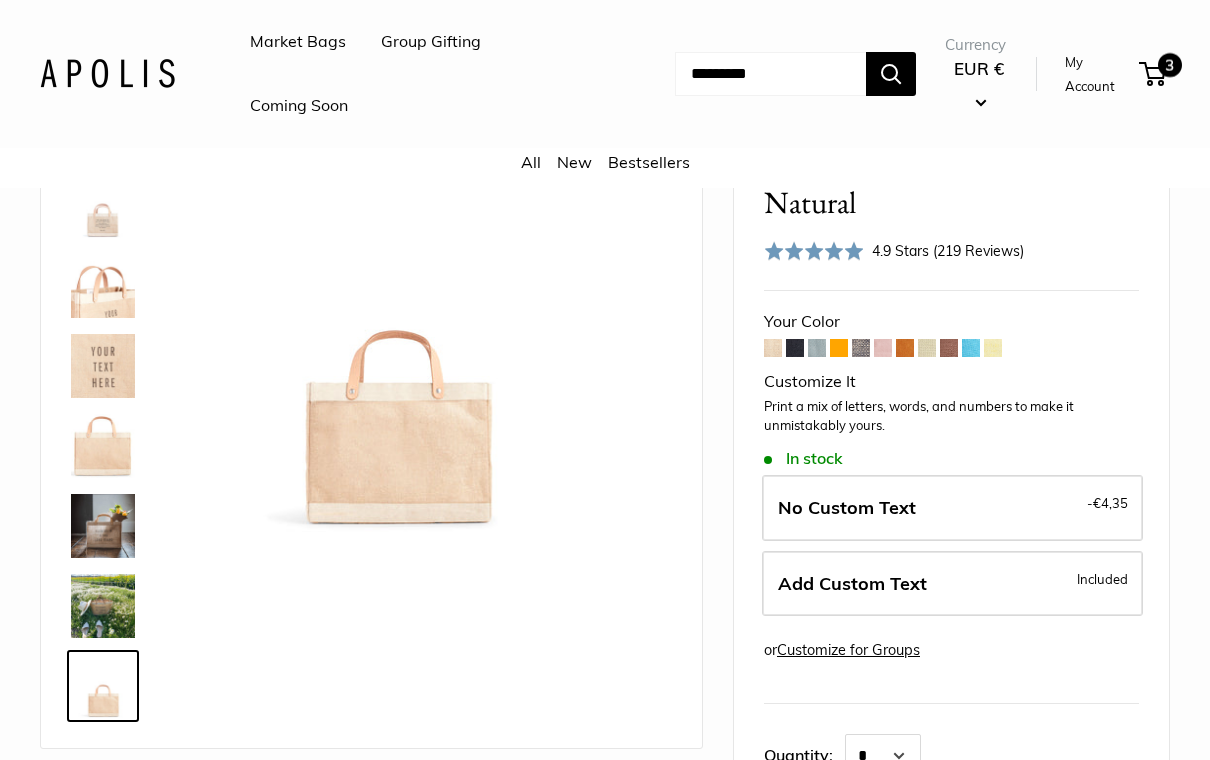 click on "3" at bounding box center [1170, 65] 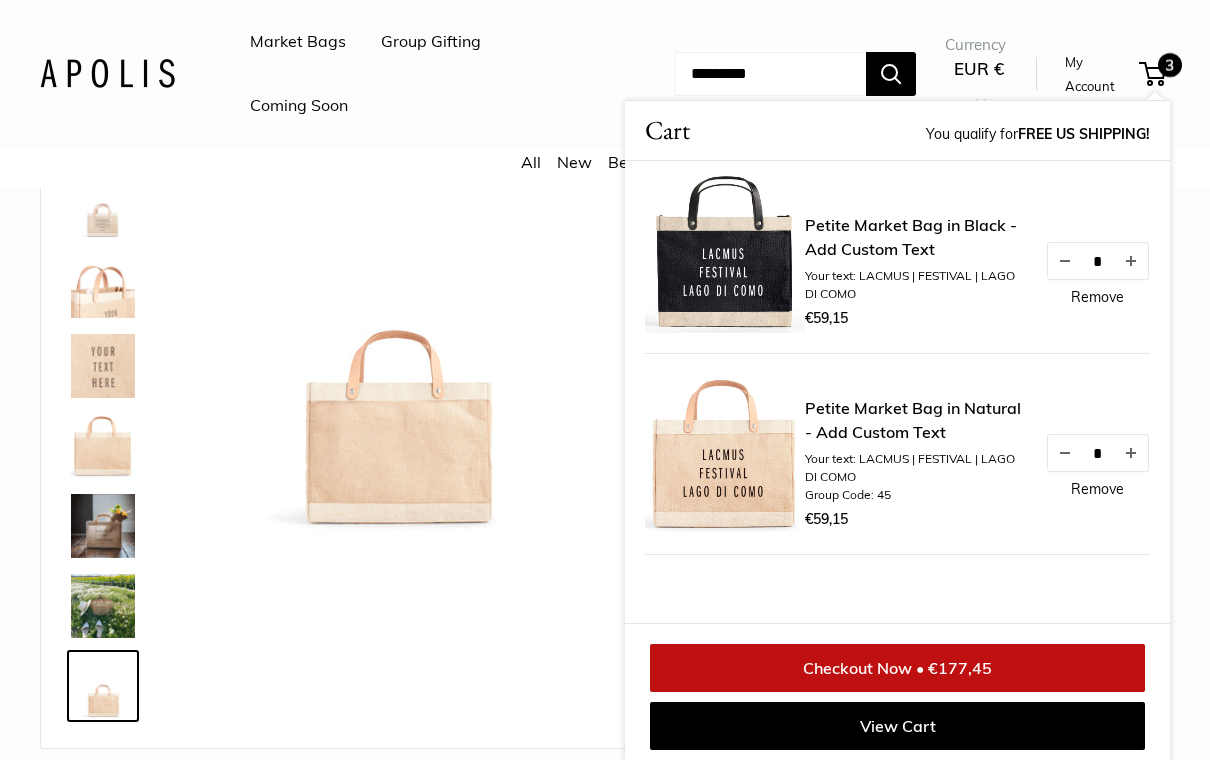 scroll, scrollTop: 0, scrollLeft: 0, axis: both 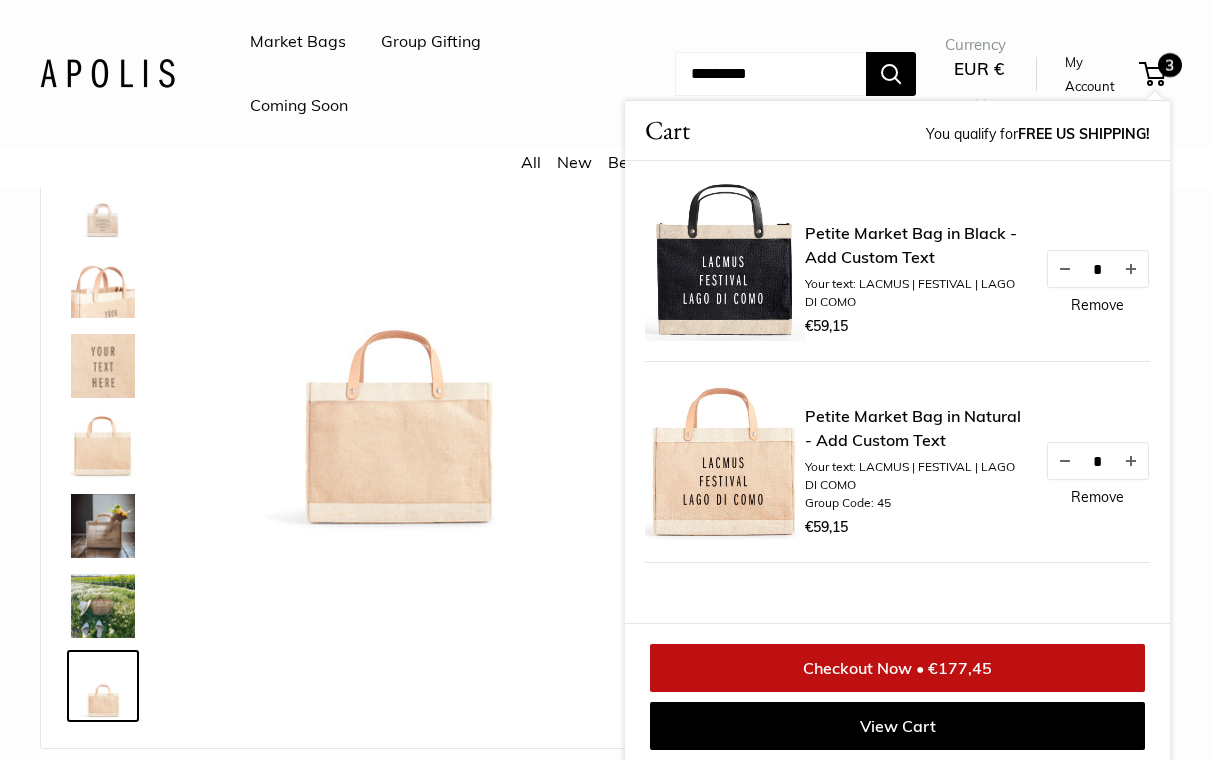 click on "Remove" at bounding box center (1097, 305) 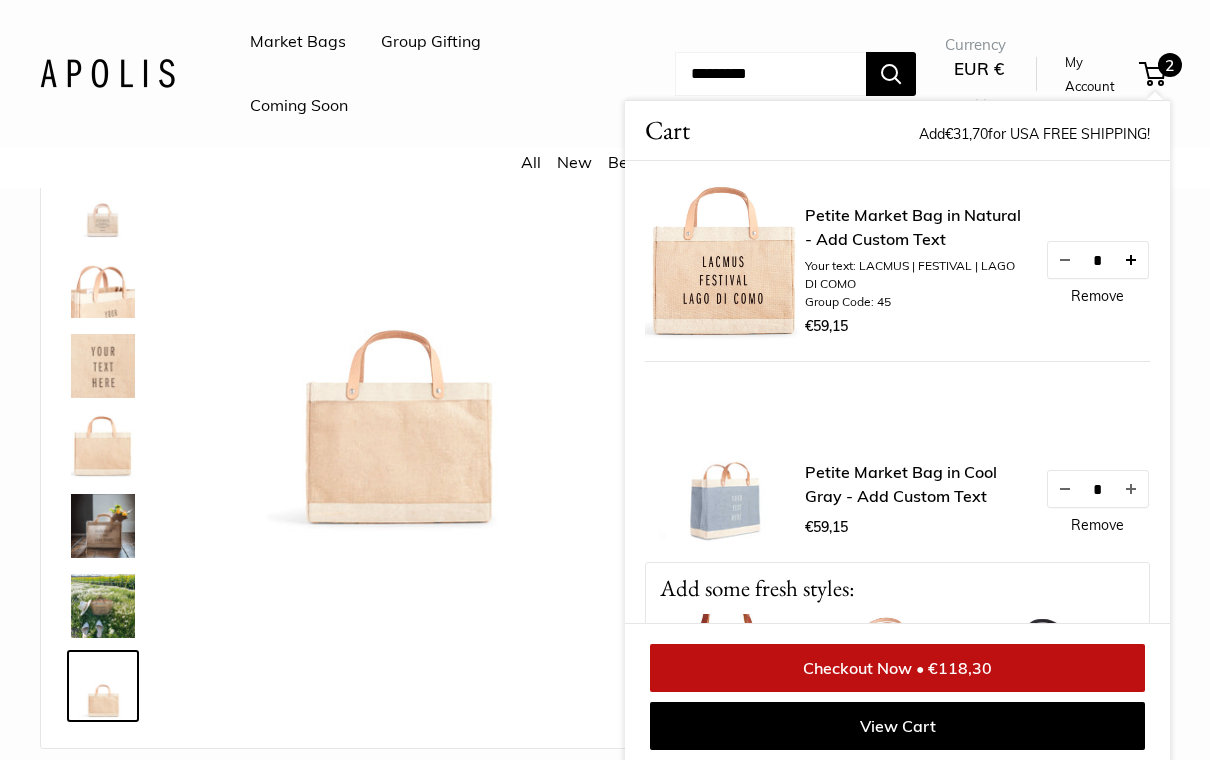 click at bounding box center (1131, 260) 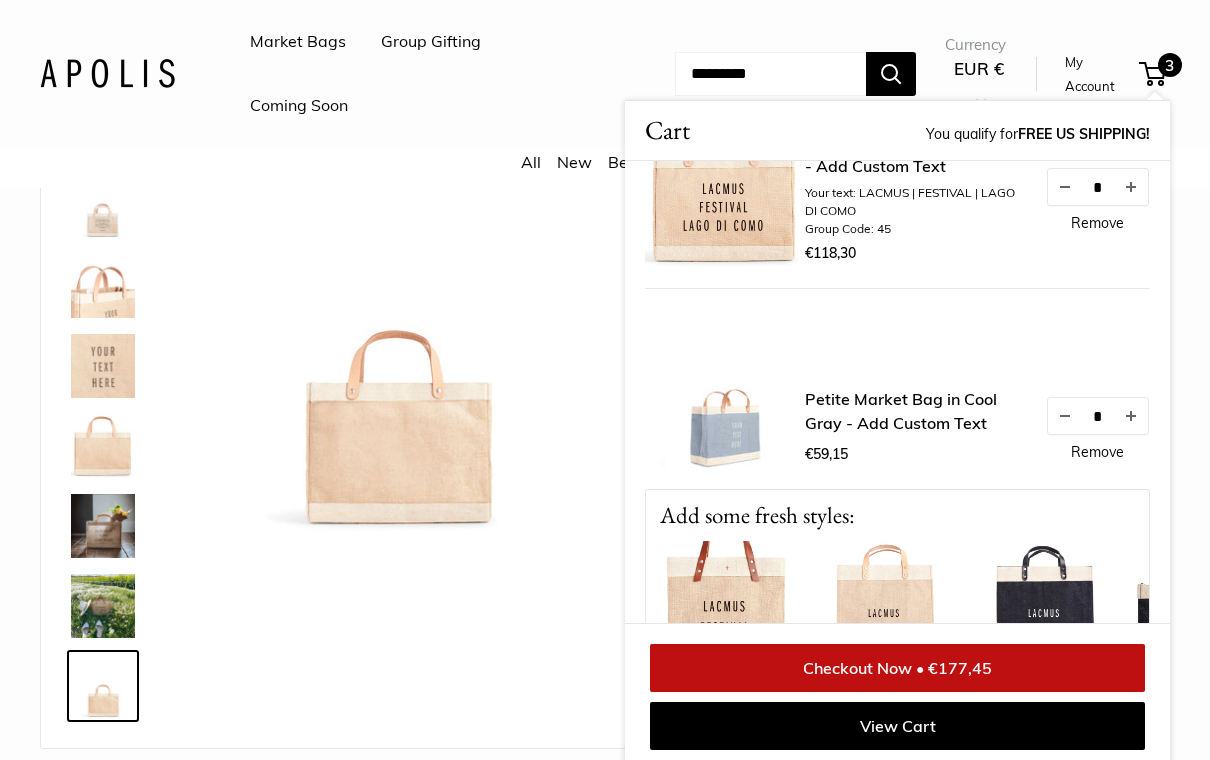scroll, scrollTop: 60, scrollLeft: 0, axis: vertical 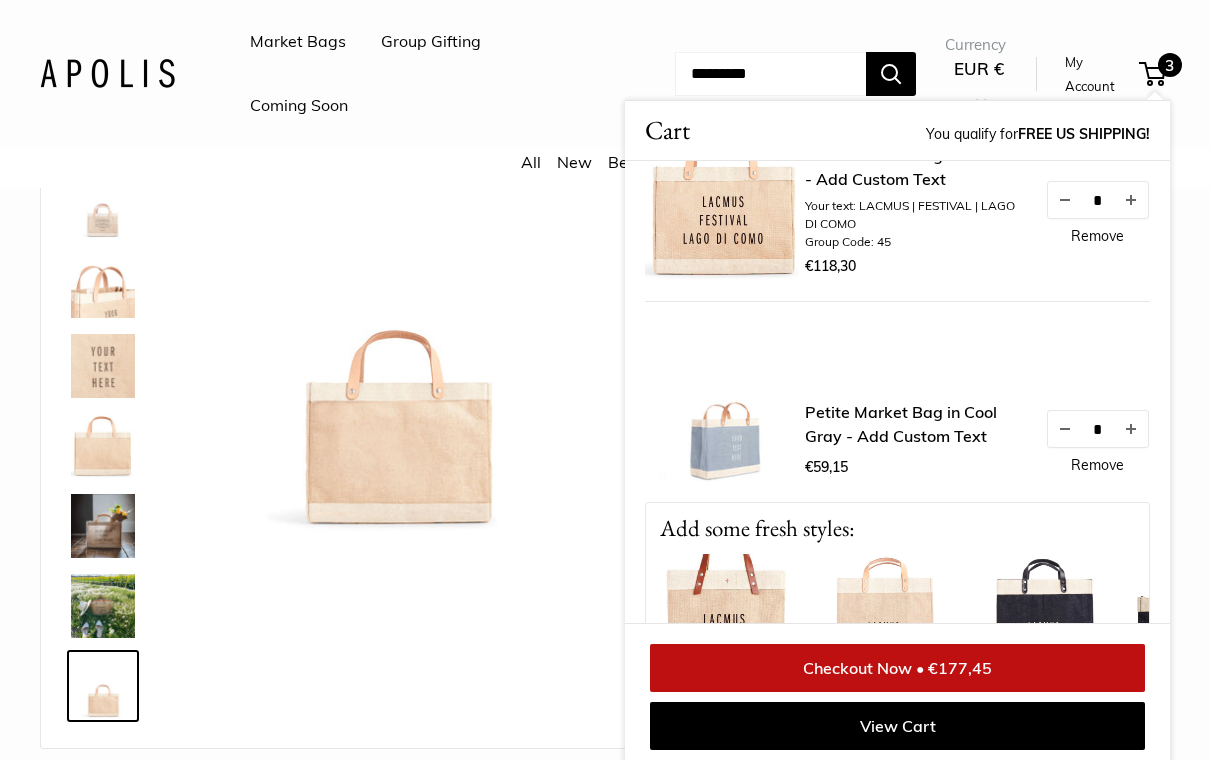 click on "Remove" at bounding box center (1097, 465) 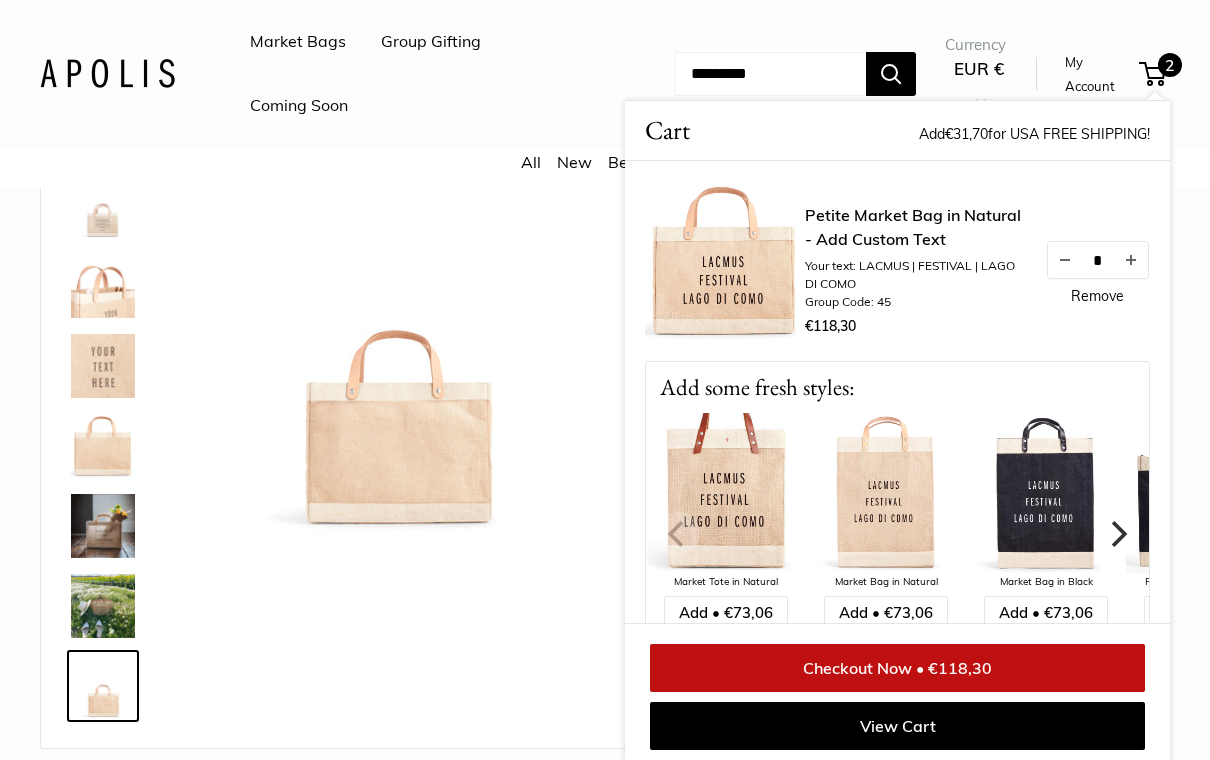 click on "Best Seller
Effortless style that elevates every moment
The Original Market bag in its 4 native styles
Spacious inner area with room for everything." at bounding box center [371, 430] 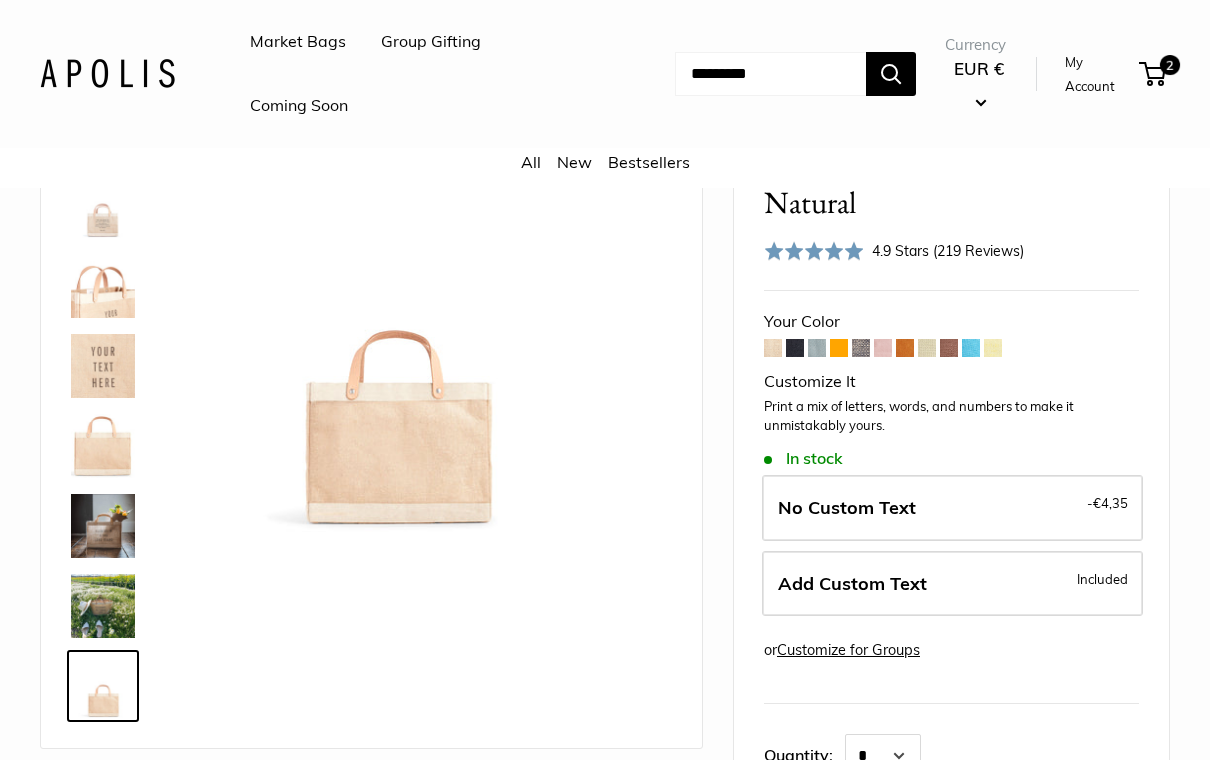 click on "Market Bags" at bounding box center [298, 42] 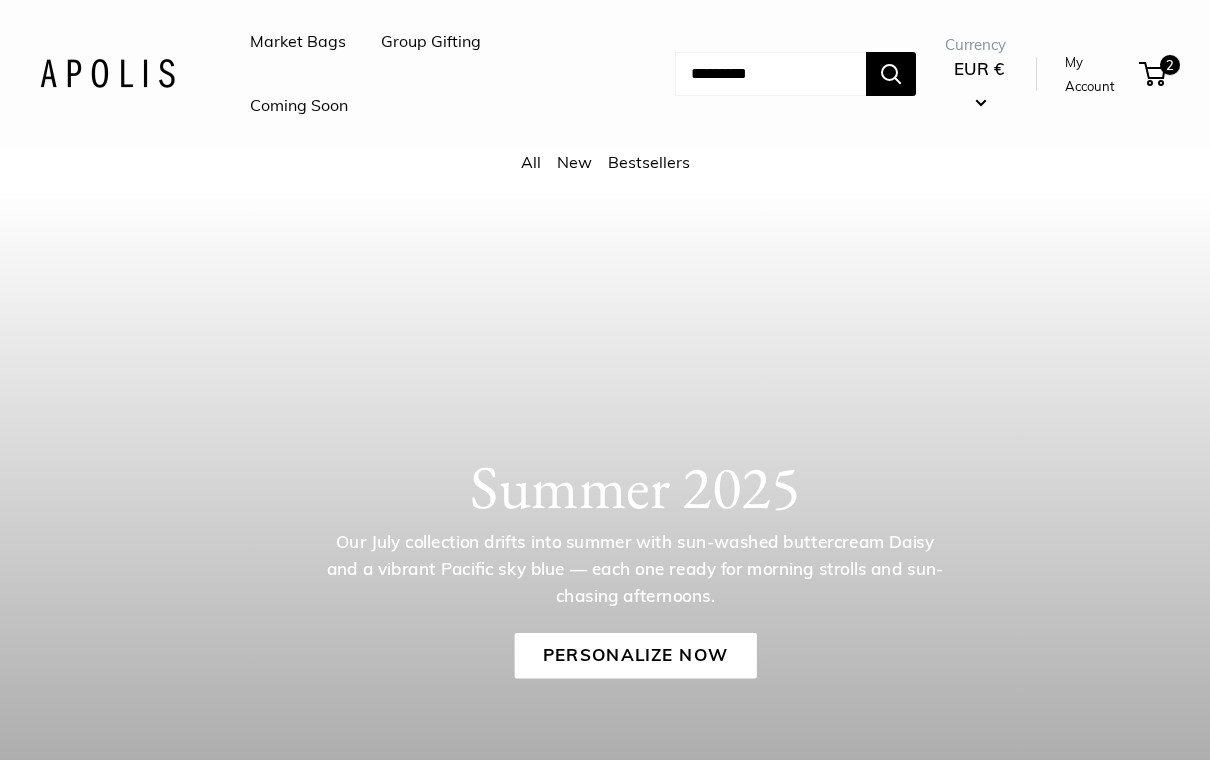 scroll, scrollTop: 0, scrollLeft: 0, axis: both 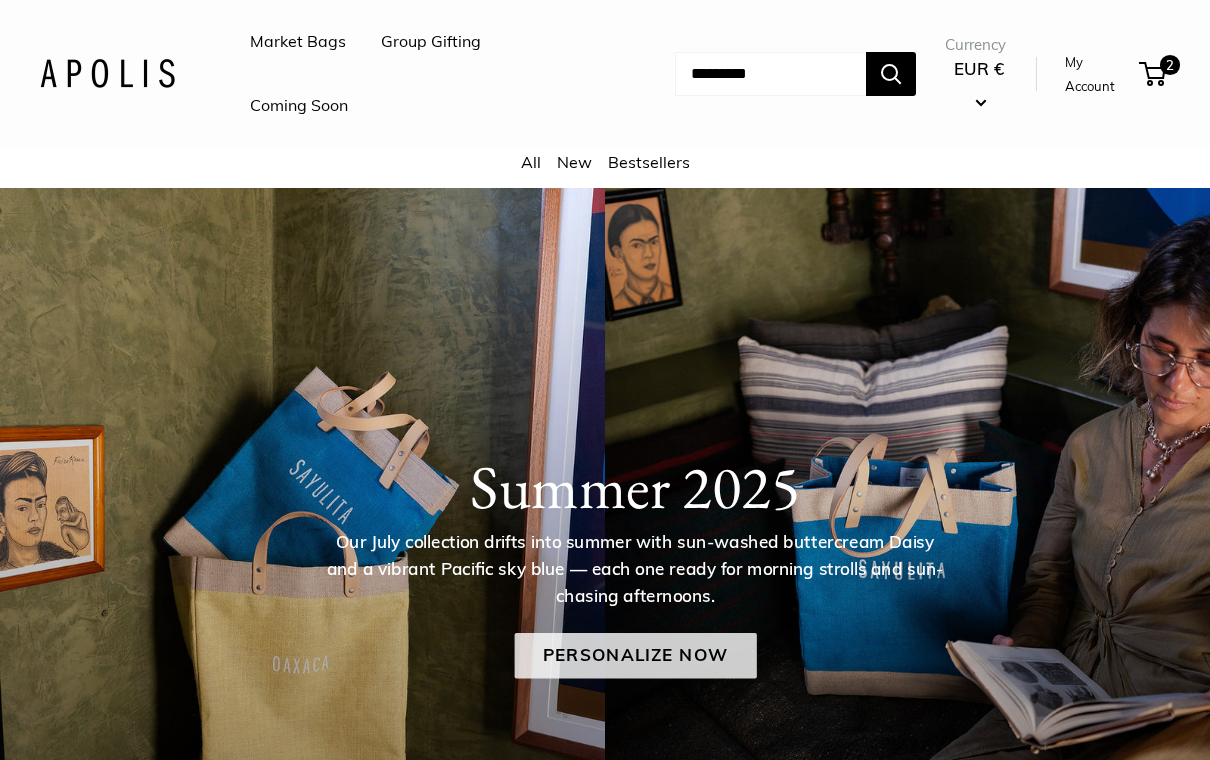 click on "Personalize Now" at bounding box center [635, 656] 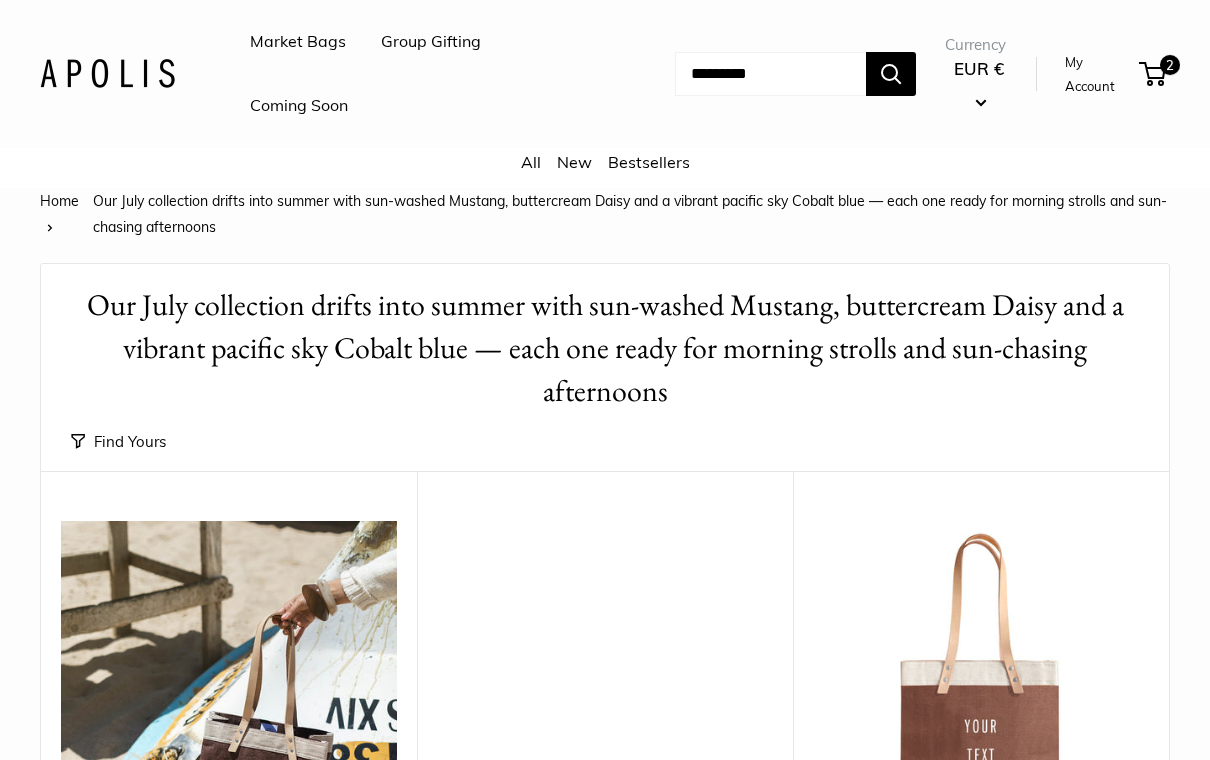 scroll, scrollTop: 0, scrollLeft: 0, axis: both 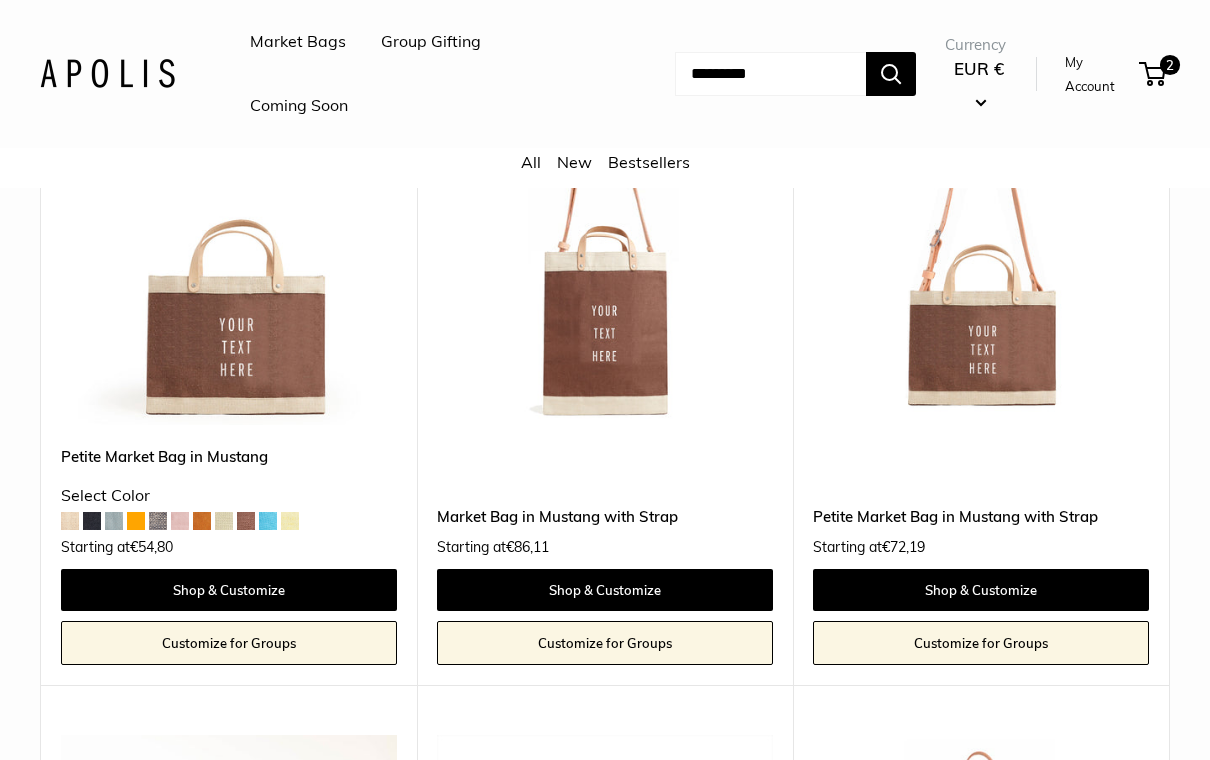click at bounding box center [229, 258] 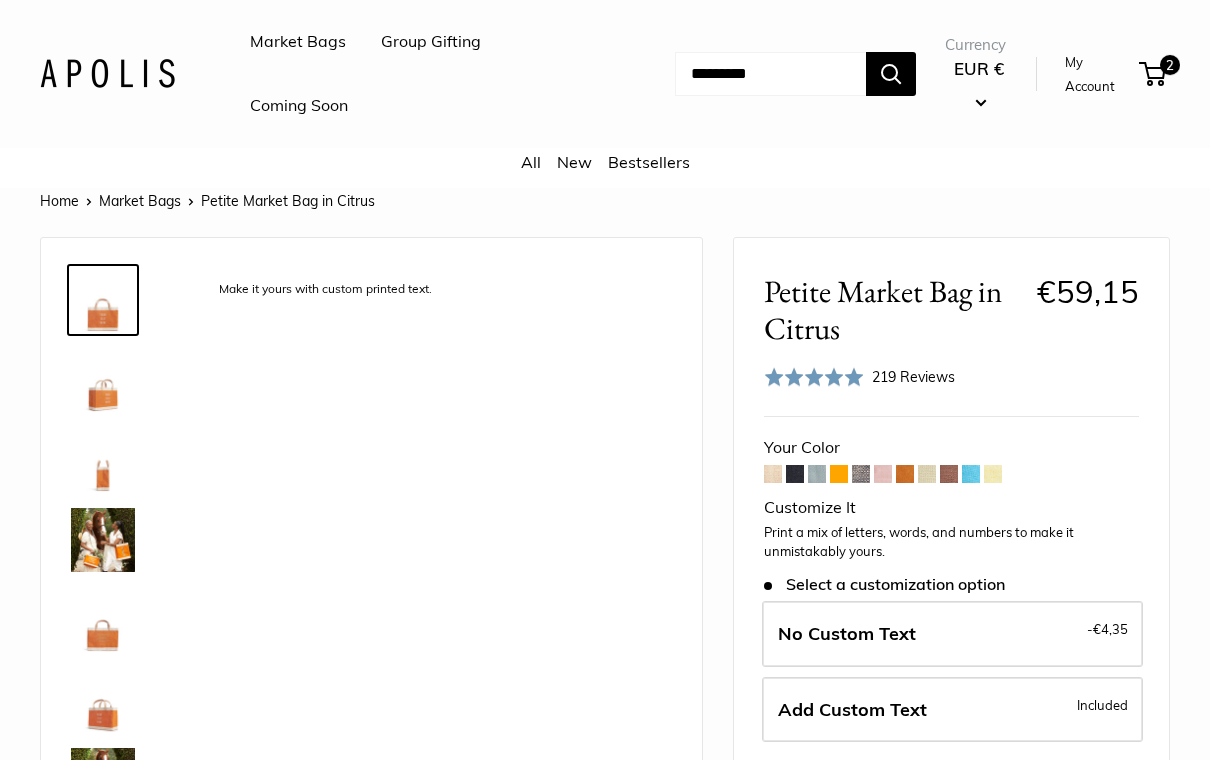 scroll, scrollTop: 0, scrollLeft: 0, axis: both 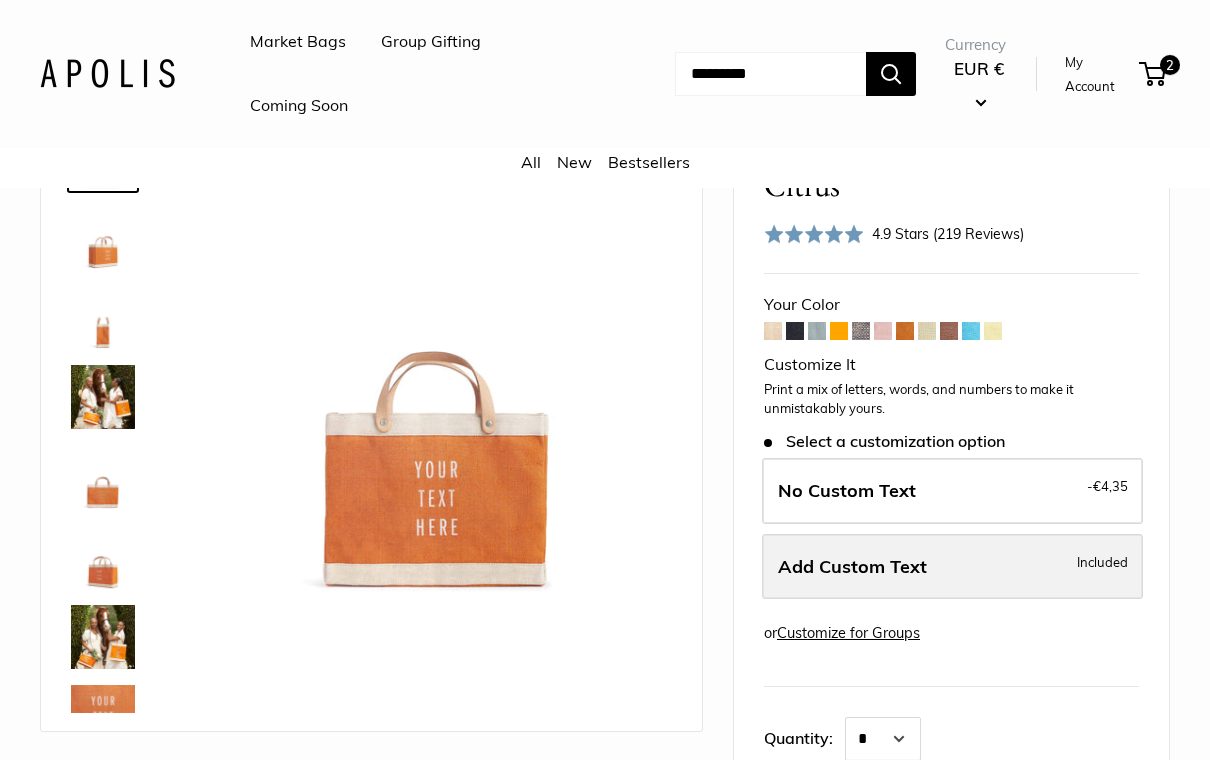 click on "Add Custom Text" at bounding box center [852, 566] 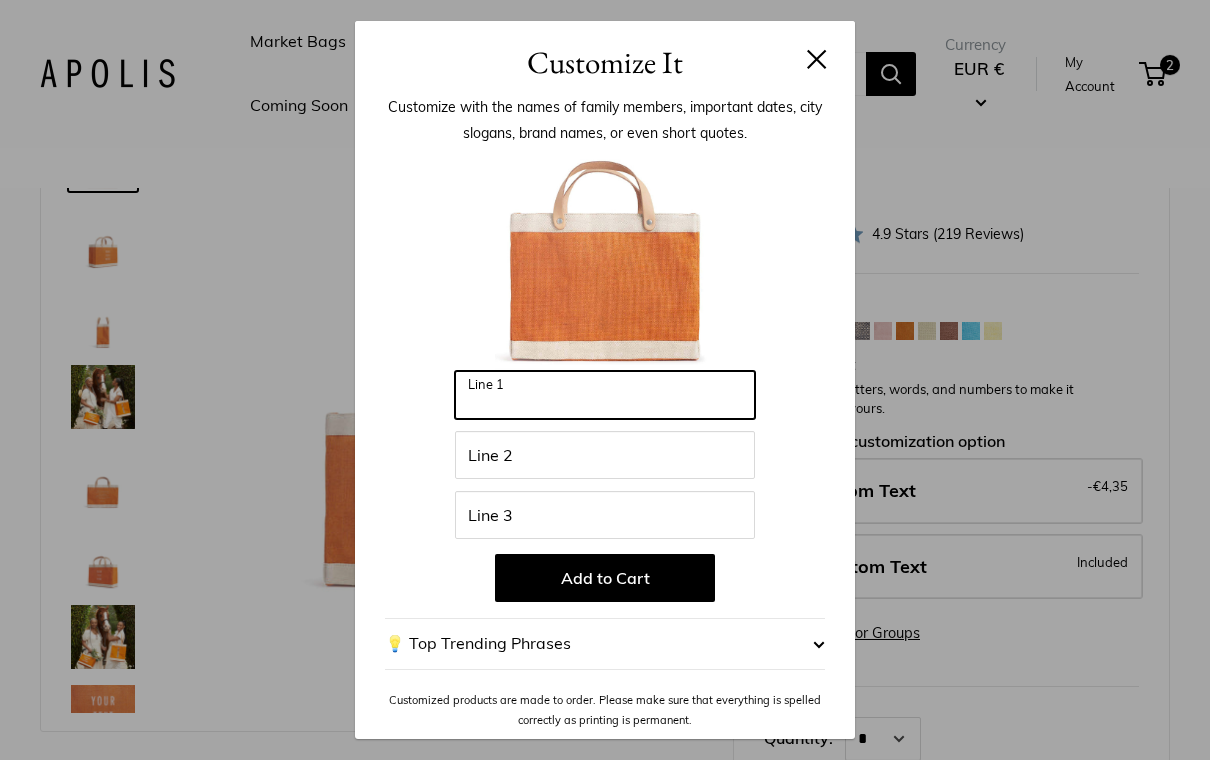 click on "Line 1" at bounding box center [605, 395] 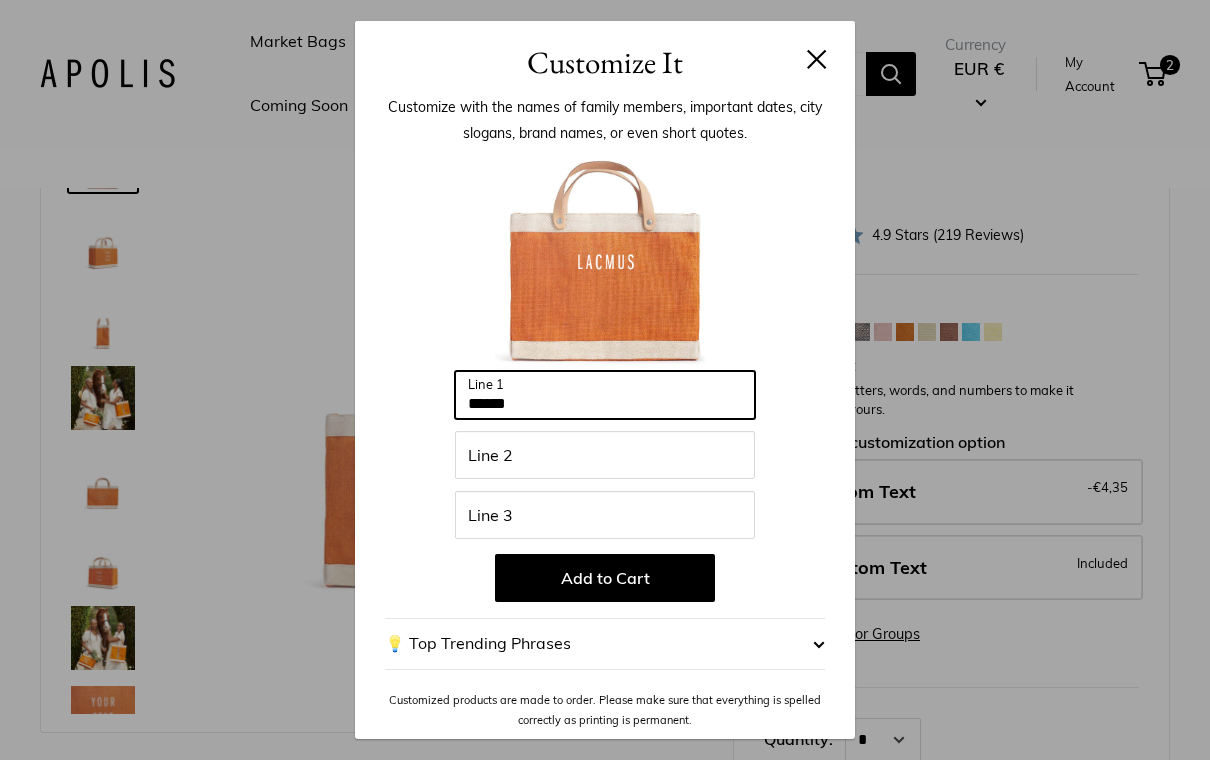 type on "******" 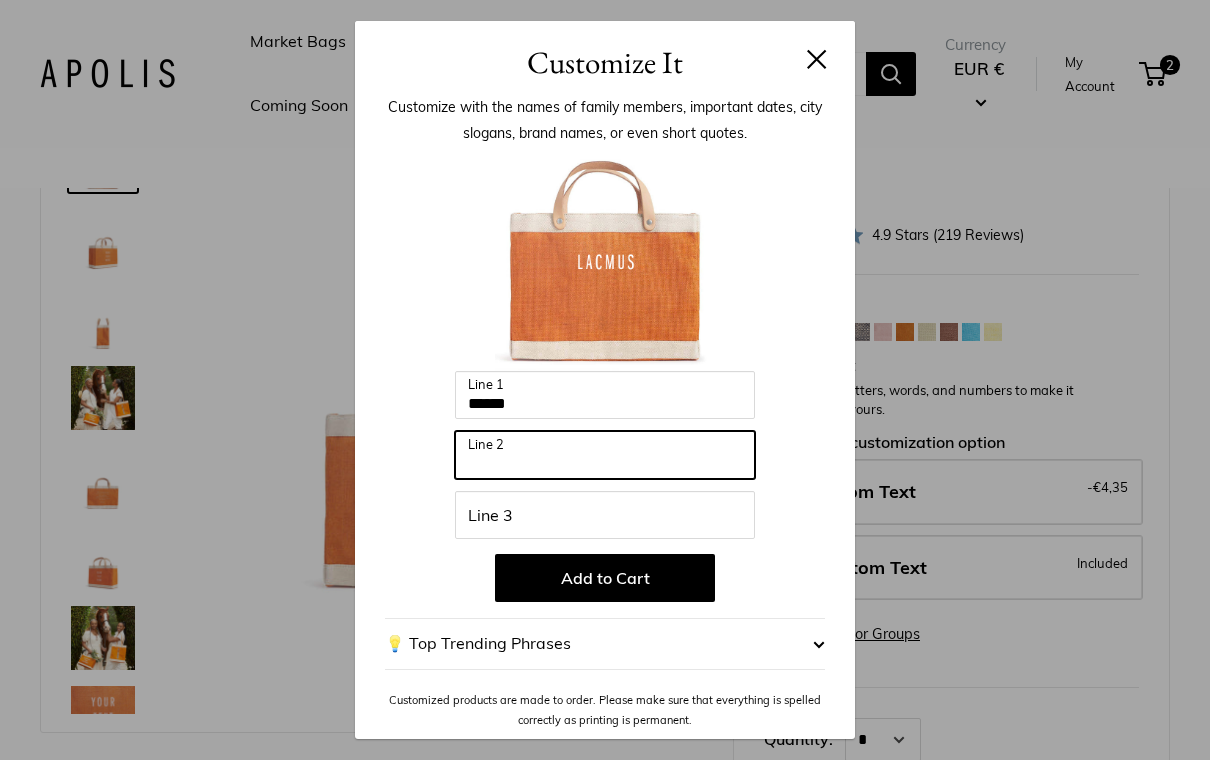 click on "Line 2" at bounding box center (605, 455) 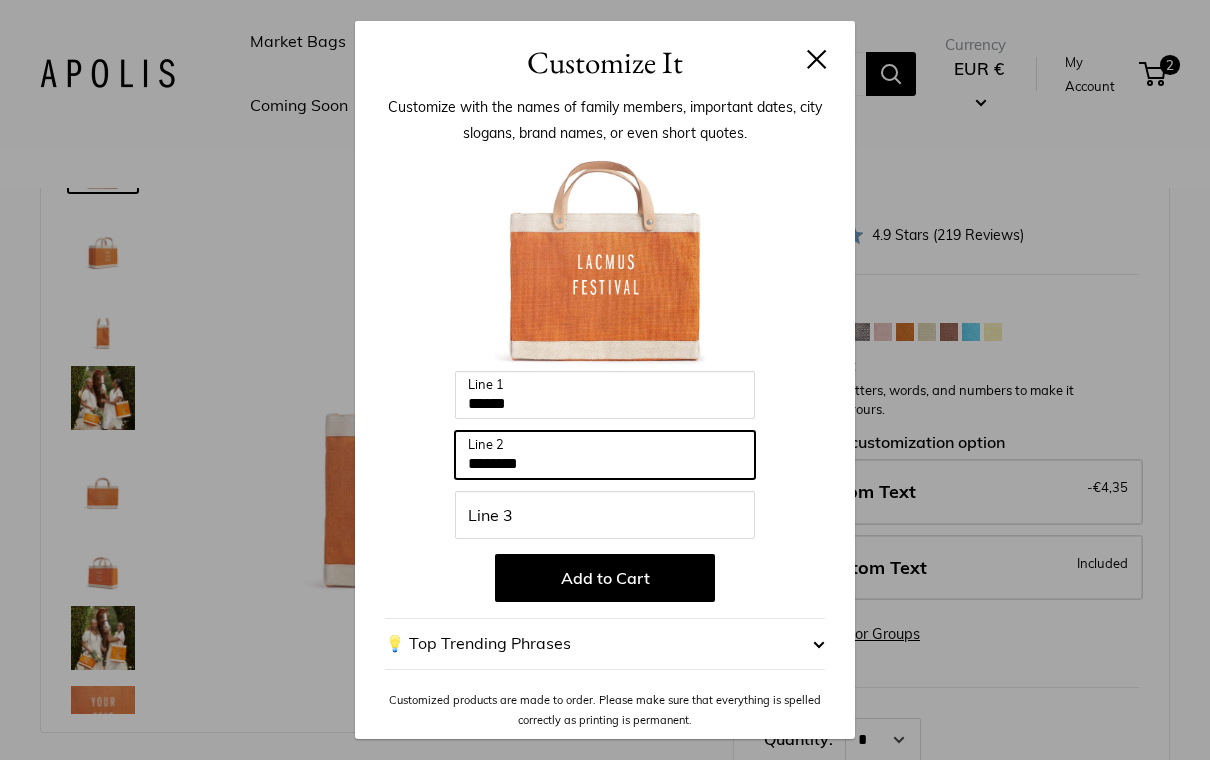 type on "********" 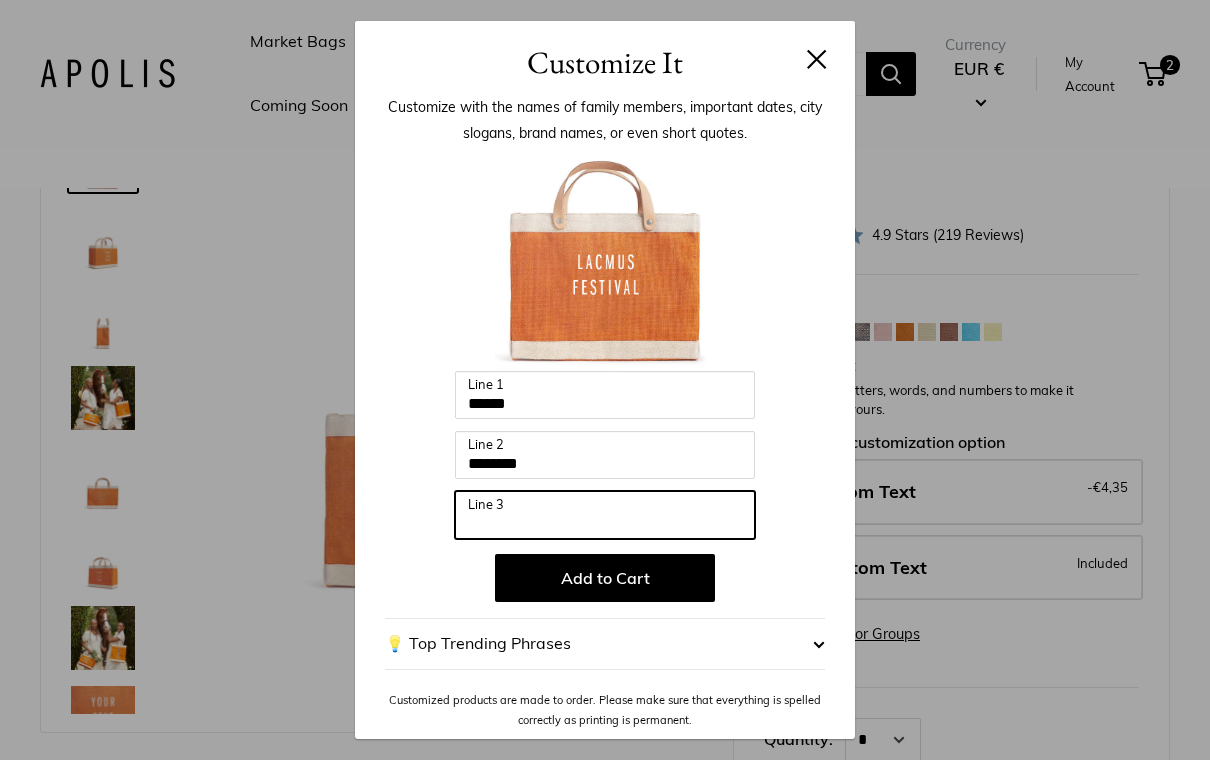 click on "Line 3" at bounding box center [605, 515] 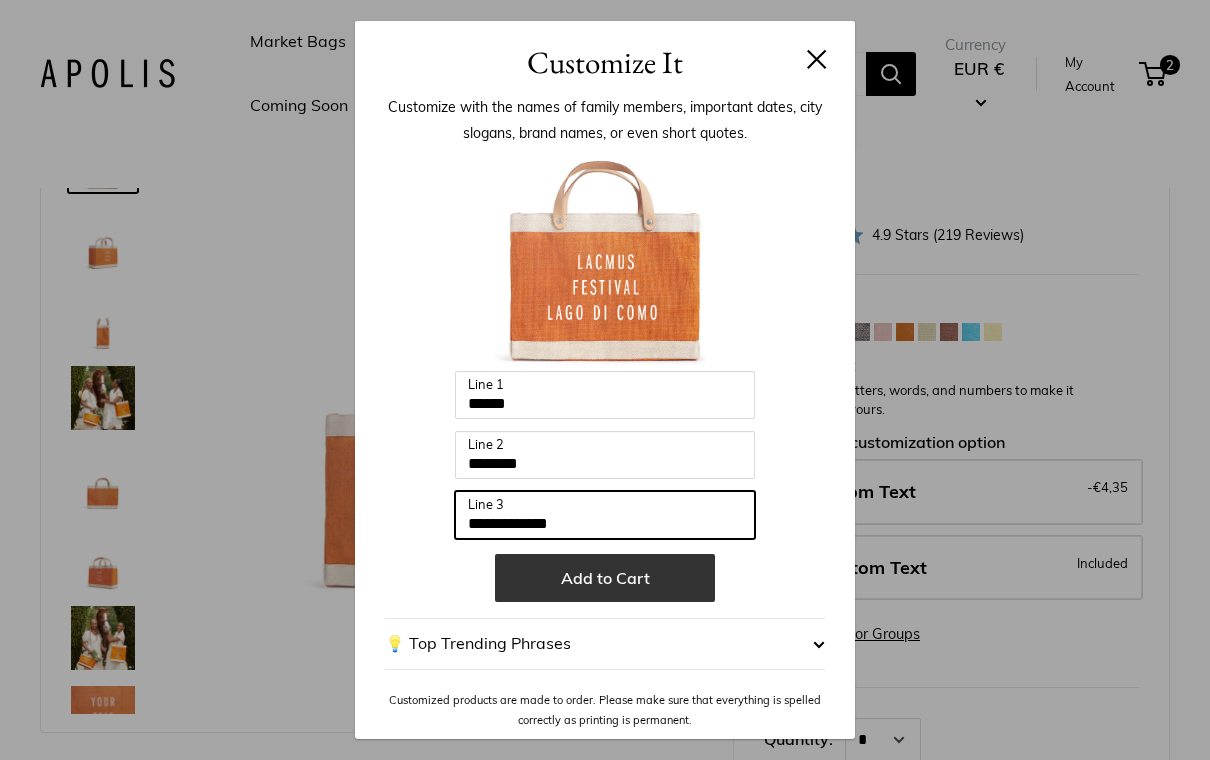 type on "**********" 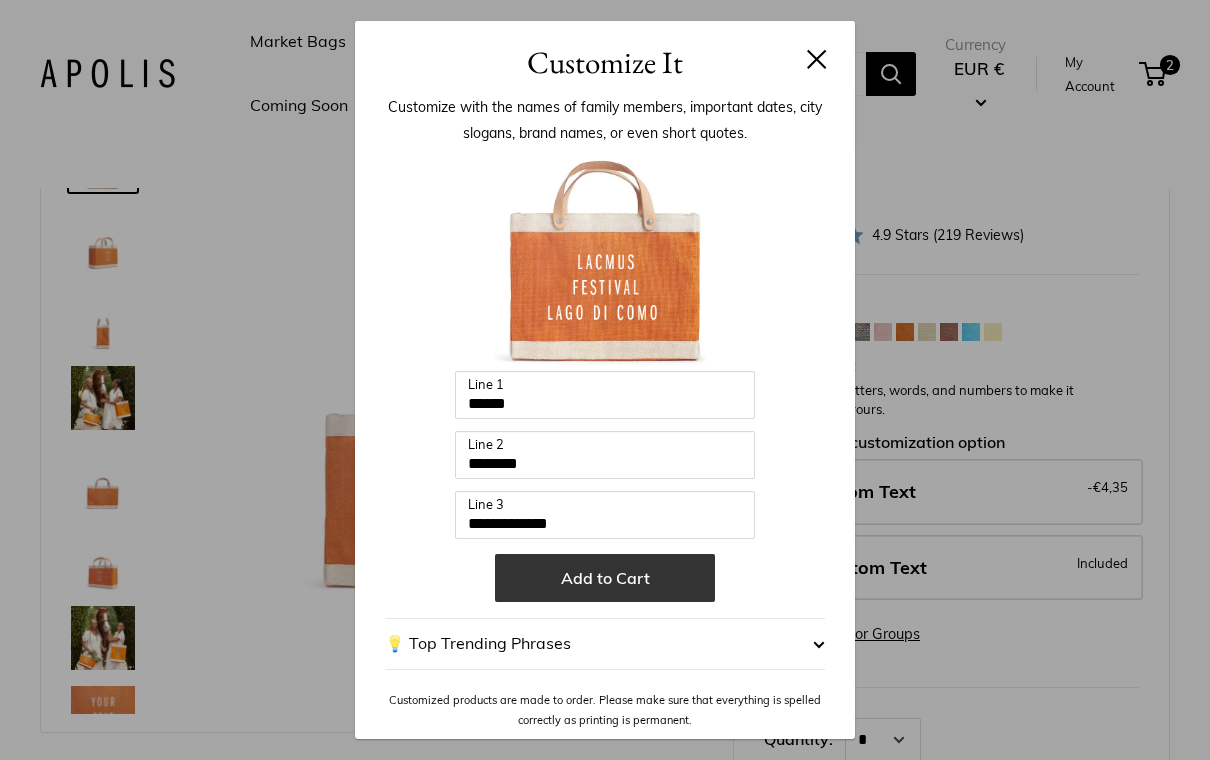 click on "Add to Cart" at bounding box center (605, 578) 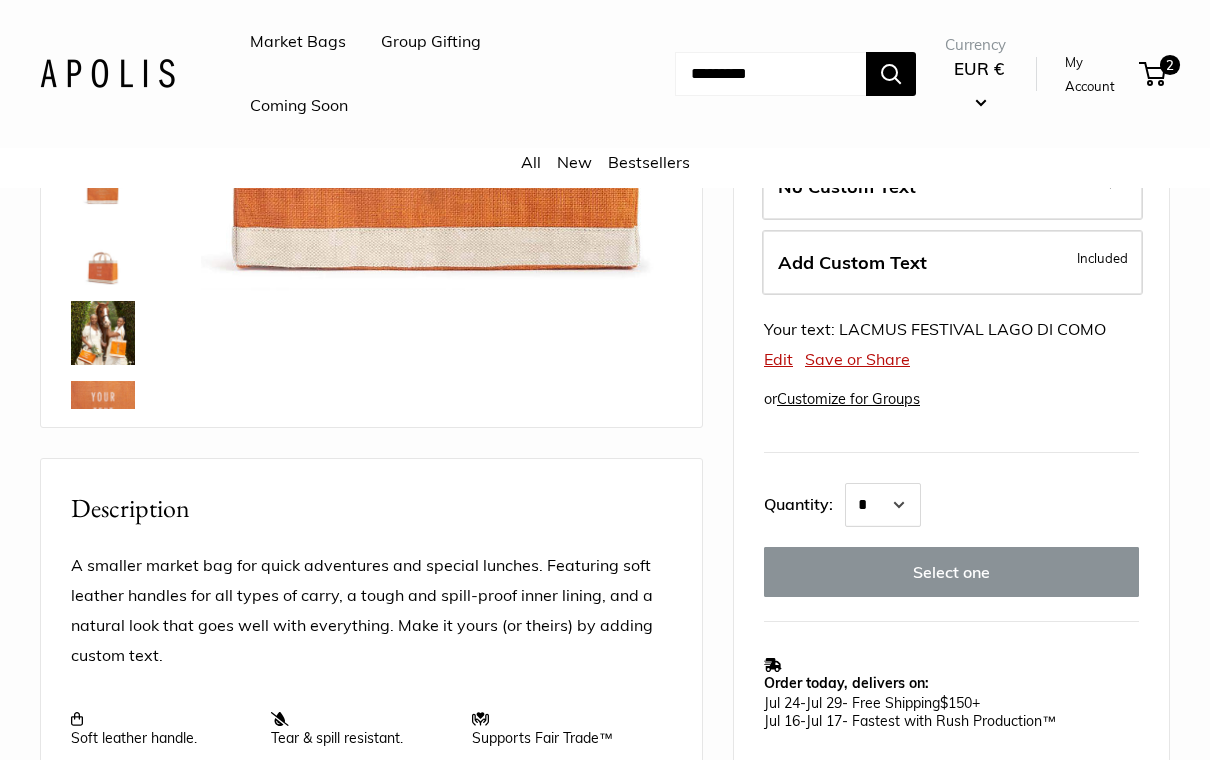 scroll, scrollTop: 451, scrollLeft: 0, axis: vertical 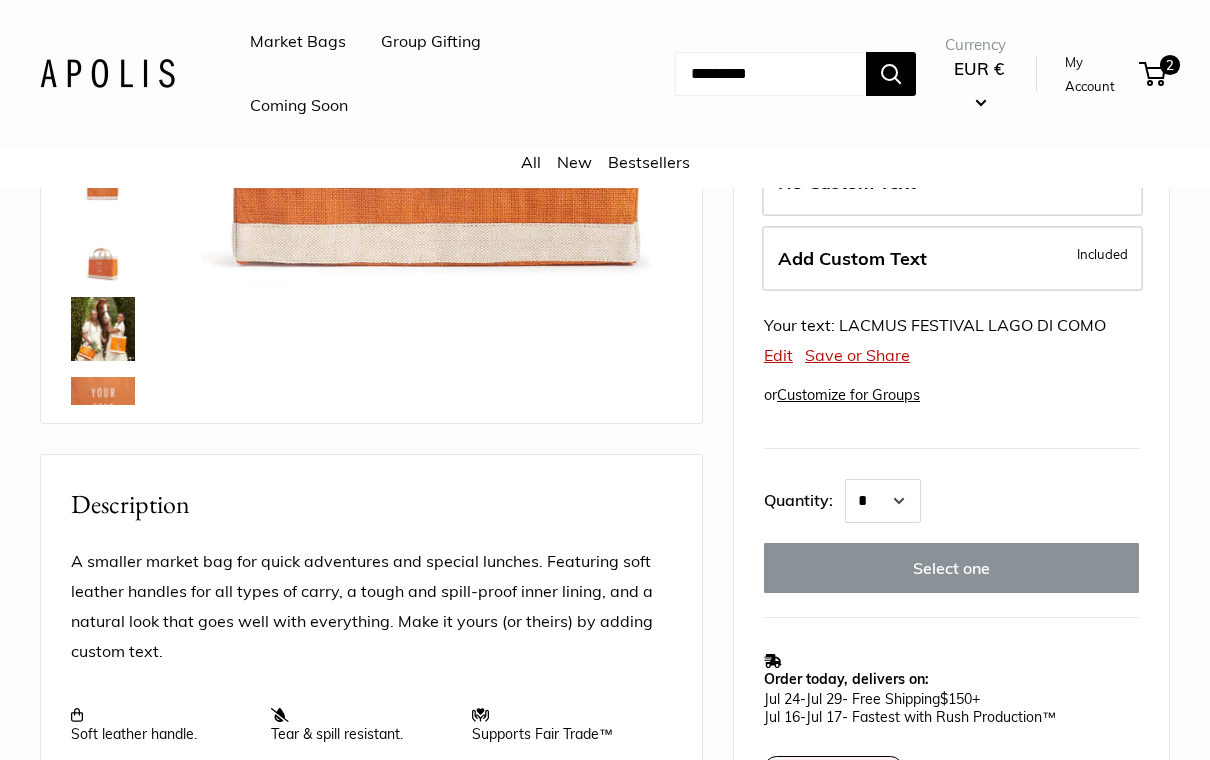 click on "[DATE] - [DATE]  - Free Shipping  $150 +
[DATE] - [DATE]  - Fastest with Rush Production™" at bounding box center [946, 708] 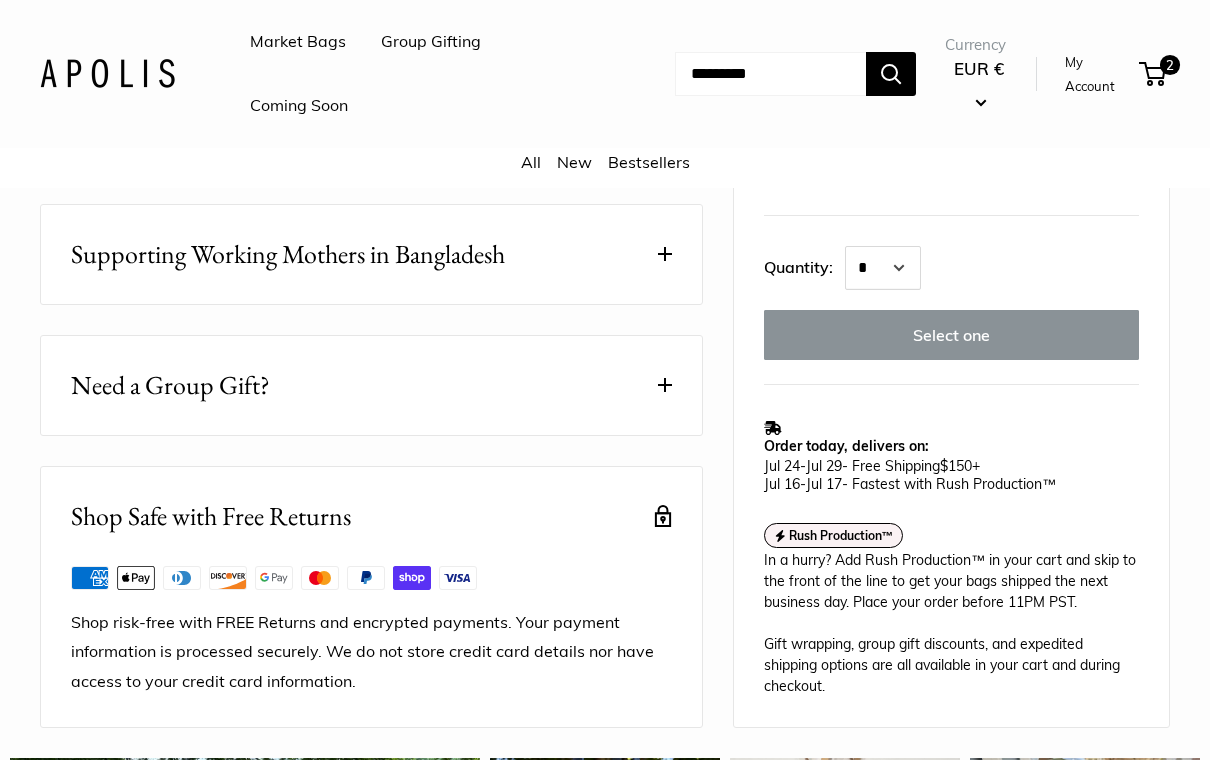 click on "In a hurry? Add Rush Production™ in your cart and skip to the front of the line to get your bags shipped the next business day. Place your order before 11PM PST.  Gift wrapping, group gift discounts, and expedited shipping options are all available in your cart and during checkout." at bounding box center [951, 624] 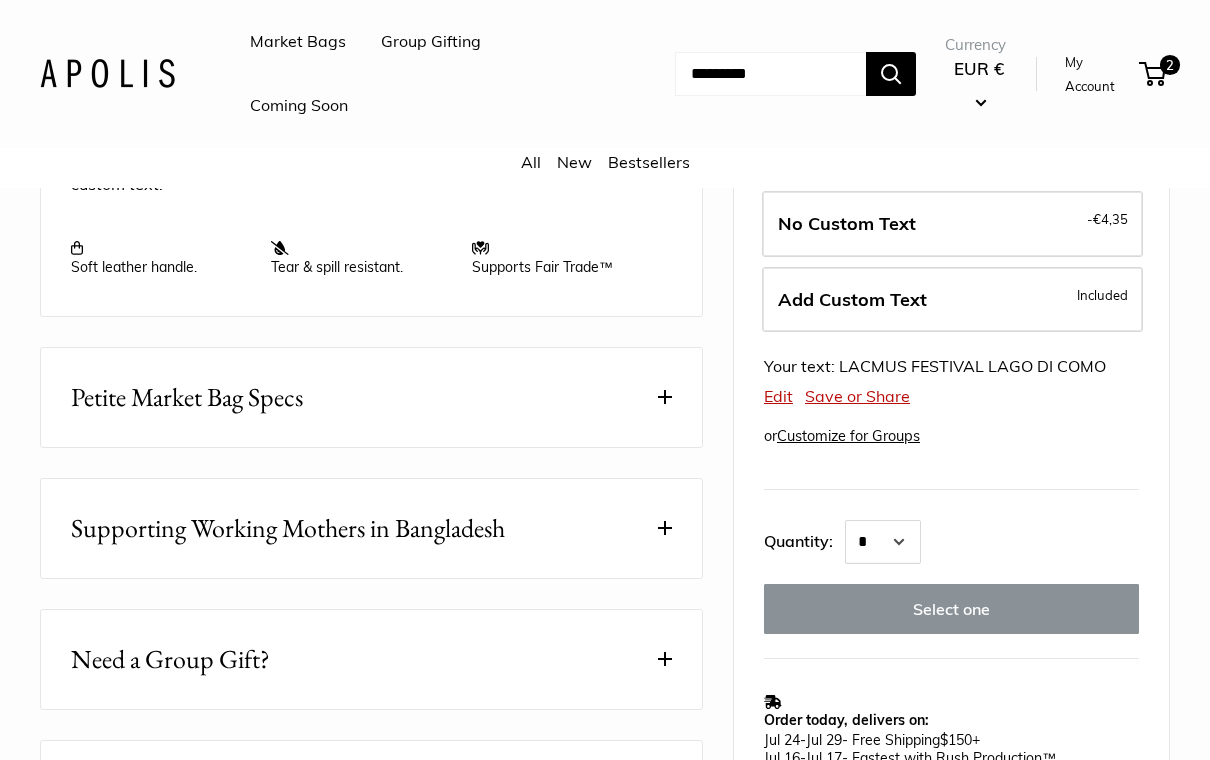 scroll, scrollTop: 919, scrollLeft: 0, axis: vertical 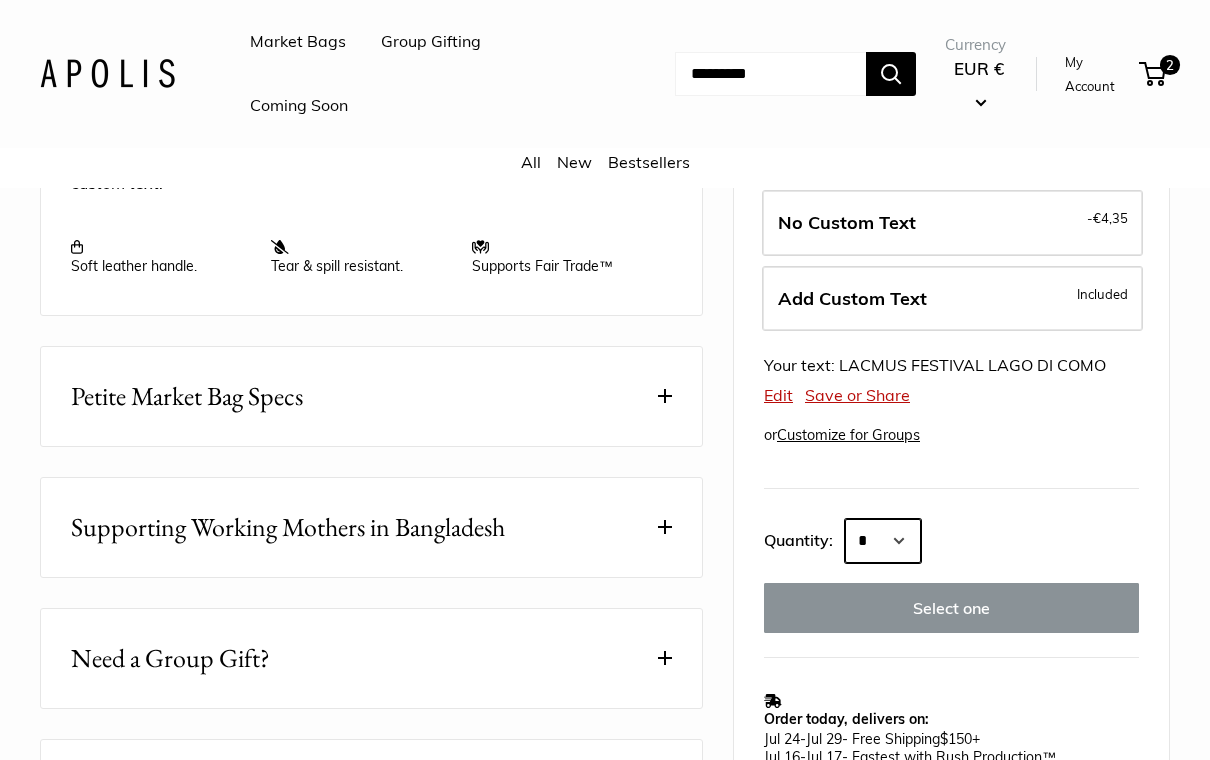 click on "* * * * * * * * * *** *** *** *** *** *** *** *** *** *** *** *** *** *** *** *** *** *** *** *** *** *** *** *** *** *** *** *** *** *** *** *** *** *** *** *** *** *** *** *** *** *** *** *** *** *** *** *** *** *** *** *** *** *** *** *** *** *** *** *** *** *** *** *** *** *** *** *** *** *** *** *** *** *** *** *** *** *** *** *** *** *** *** *** *** *** *** *** *** *** ****" at bounding box center [883, 541] 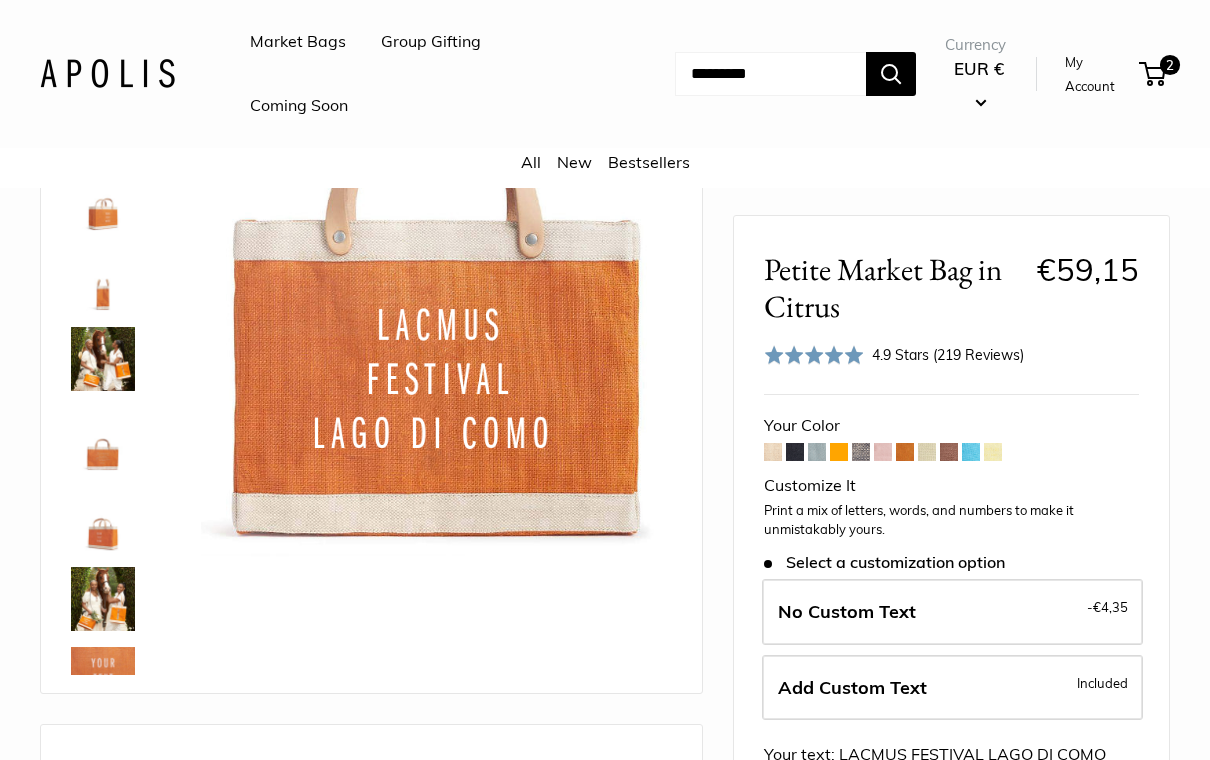 scroll, scrollTop: 0, scrollLeft: 0, axis: both 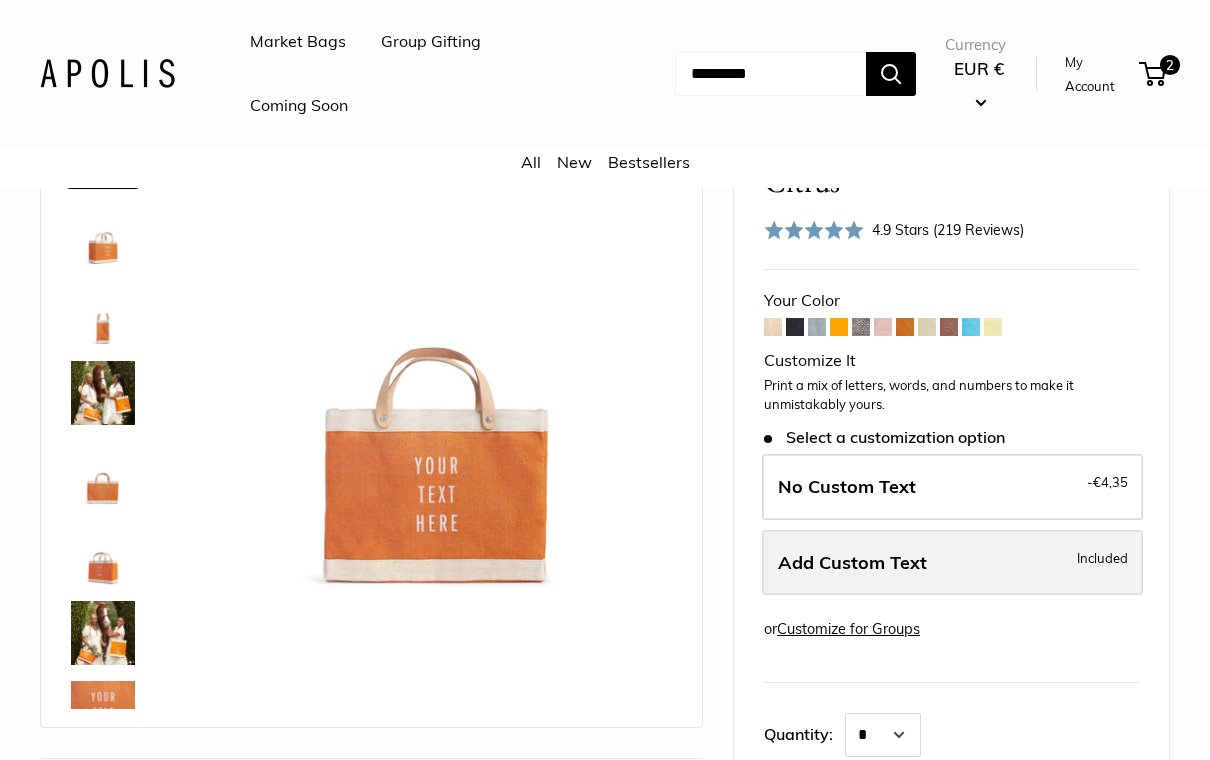 click on "Add Custom Text
Included" at bounding box center (952, 563) 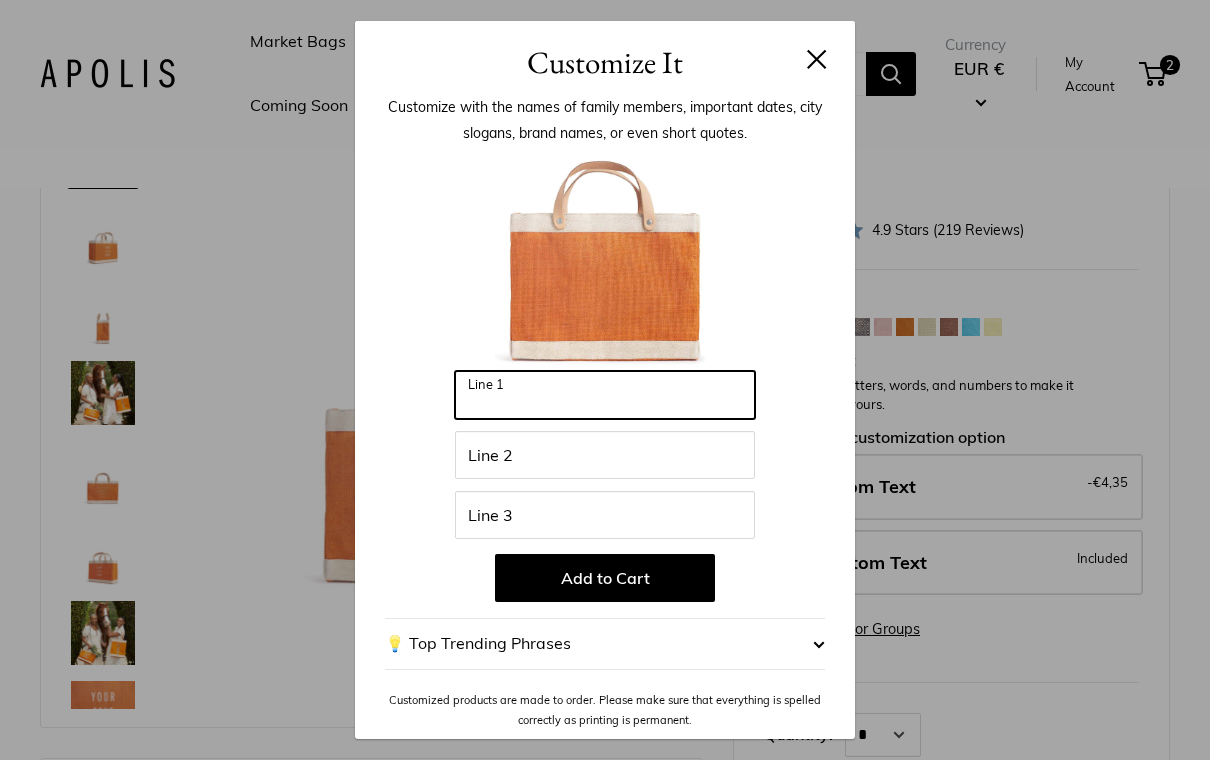 click on "Line 1" at bounding box center (605, 395) 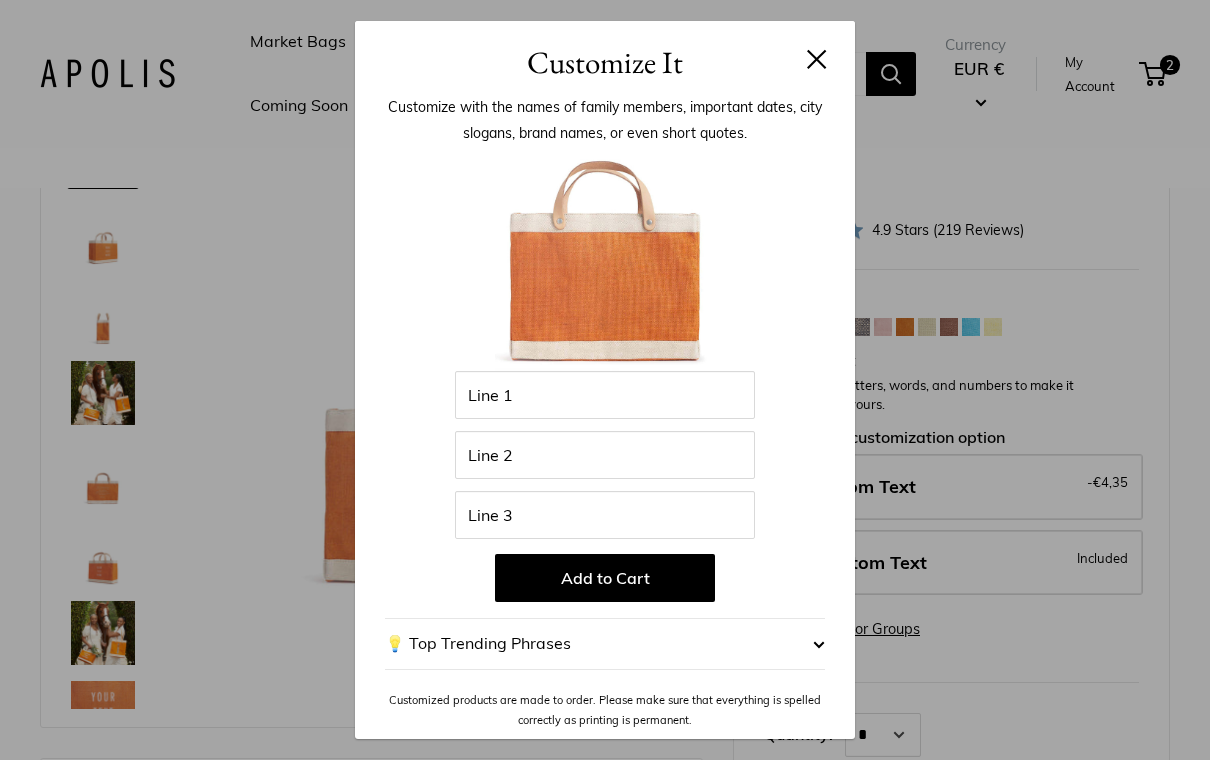 click at bounding box center (817, 59) 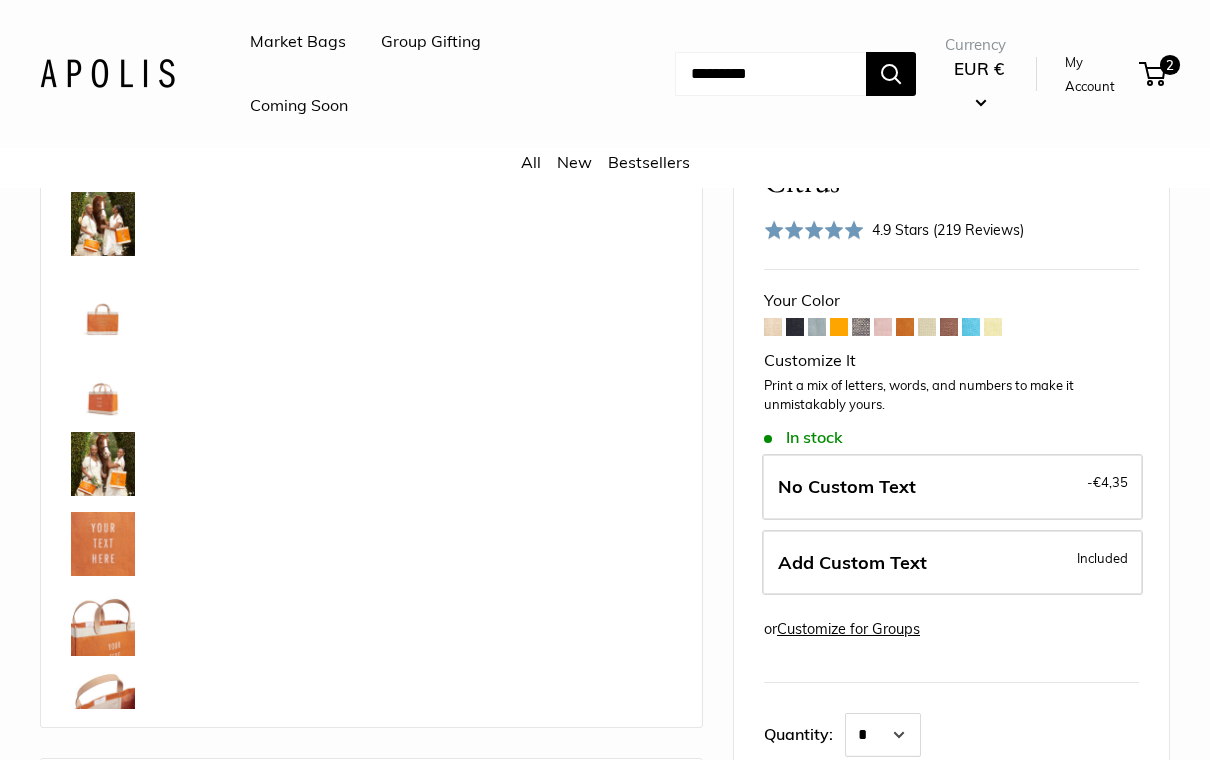 scroll, scrollTop: 528, scrollLeft: 0, axis: vertical 